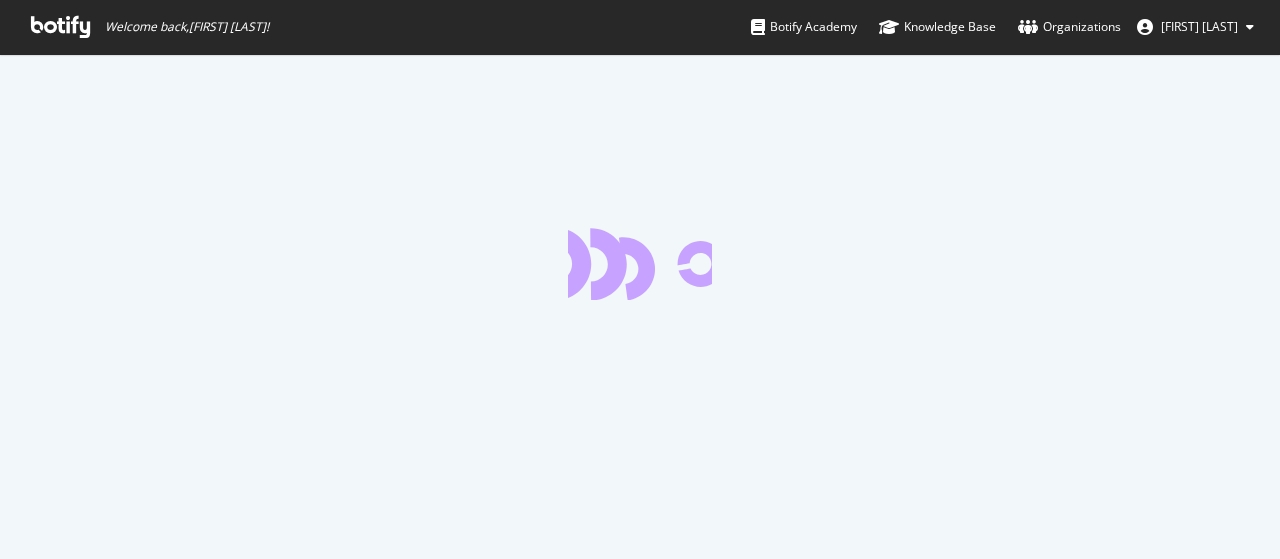 scroll, scrollTop: 0, scrollLeft: 0, axis: both 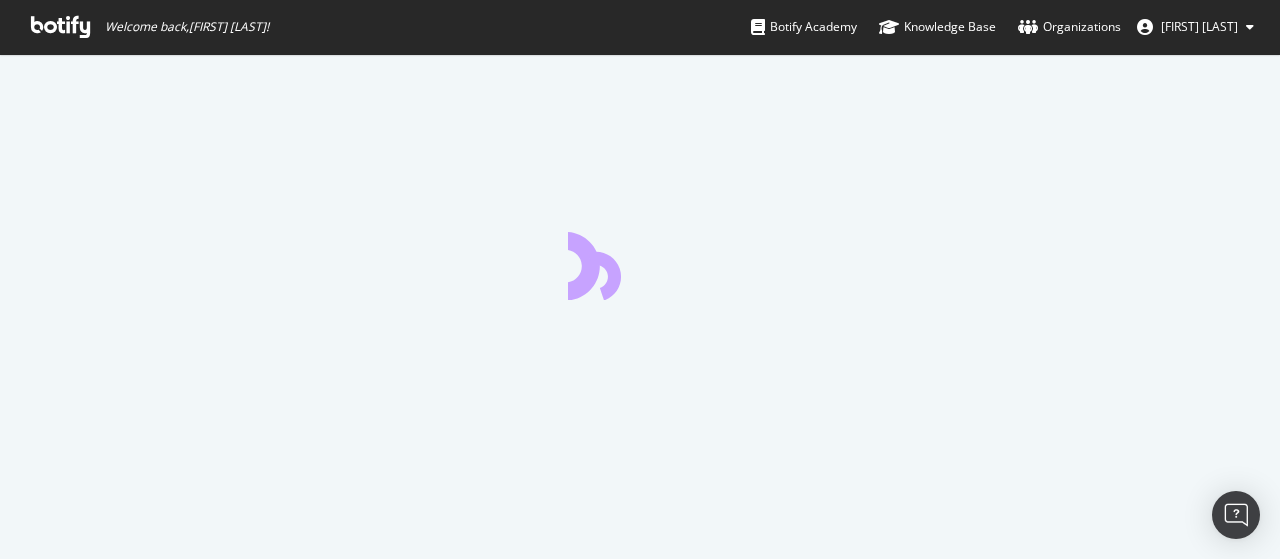 click on "Welcome back, [FIRST] [LAST] !" at bounding box center [150, 27] 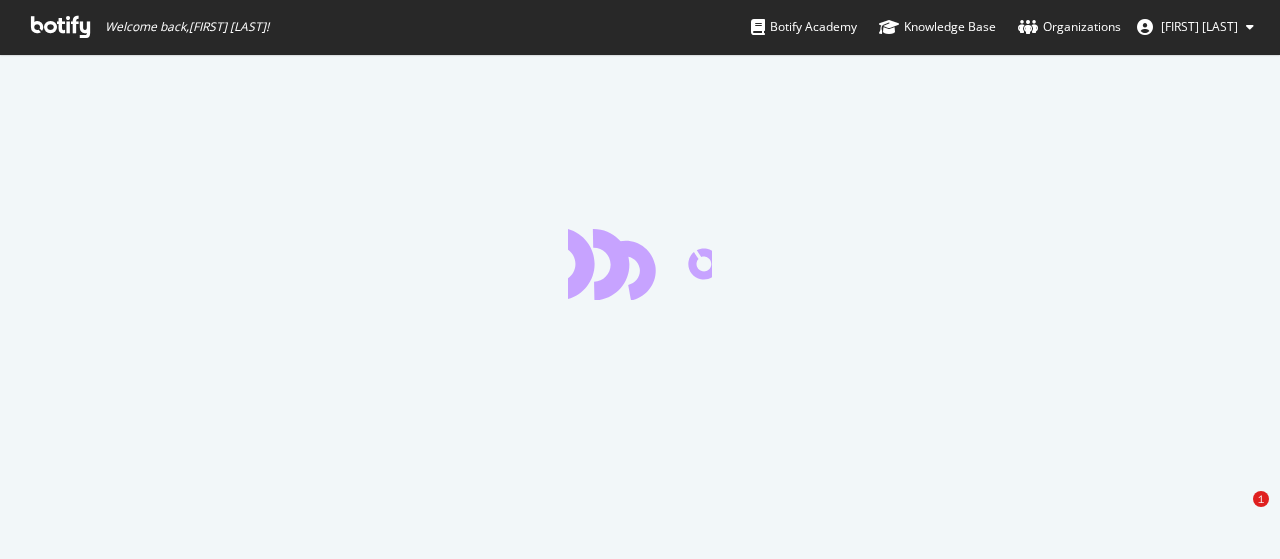click at bounding box center [60, 27] 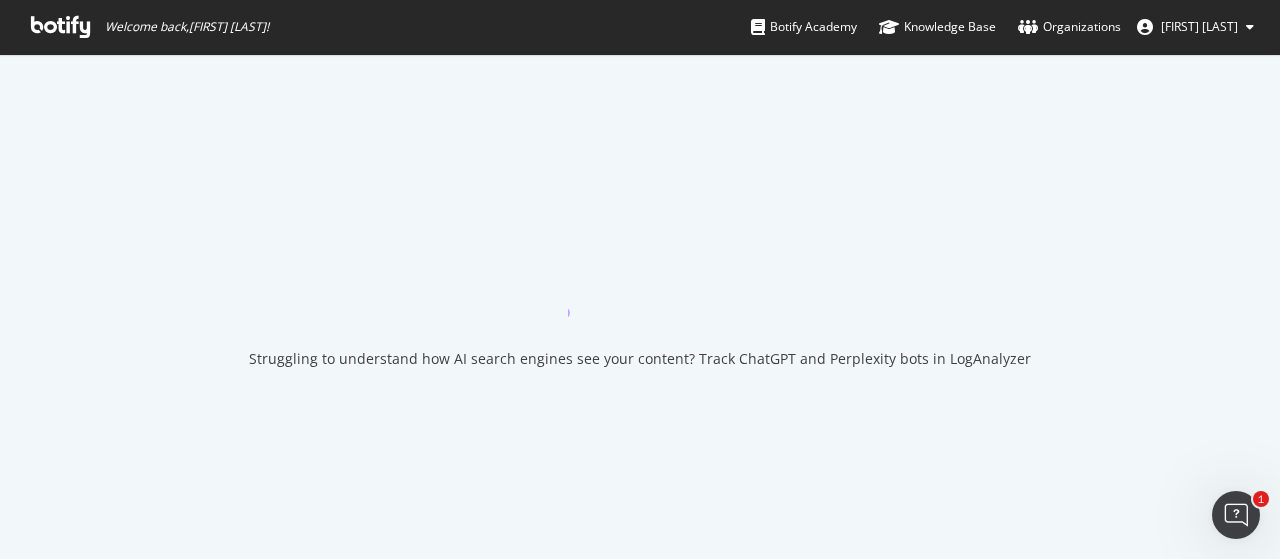 scroll, scrollTop: 0, scrollLeft: 0, axis: both 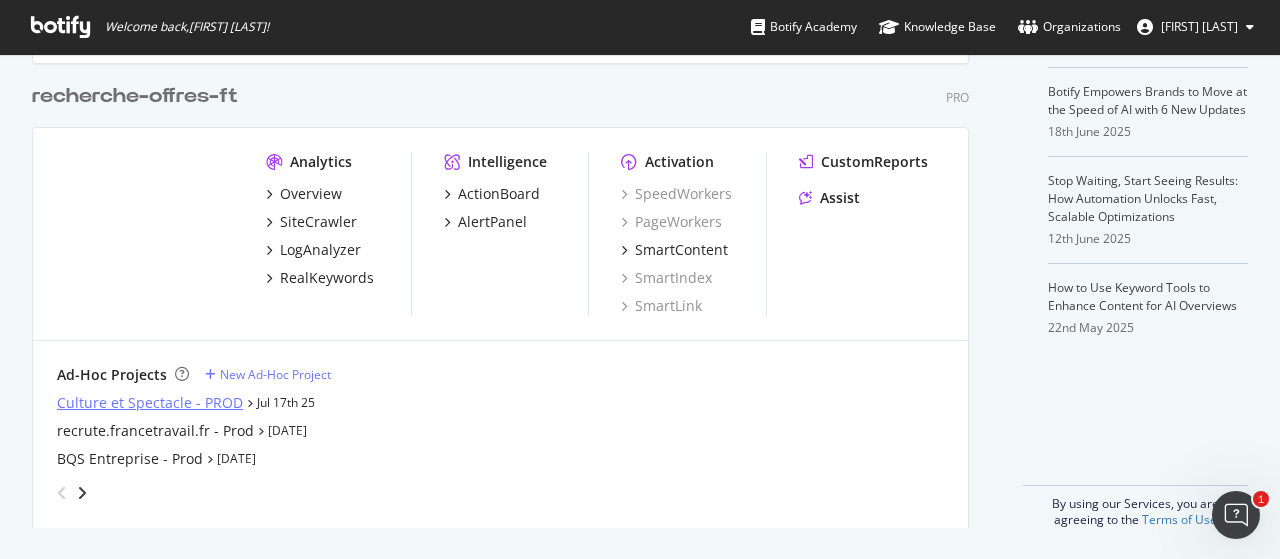 click on "Culture et Spectacle - PROD" at bounding box center [150, 403] 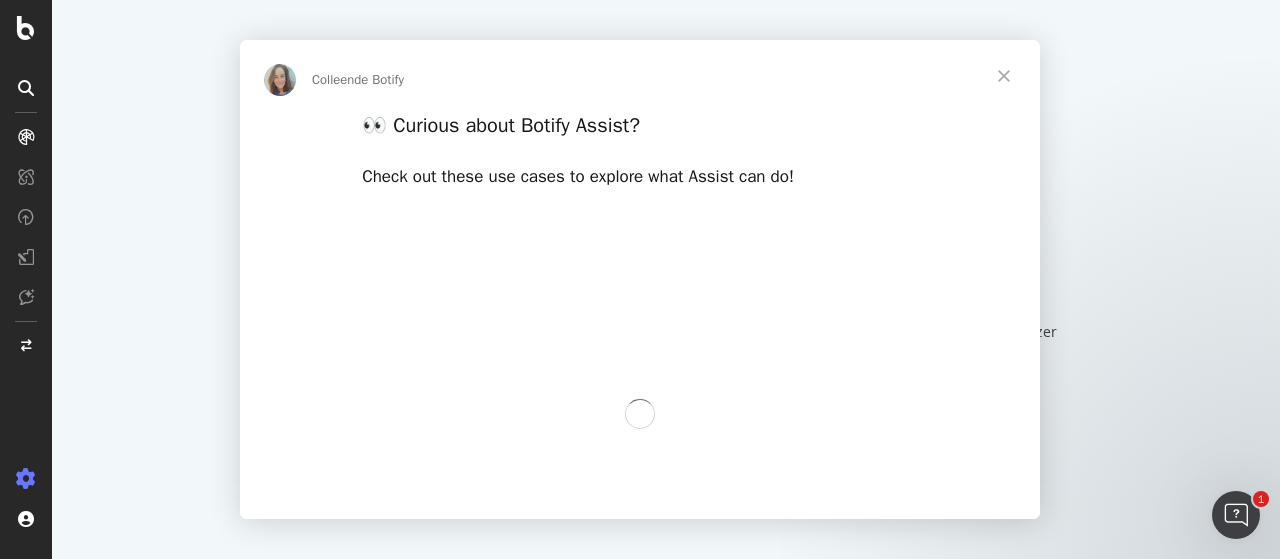 scroll, scrollTop: 0, scrollLeft: 0, axis: both 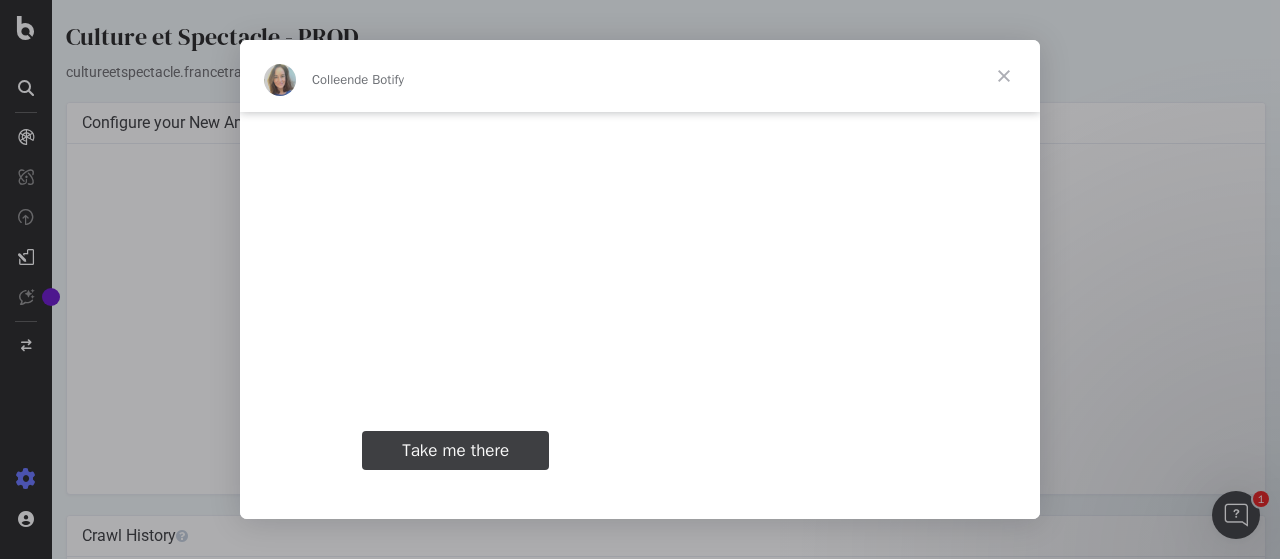 click on "Take me there" at bounding box center [455, 450] 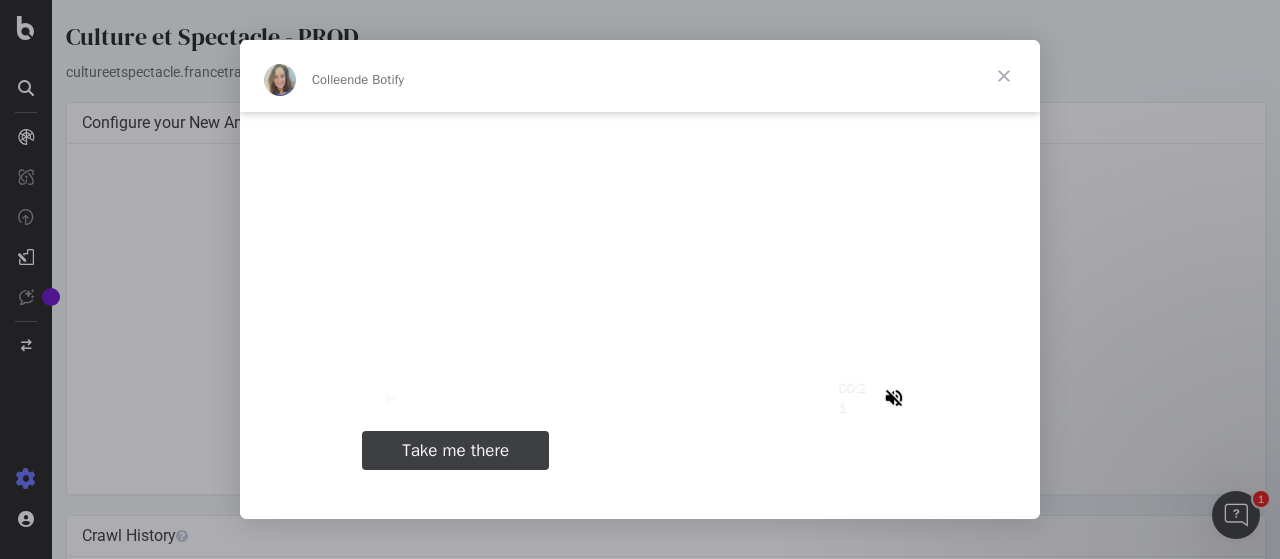 click at bounding box center [1004, 76] 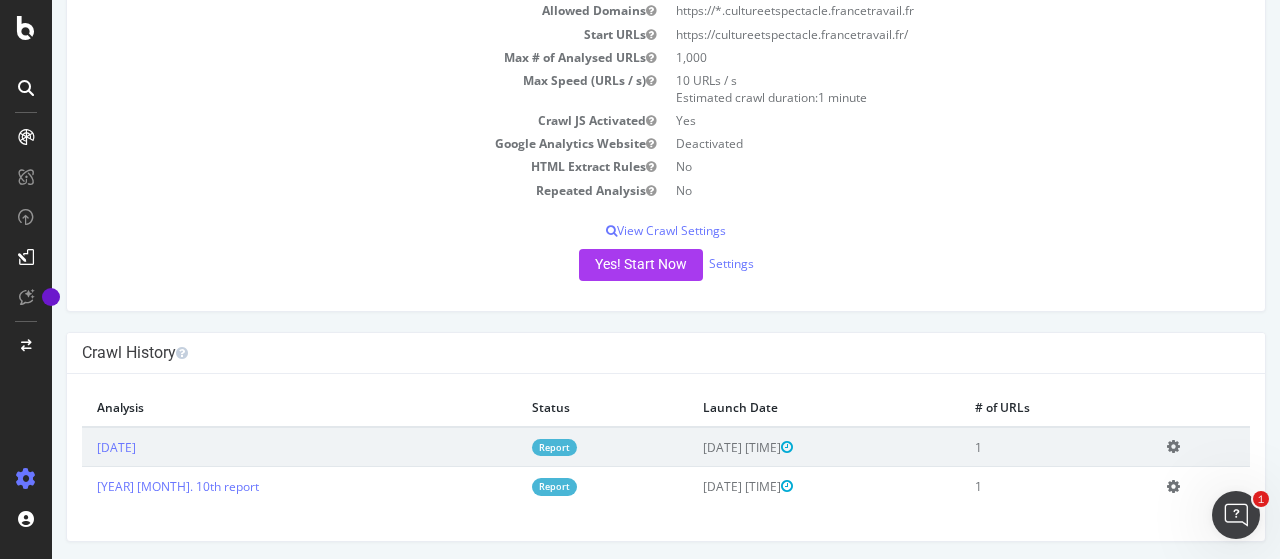 scroll, scrollTop: 0, scrollLeft: 0, axis: both 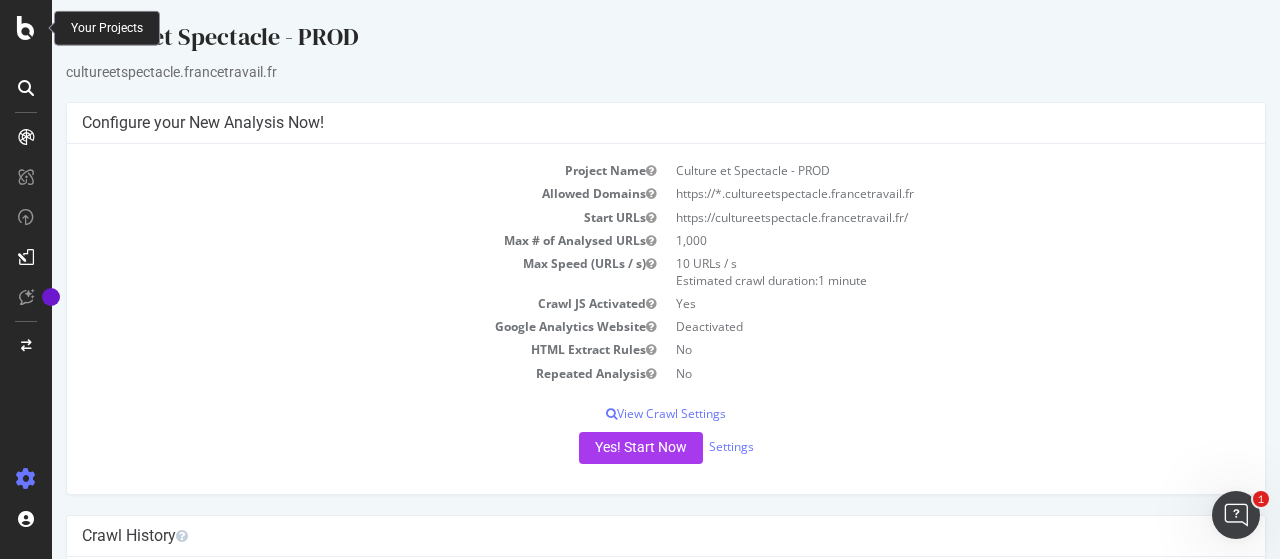 click at bounding box center (26, 28) 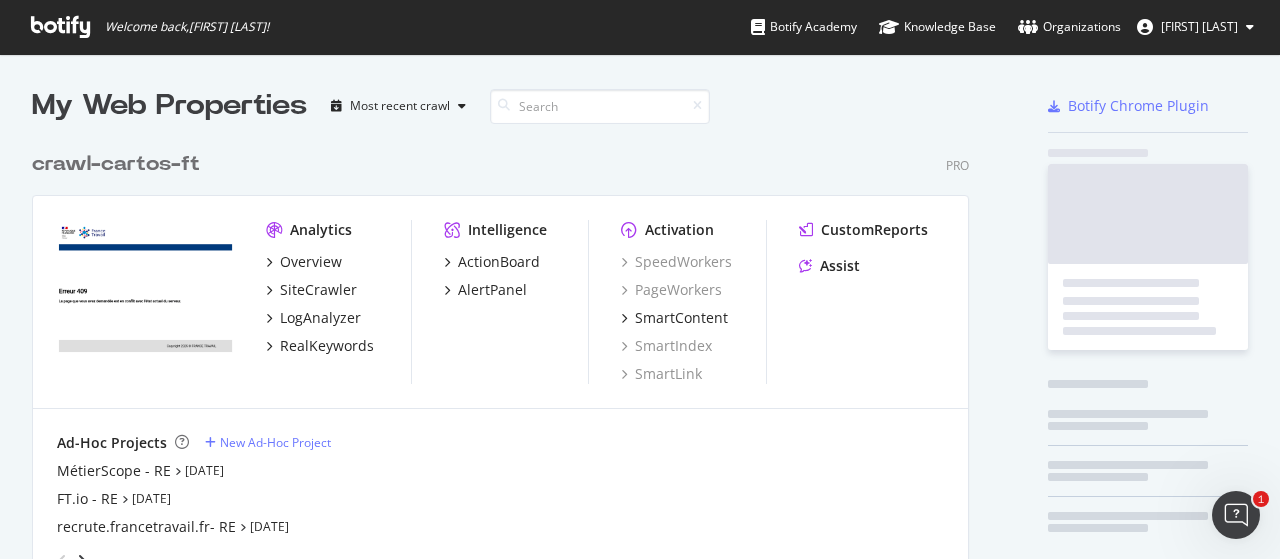 scroll, scrollTop: 16, scrollLeft: 16, axis: both 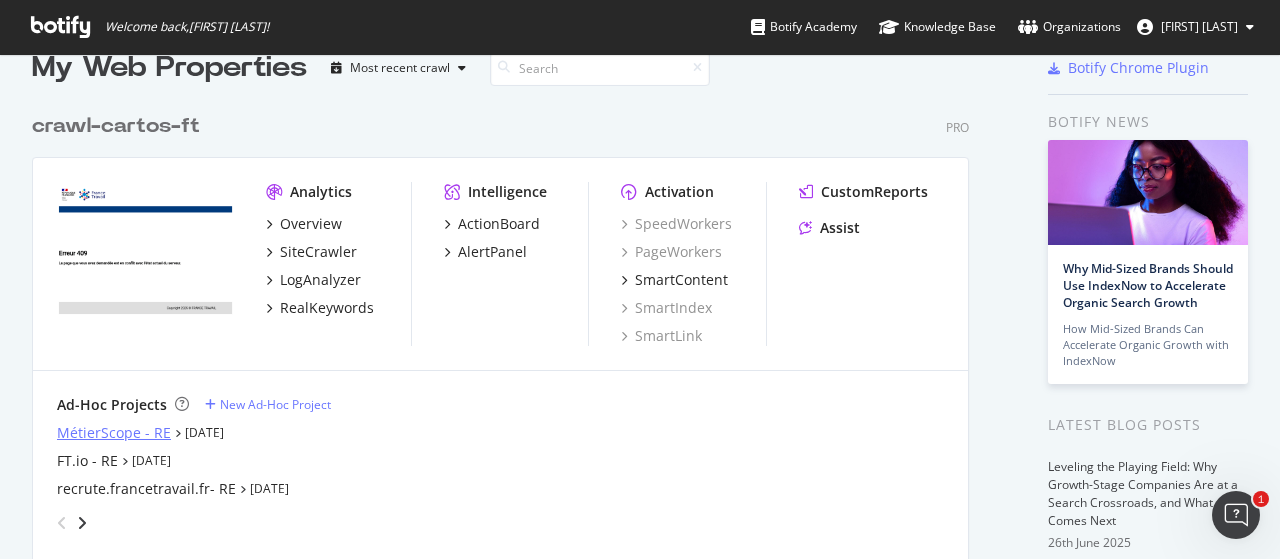 click on "MétierScope - RE" at bounding box center [114, 433] 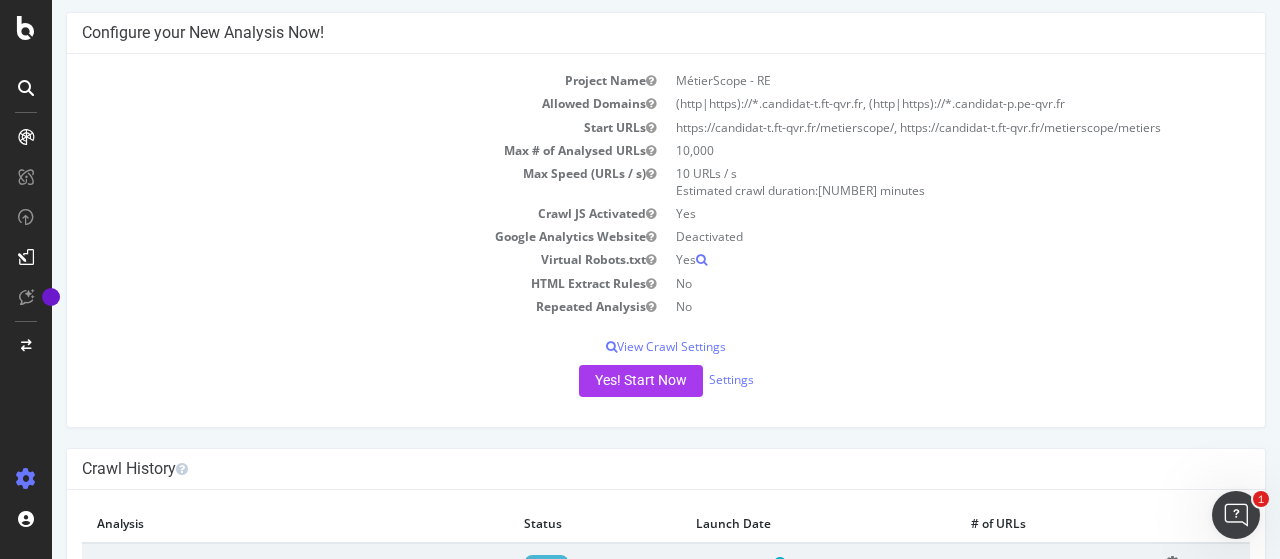 scroll, scrollTop: 0, scrollLeft: 0, axis: both 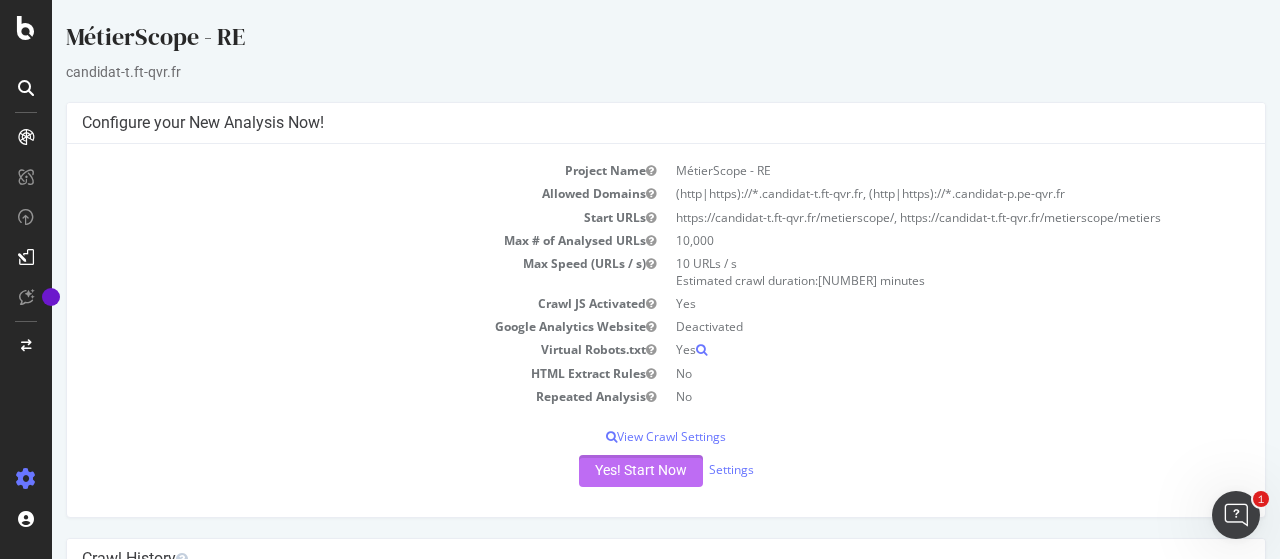 click on "Yes! Start Now" at bounding box center (641, 471) 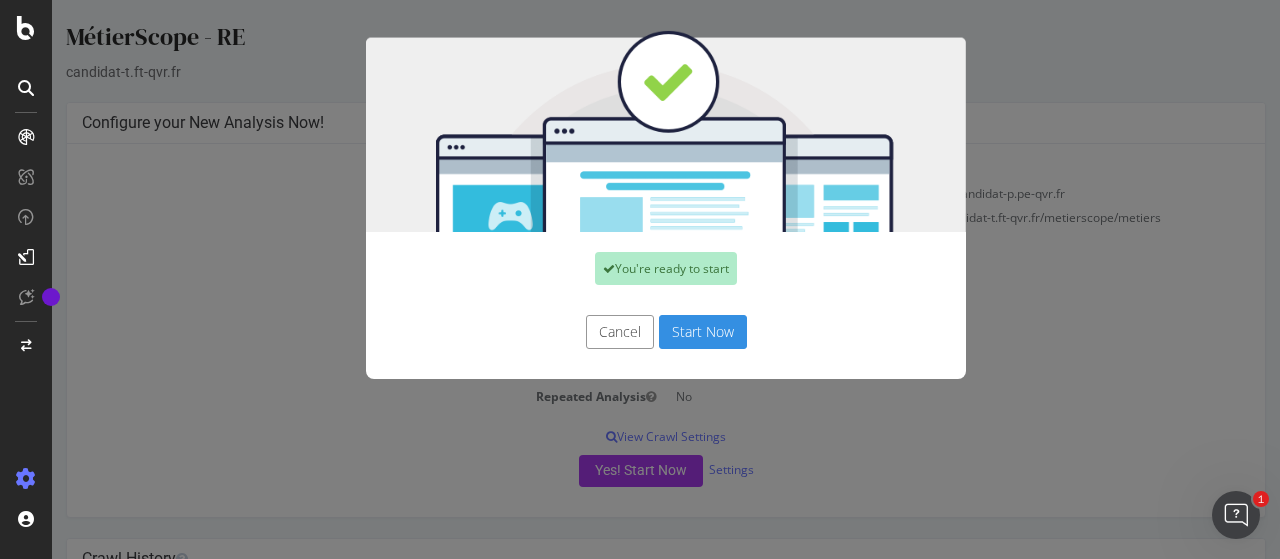 click on "Start Now" at bounding box center [703, 332] 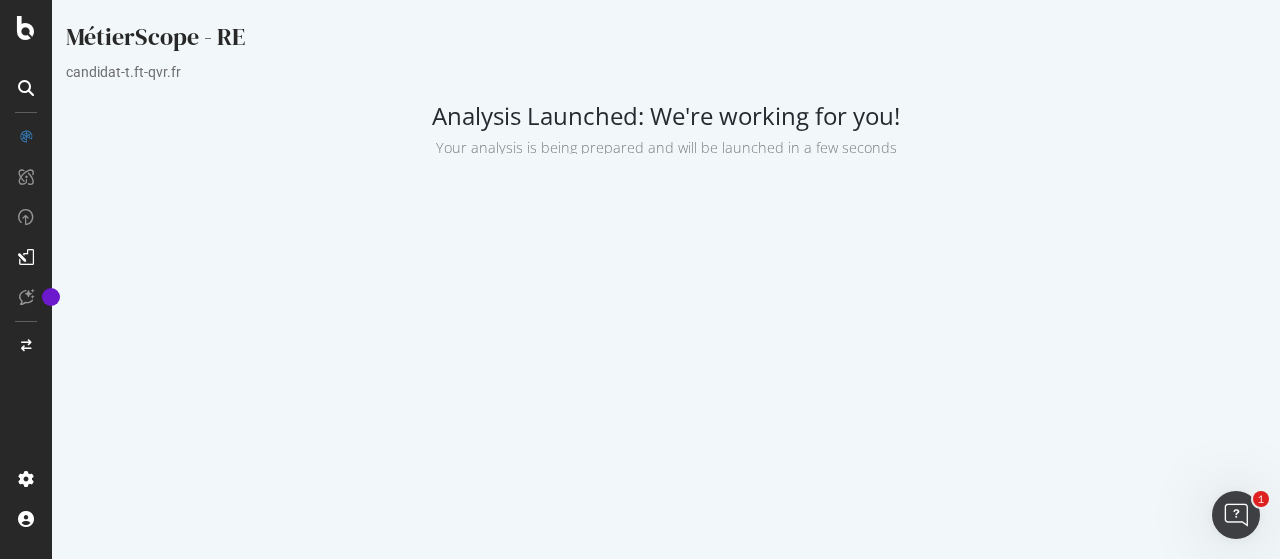scroll, scrollTop: 0, scrollLeft: 0, axis: both 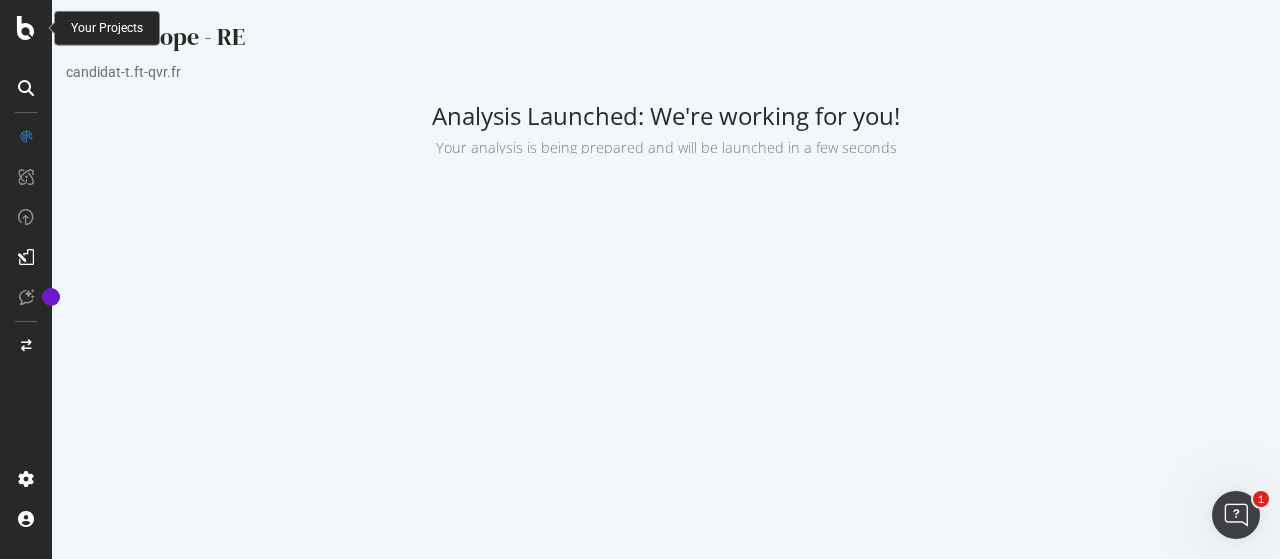 click at bounding box center [26, 28] 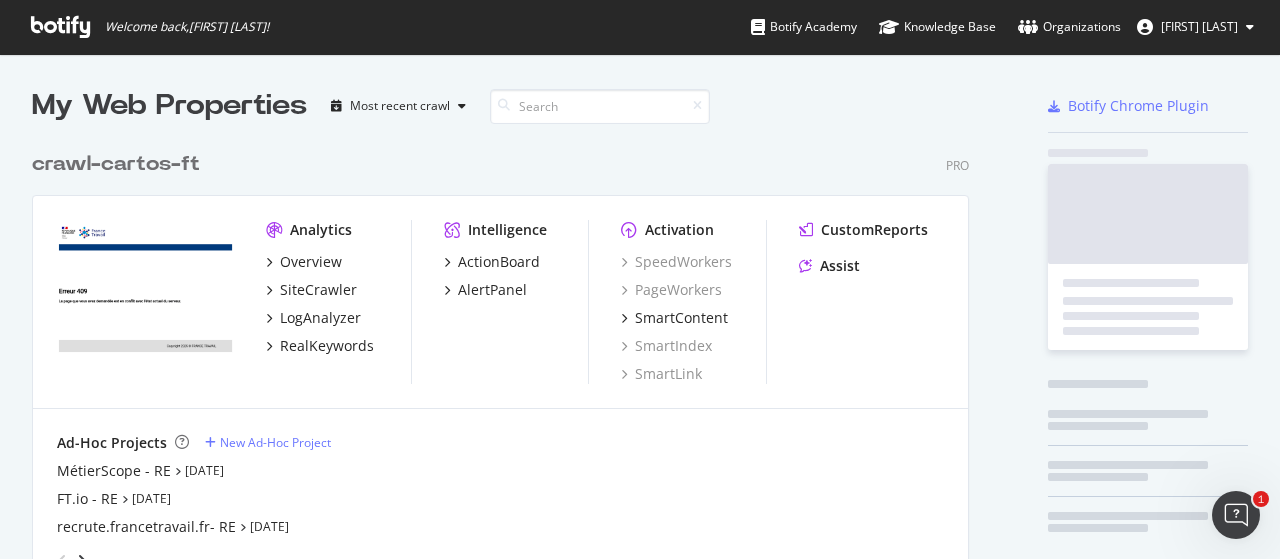 scroll, scrollTop: 16, scrollLeft: 16, axis: both 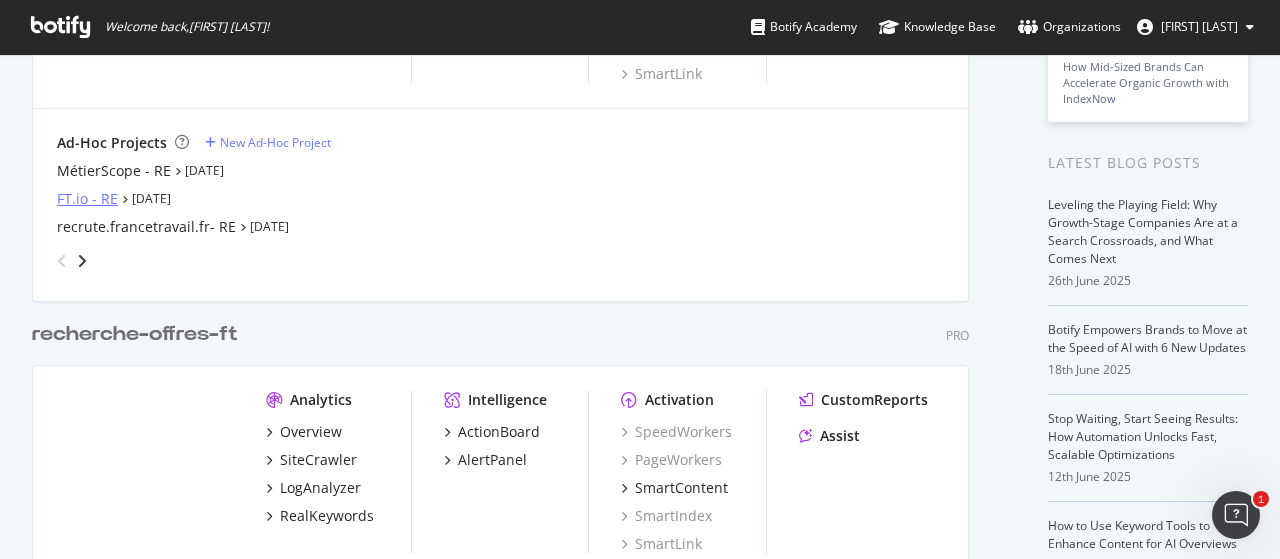 click on "FT.io - RE" at bounding box center [87, 199] 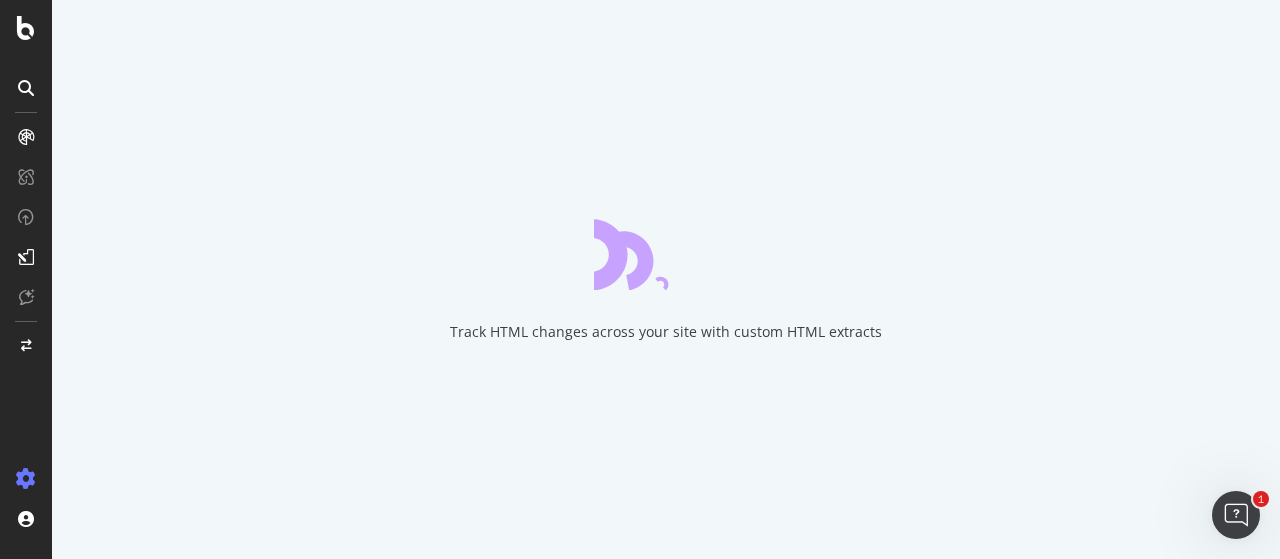 scroll, scrollTop: 0, scrollLeft: 0, axis: both 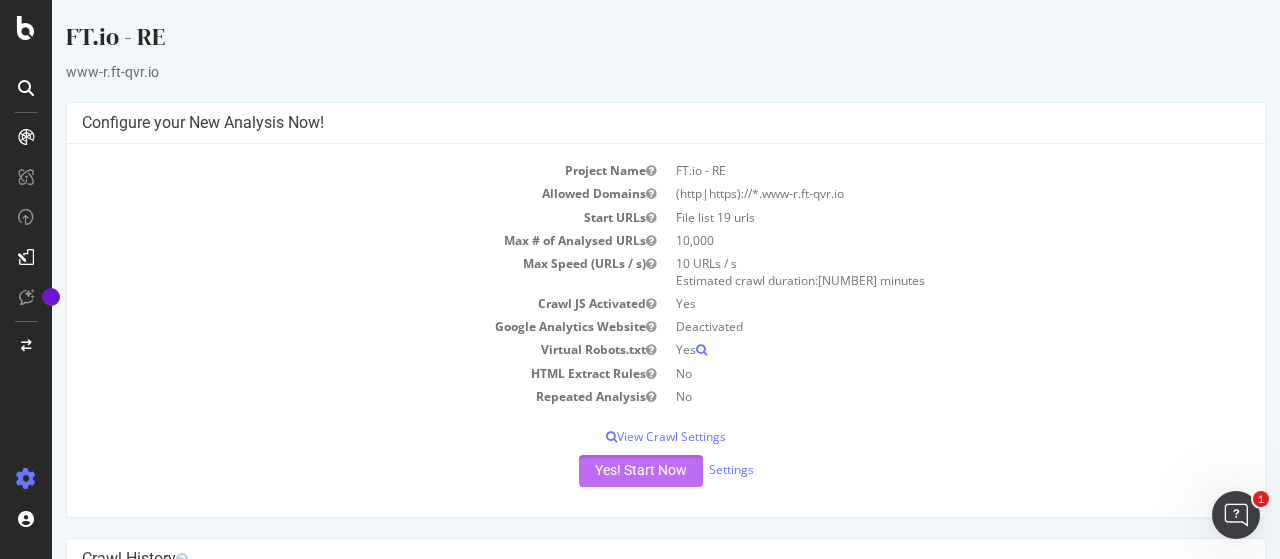 click on "Yes! Start Now" at bounding box center (641, 471) 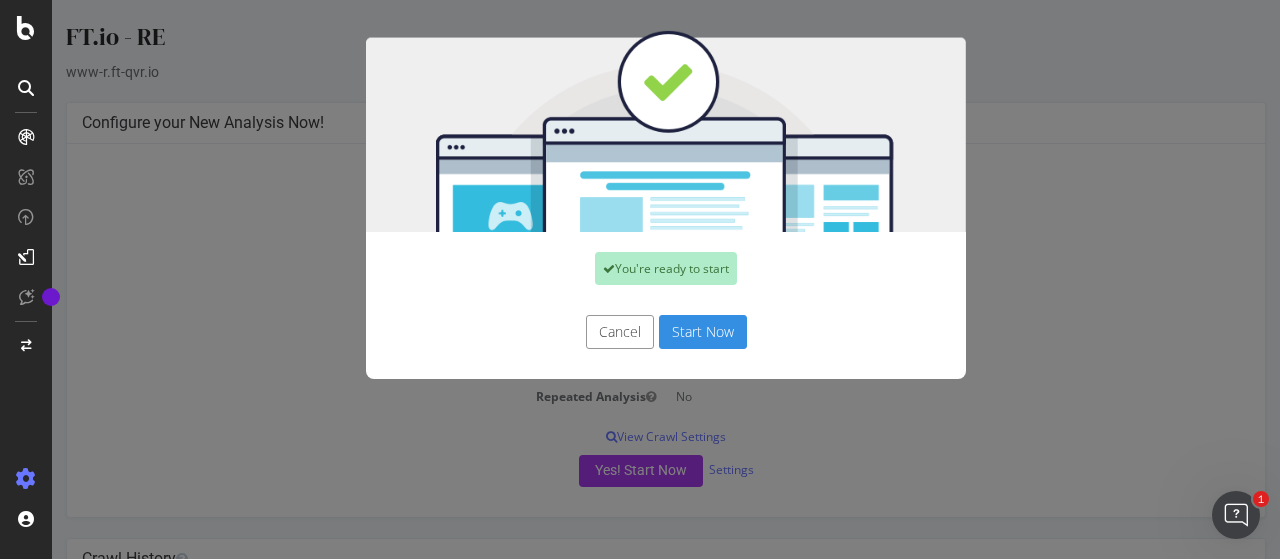 click on "Start Now" at bounding box center (703, 332) 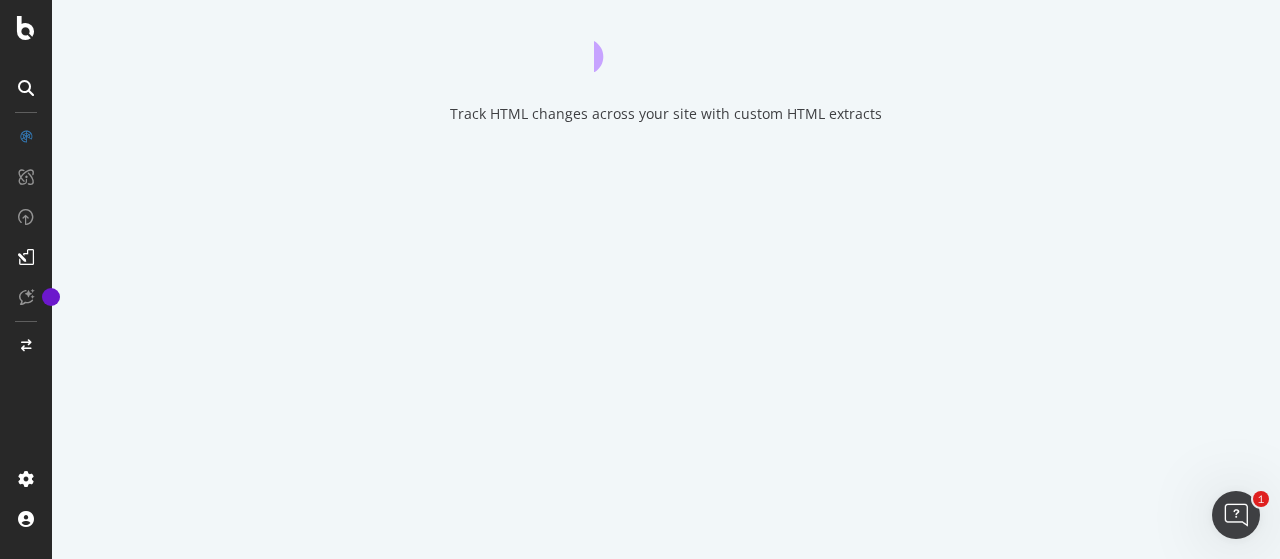 scroll, scrollTop: 0, scrollLeft: 0, axis: both 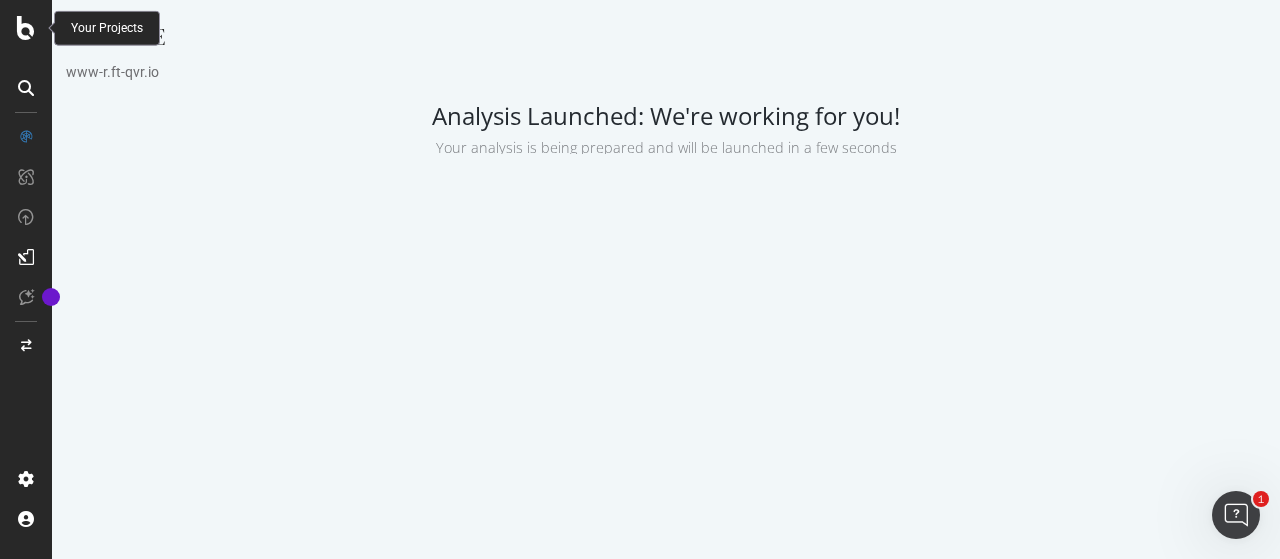click at bounding box center [26, 28] 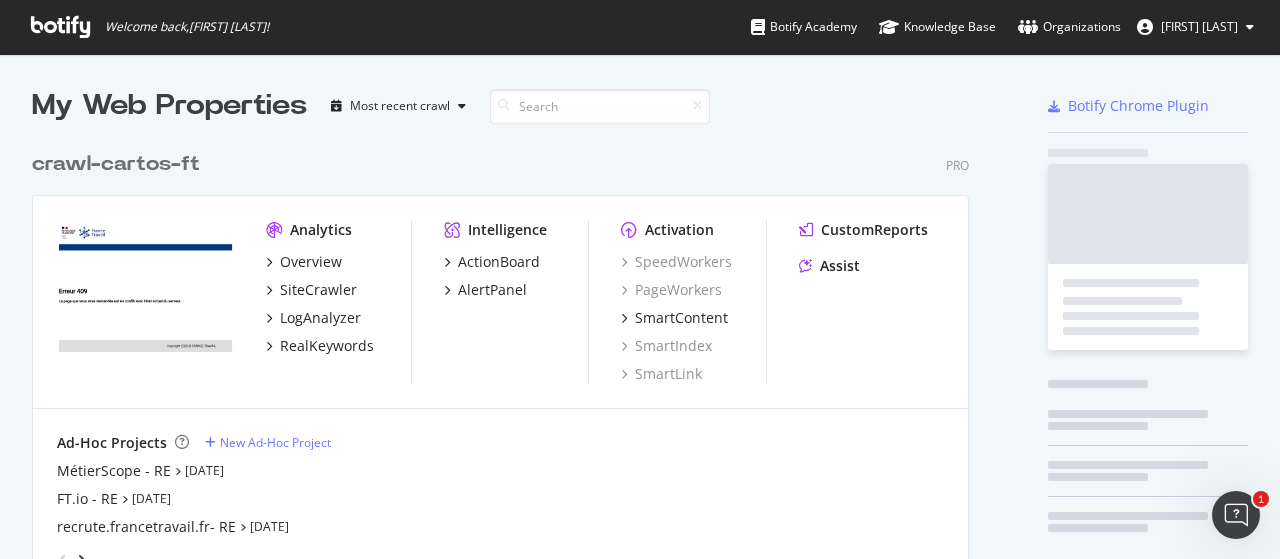 scroll, scrollTop: 16, scrollLeft: 16, axis: both 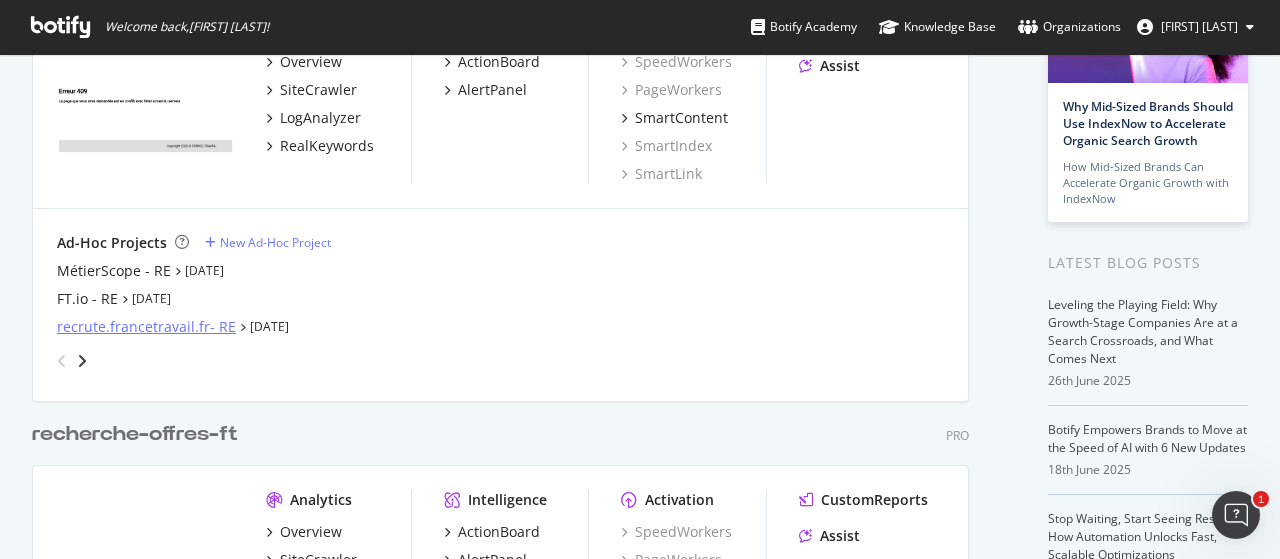 click on "recrute.francetravail.fr- RE" at bounding box center [146, 327] 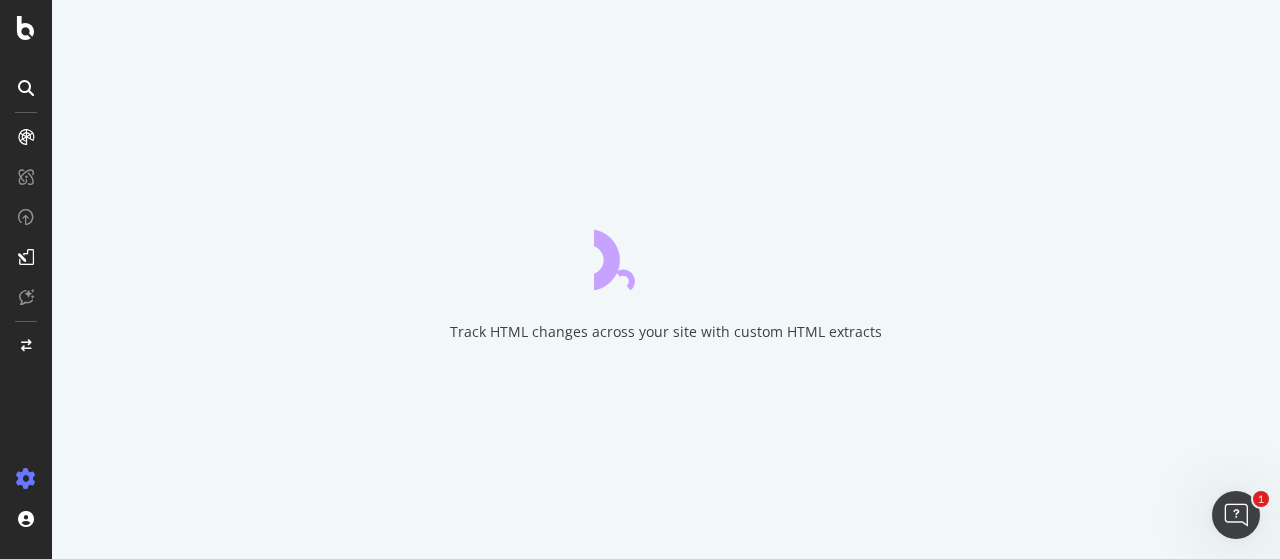 scroll, scrollTop: 0, scrollLeft: 0, axis: both 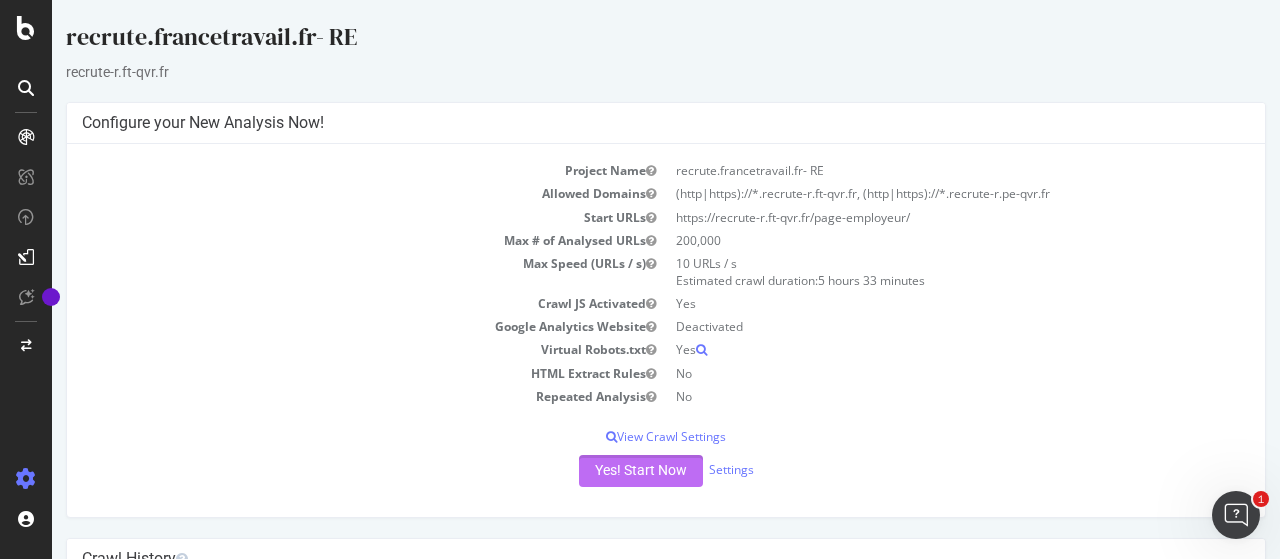 click on "Yes! Start Now" at bounding box center [641, 471] 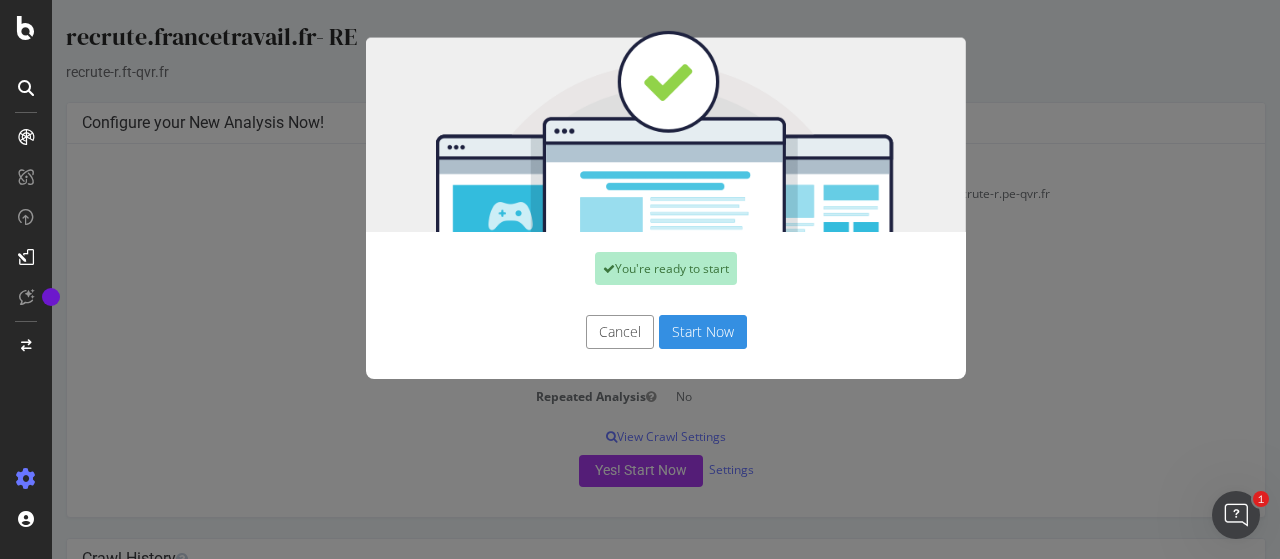 click on "Start Now" at bounding box center [703, 332] 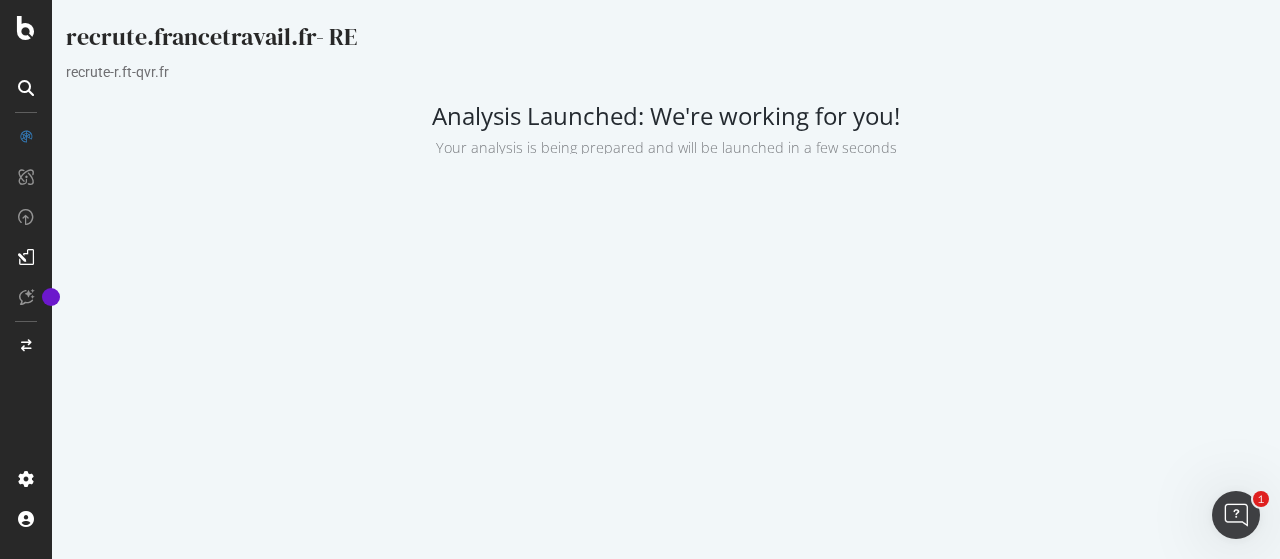 scroll, scrollTop: 0, scrollLeft: 0, axis: both 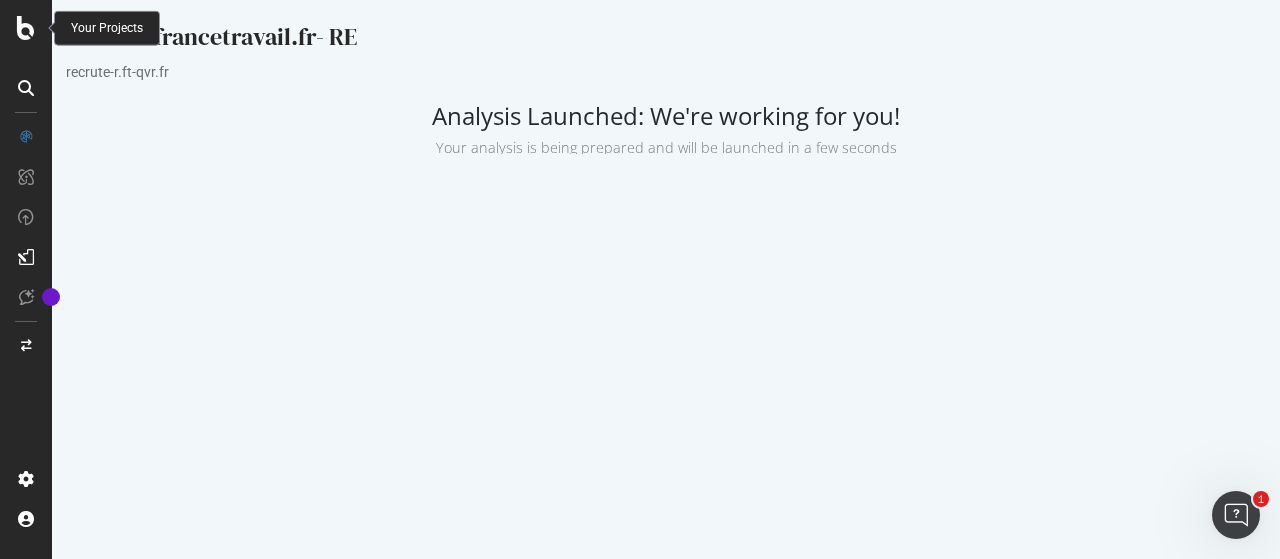 click at bounding box center (26, 28) 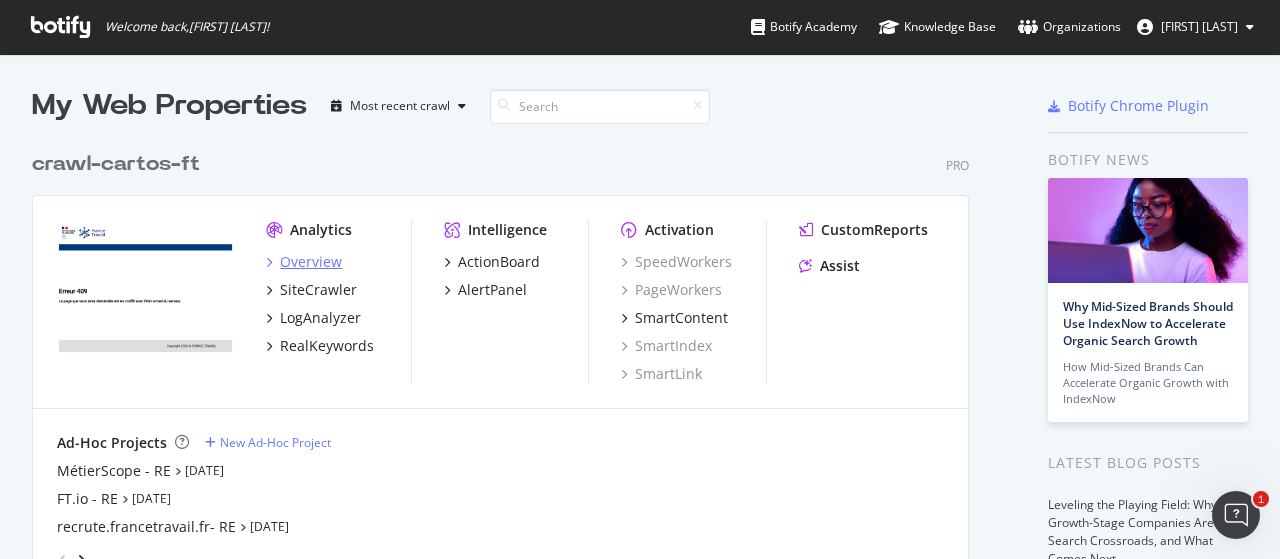 scroll, scrollTop: 16, scrollLeft: 16, axis: both 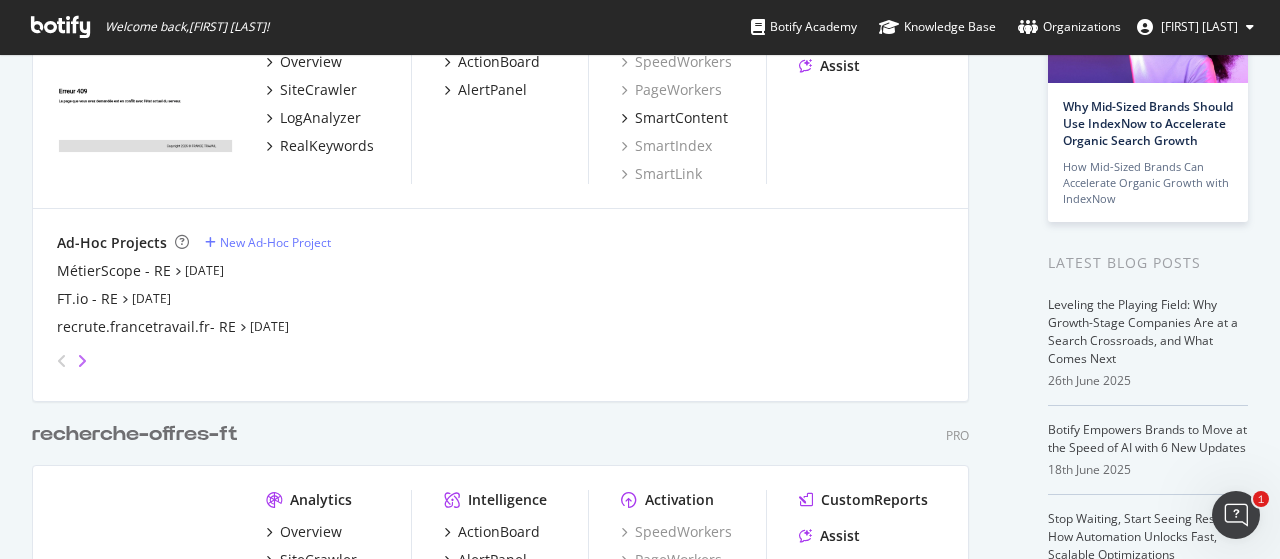 click at bounding box center (82, 361) 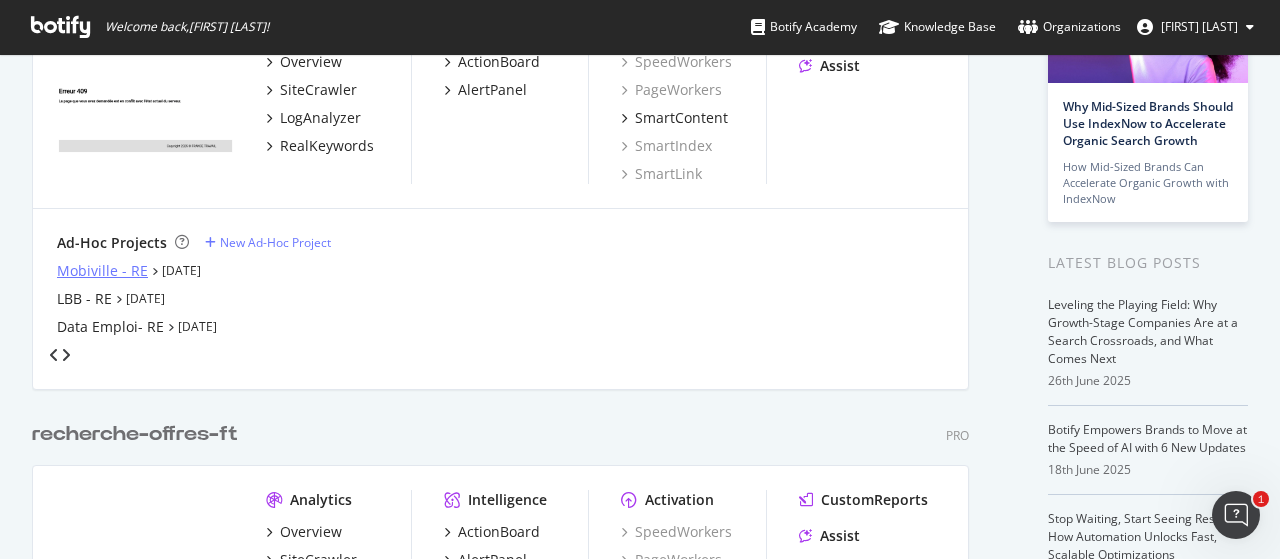 click on "Mobiville - RE" at bounding box center [102, 271] 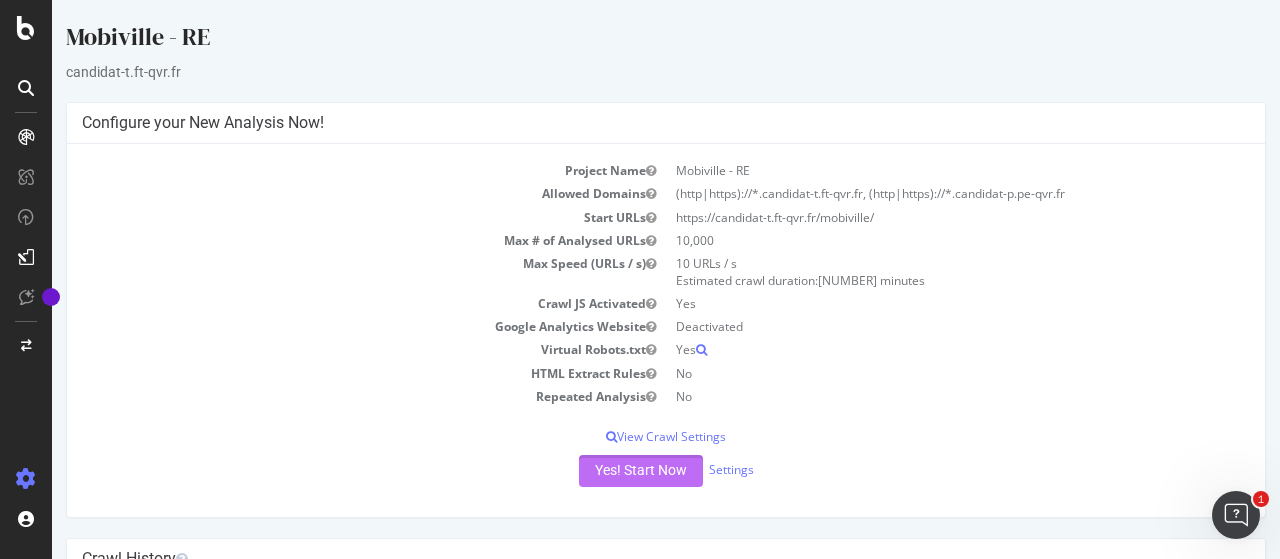 click on "Yes! Start Now" at bounding box center (641, 471) 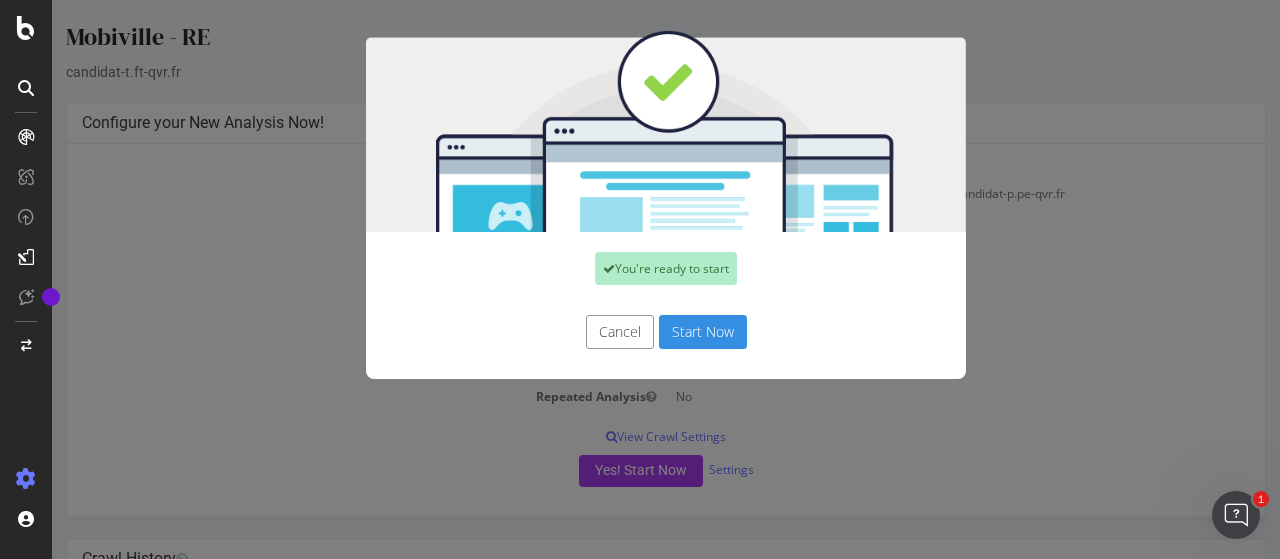 click on "Start Now" at bounding box center (703, 332) 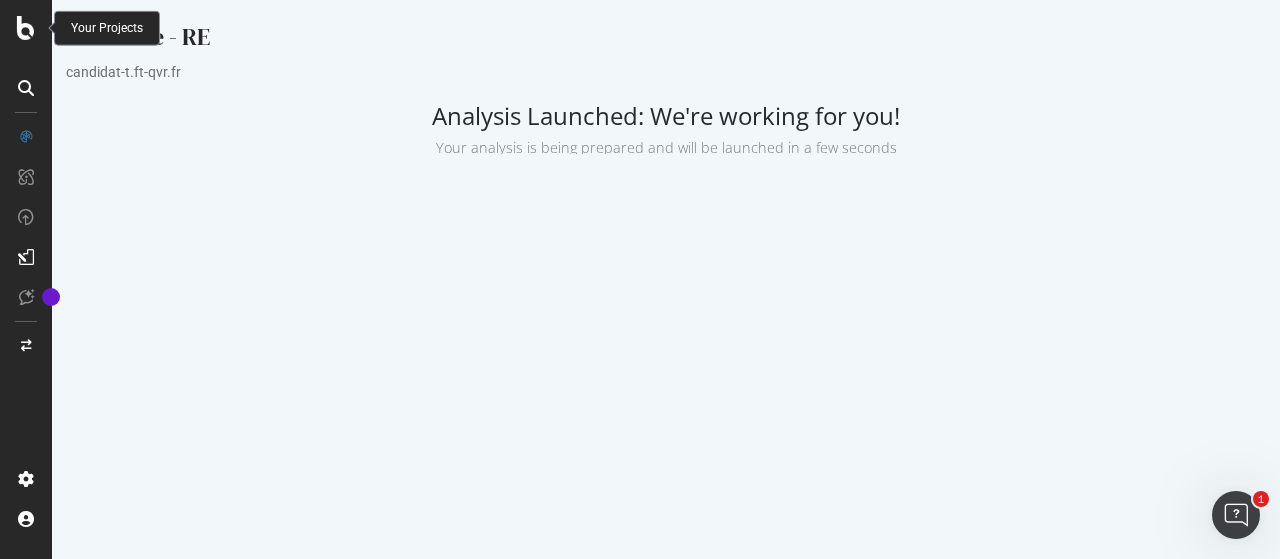 click at bounding box center (26, 28) 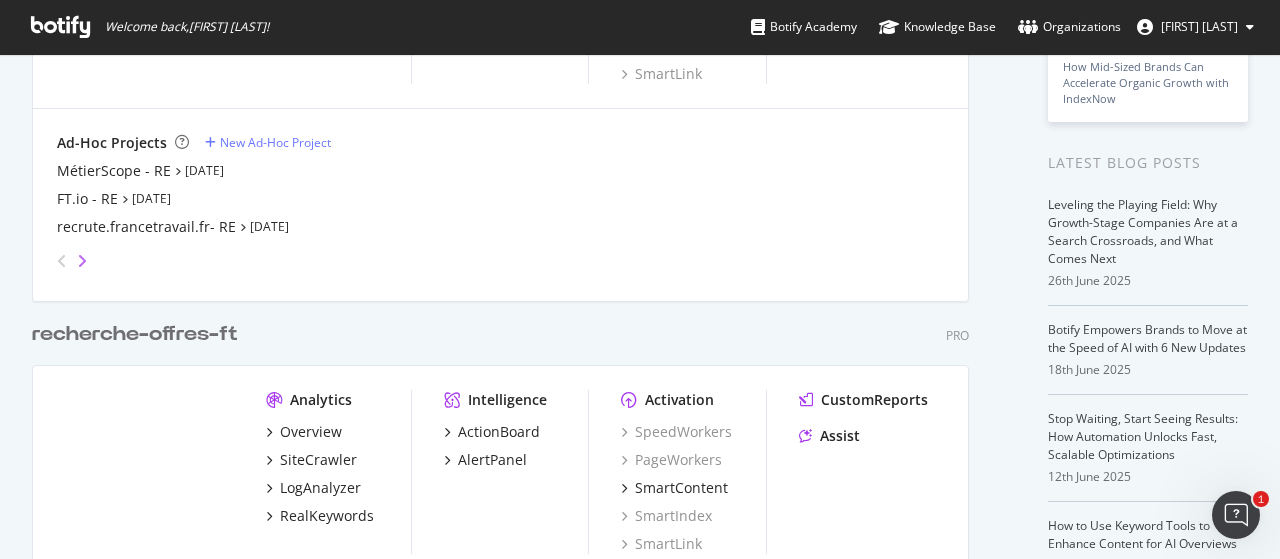 click at bounding box center (82, 261) 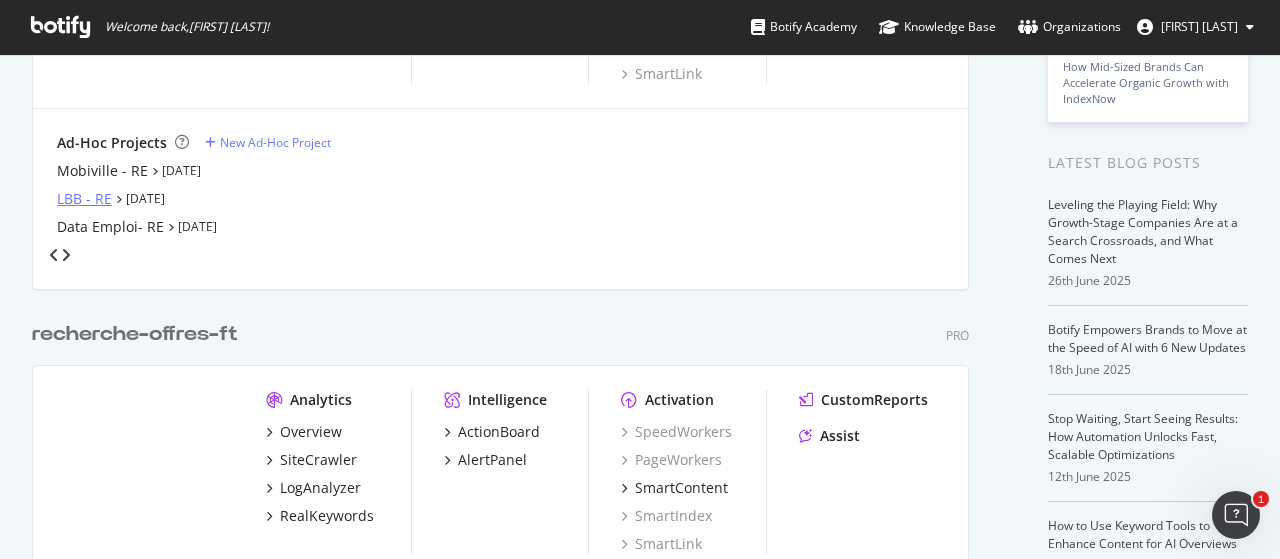 click on "LBB - RE" at bounding box center [84, 199] 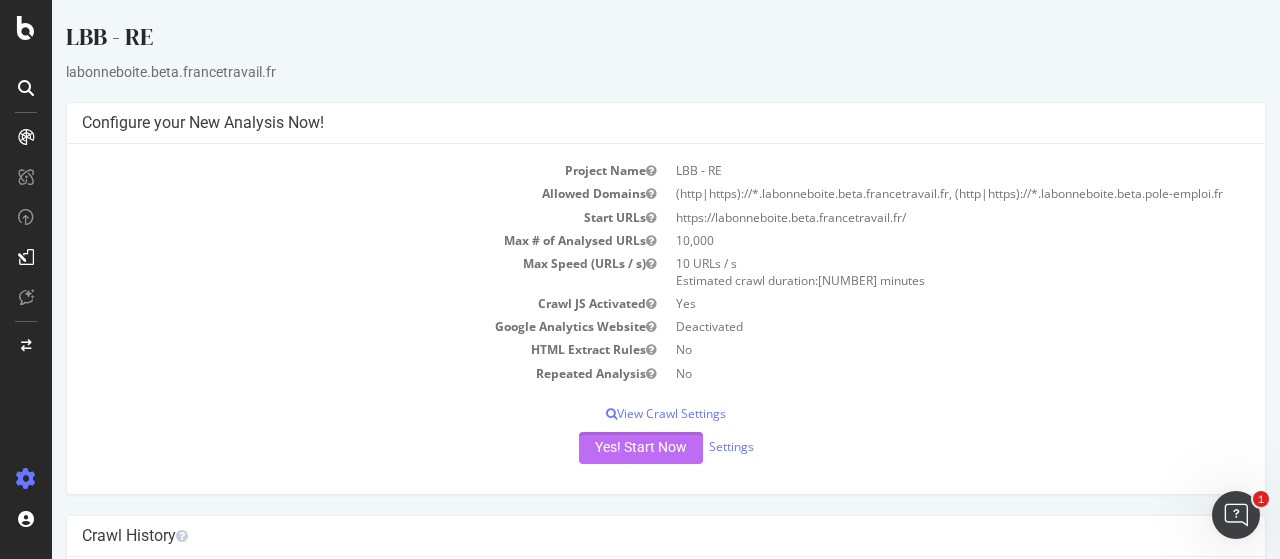click on "Yes! Start Now" at bounding box center (641, 448) 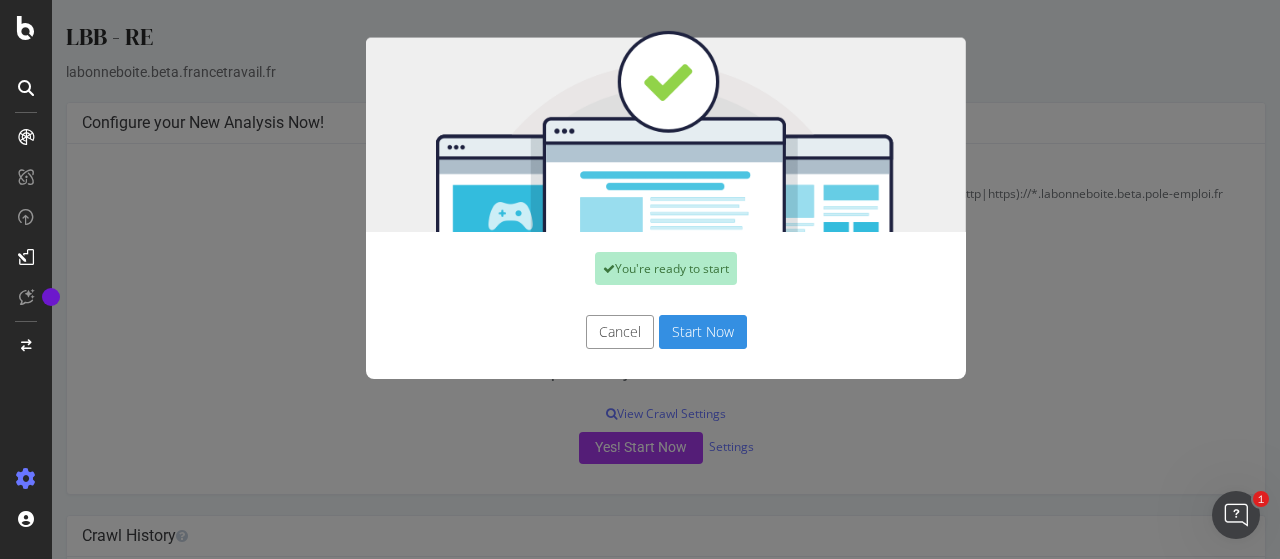 click on "Start Now" at bounding box center [703, 332] 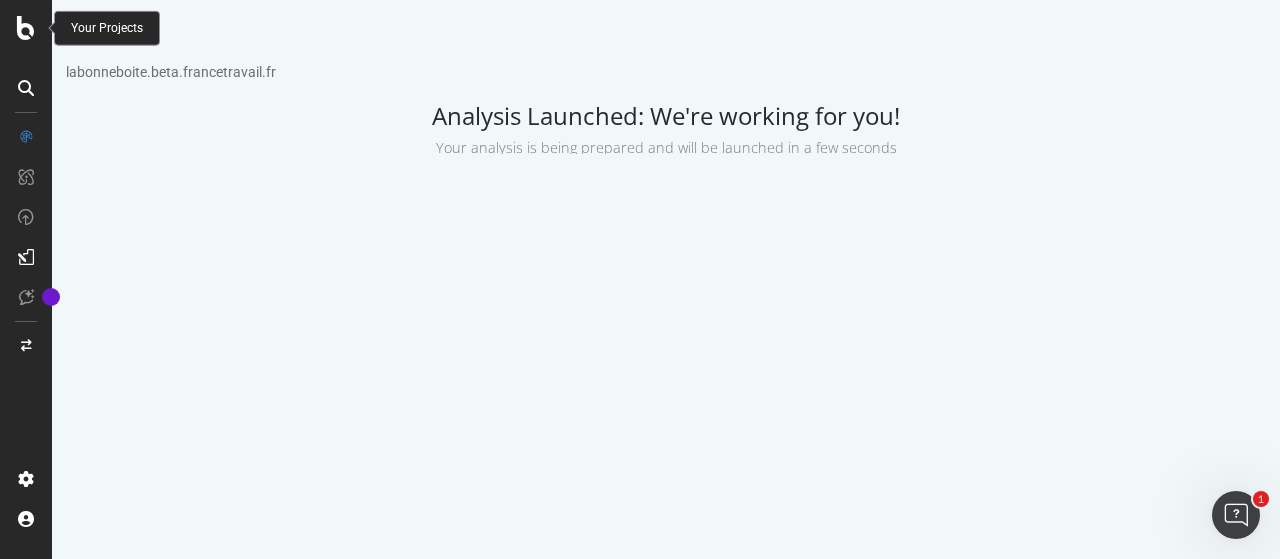 click at bounding box center [26, 28] 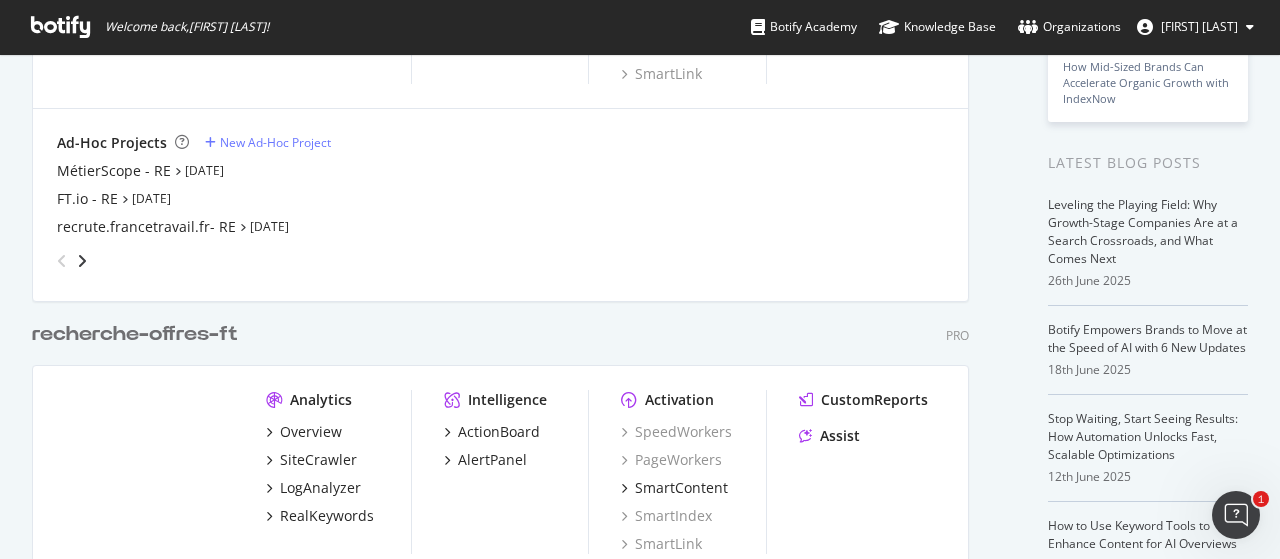 click at bounding box center [82, 261] 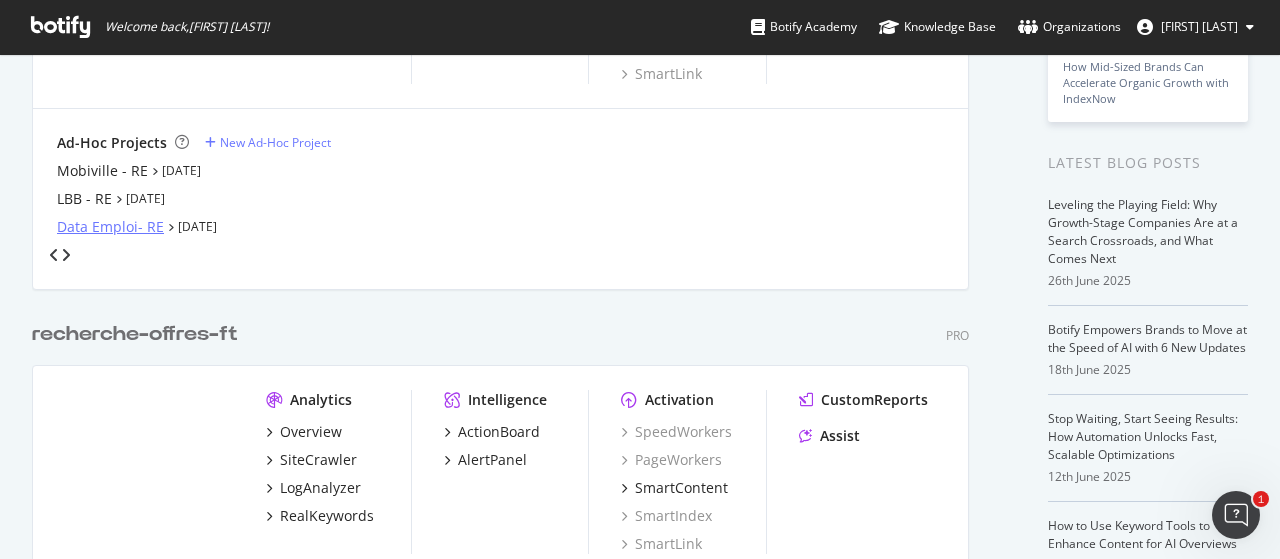 click on "Data Emploi- RE" at bounding box center [110, 227] 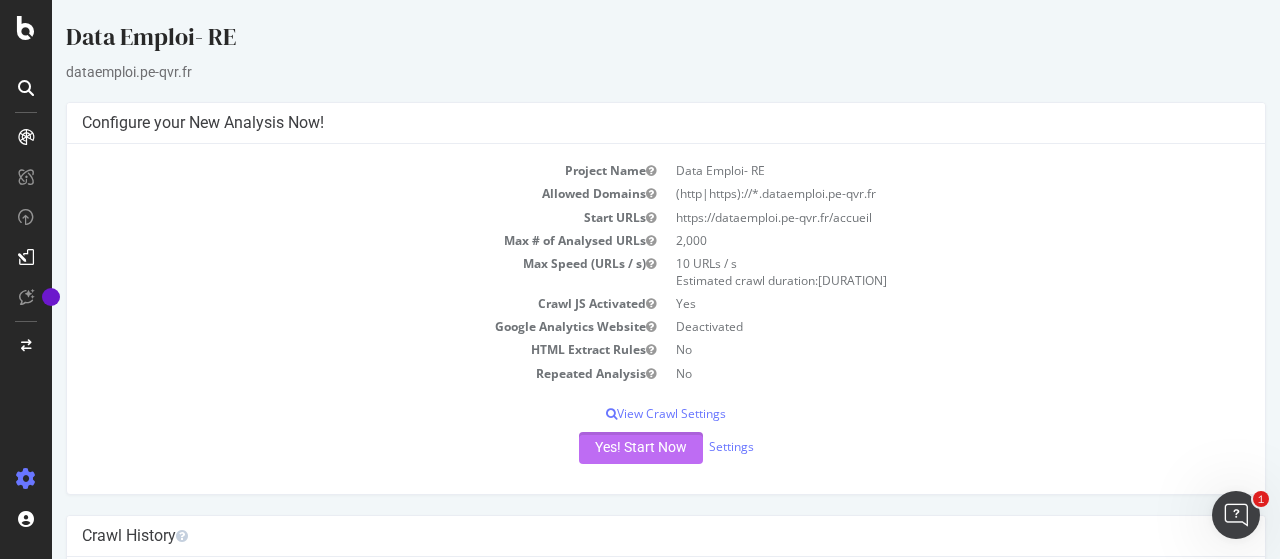 click on "Yes! Start Now" at bounding box center (641, 448) 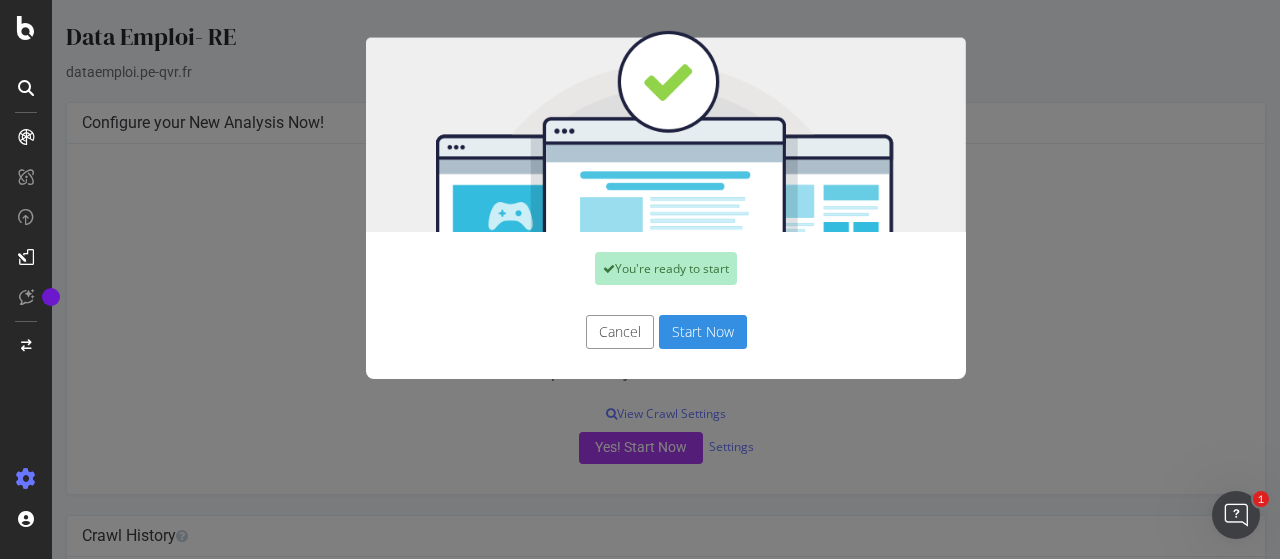 click on "Start Now" at bounding box center [703, 332] 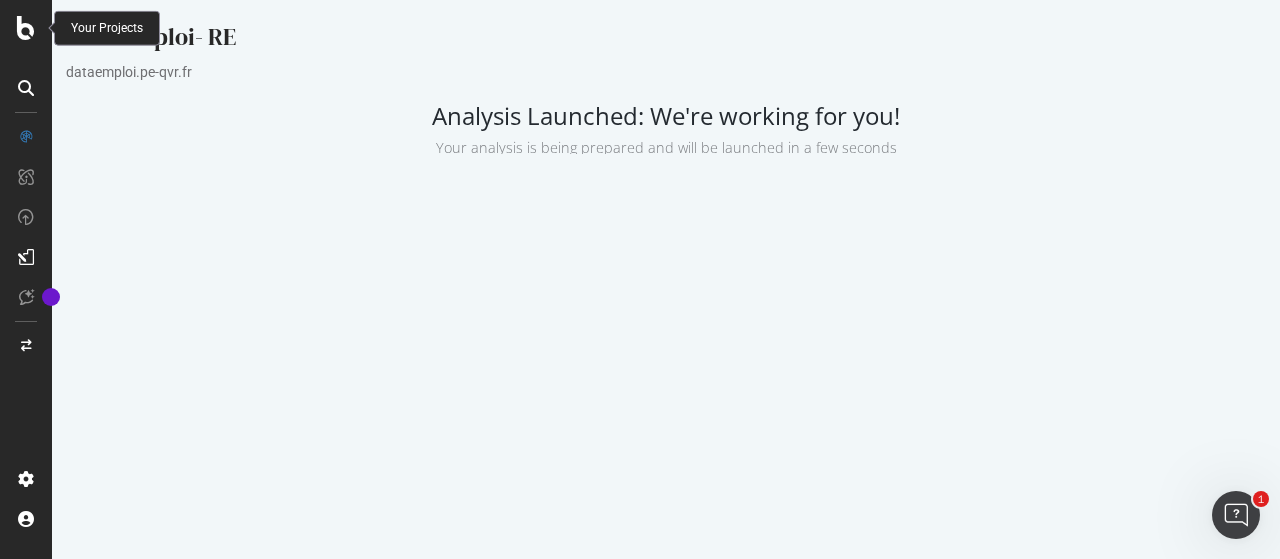 click at bounding box center (26, 28) 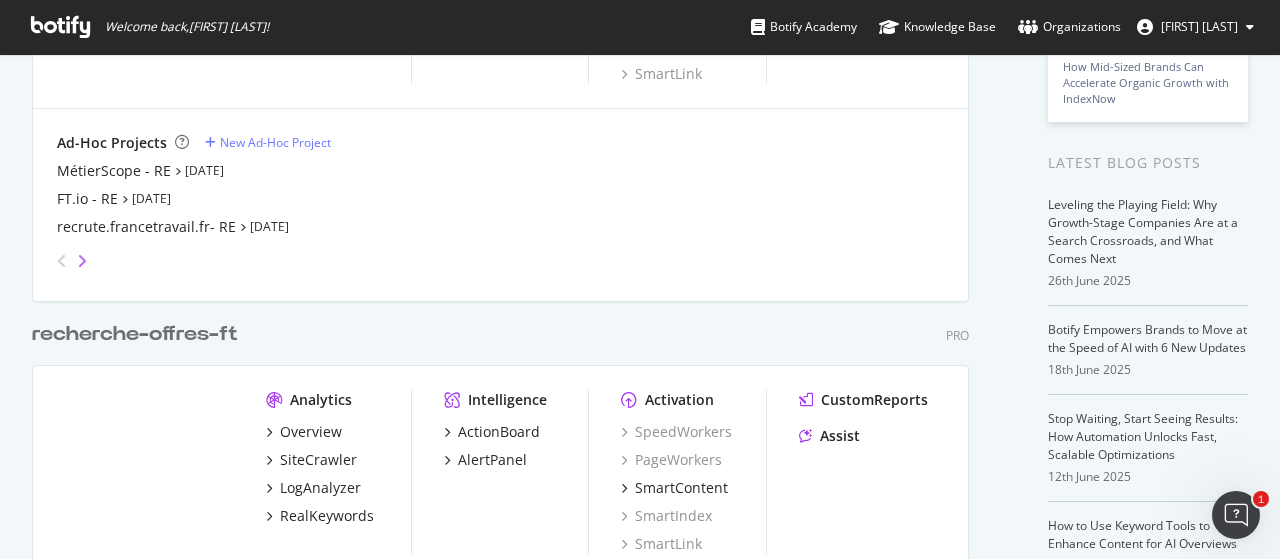 click at bounding box center [82, 261] 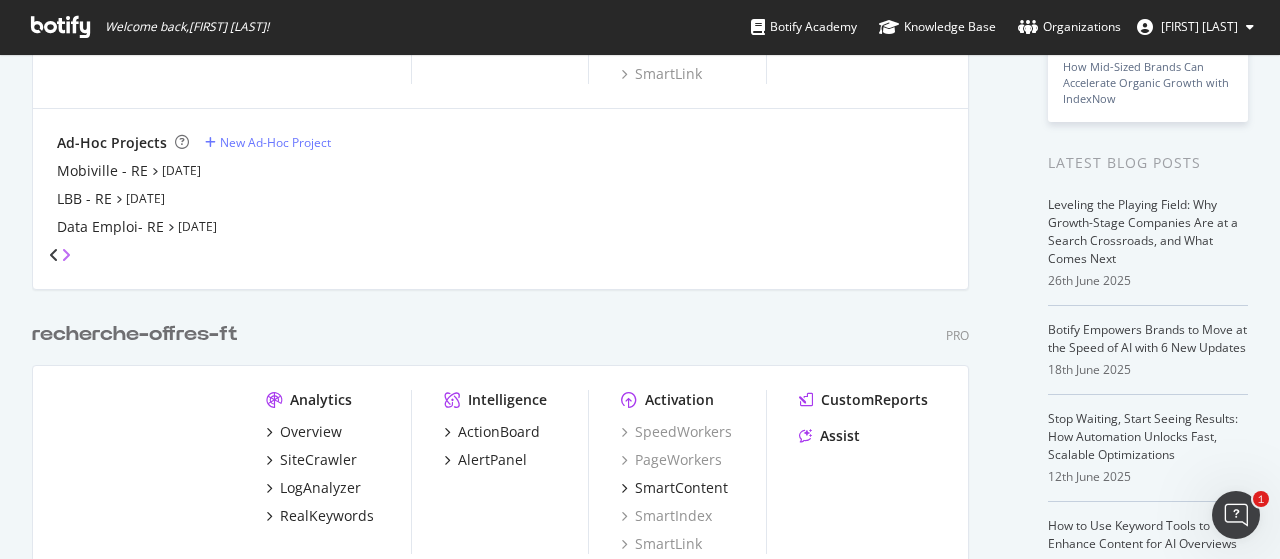 click at bounding box center [66, 255] 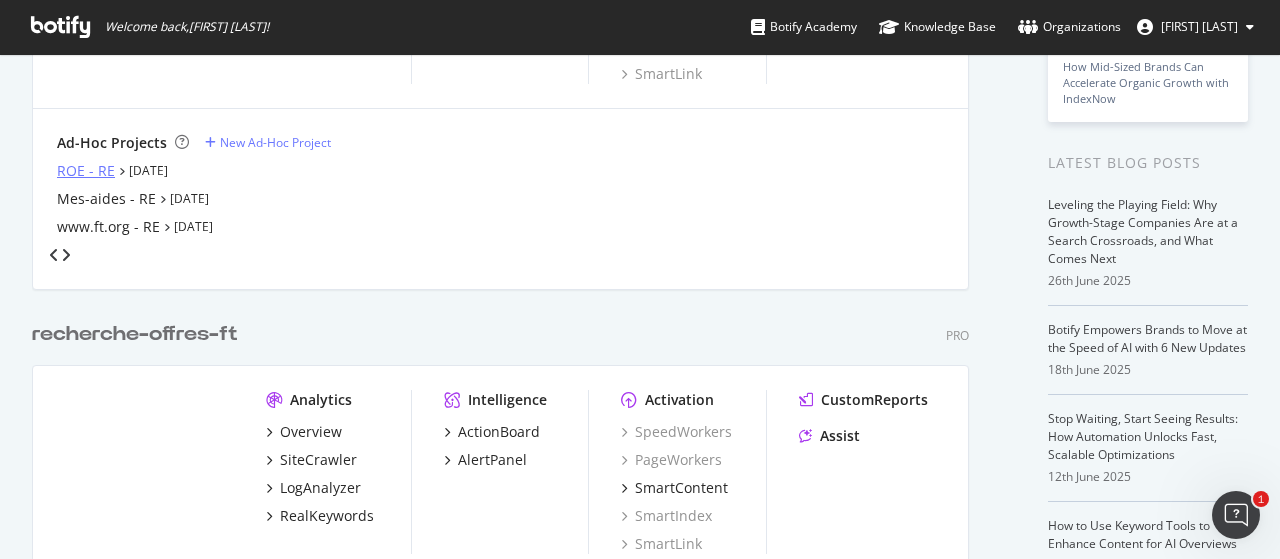click on "ROE - RE" at bounding box center [86, 171] 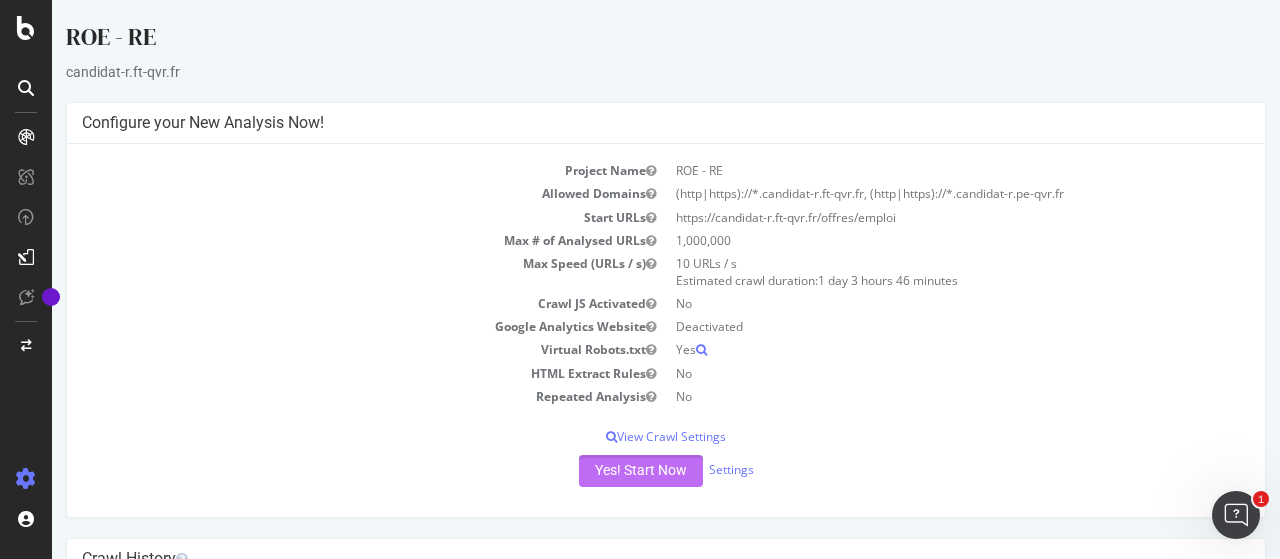 click on "Yes! Start Now" at bounding box center [641, 471] 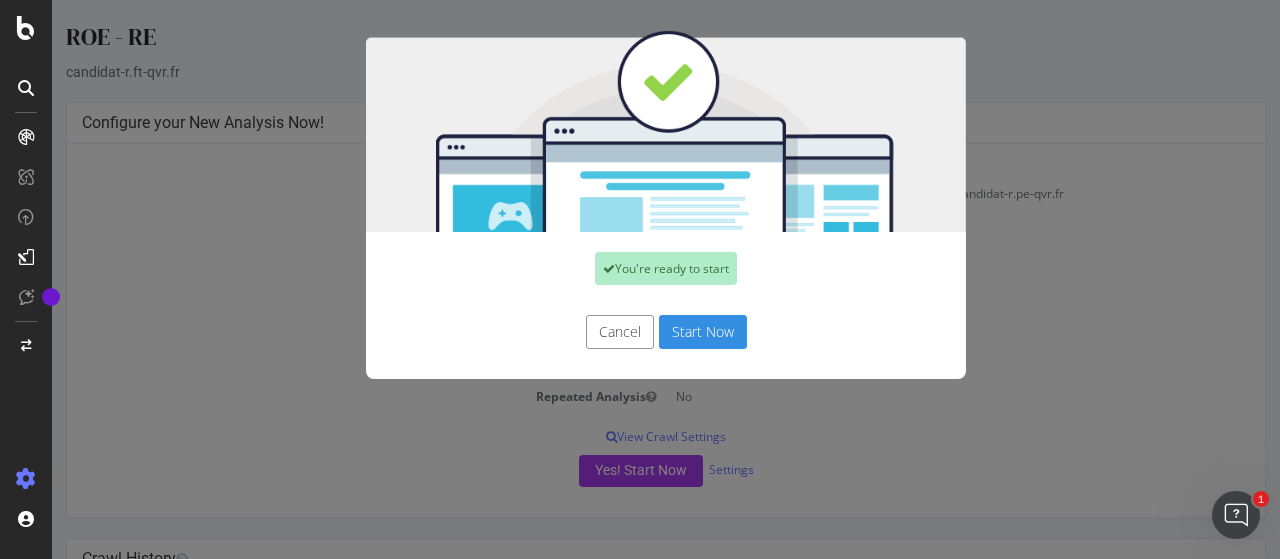 click on "Start Now" at bounding box center (703, 332) 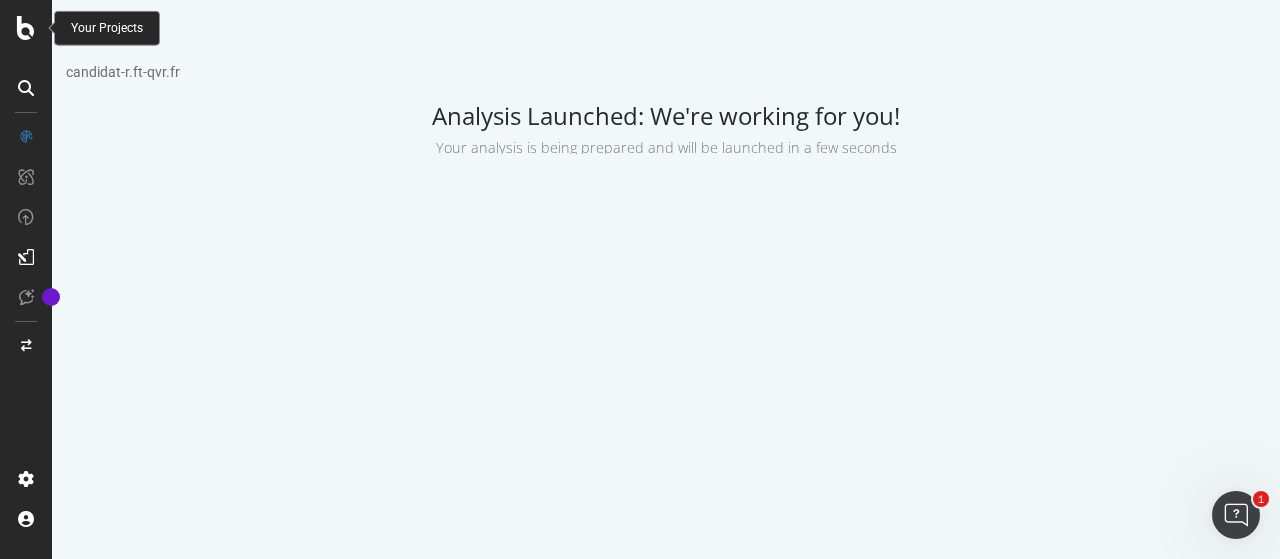 click at bounding box center (26, 28) 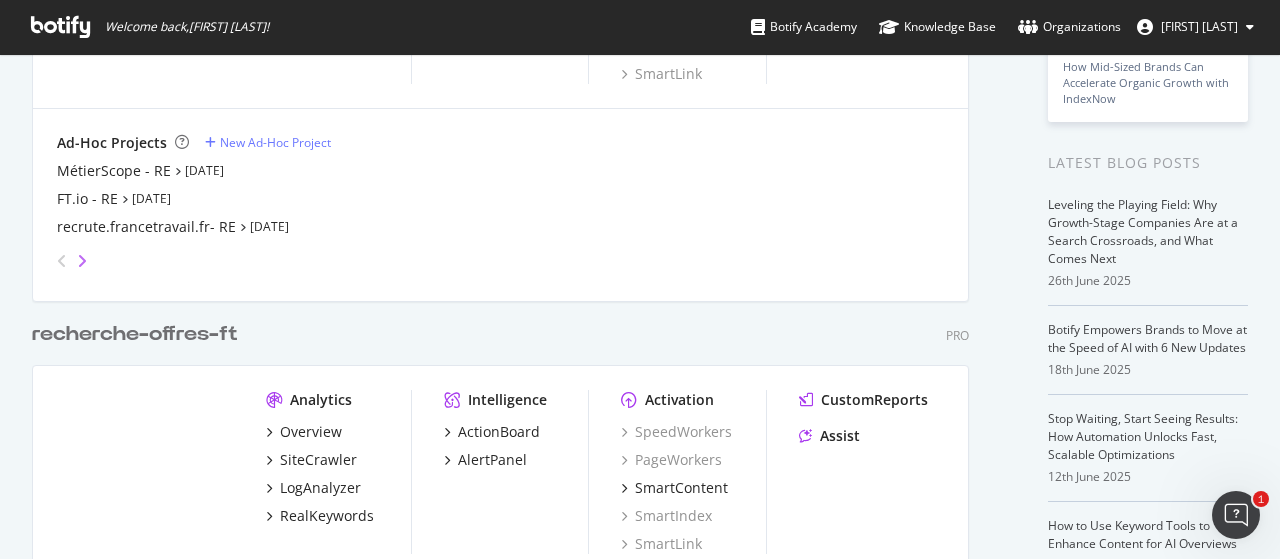 click at bounding box center [82, 261] 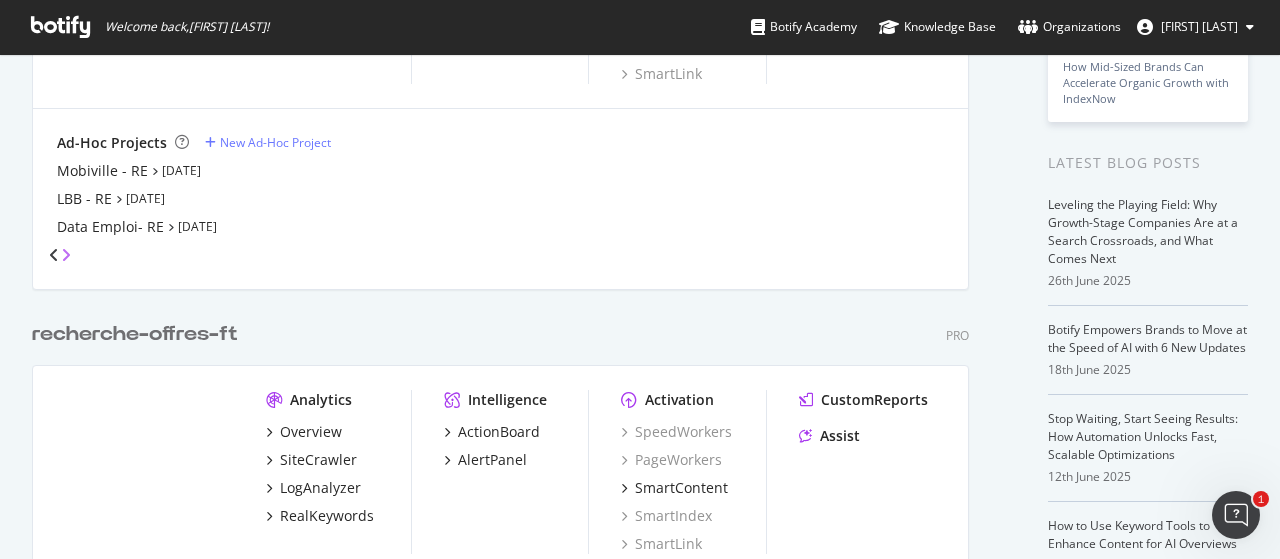 click at bounding box center [66, 255] 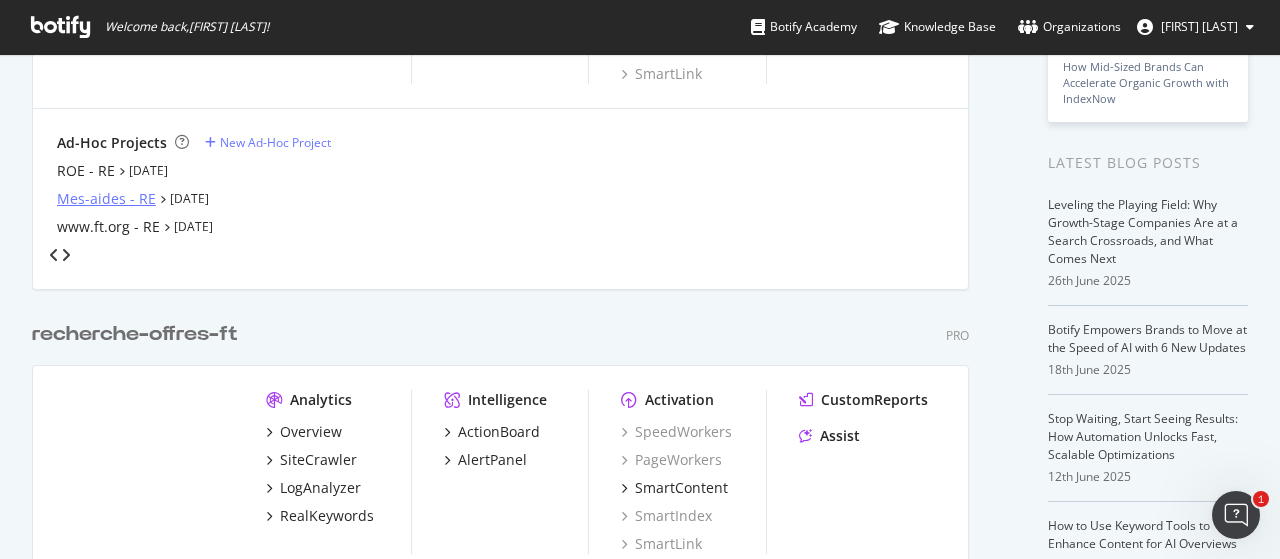 click on "Mes-aides - RE" at bounding box center [106, 199] 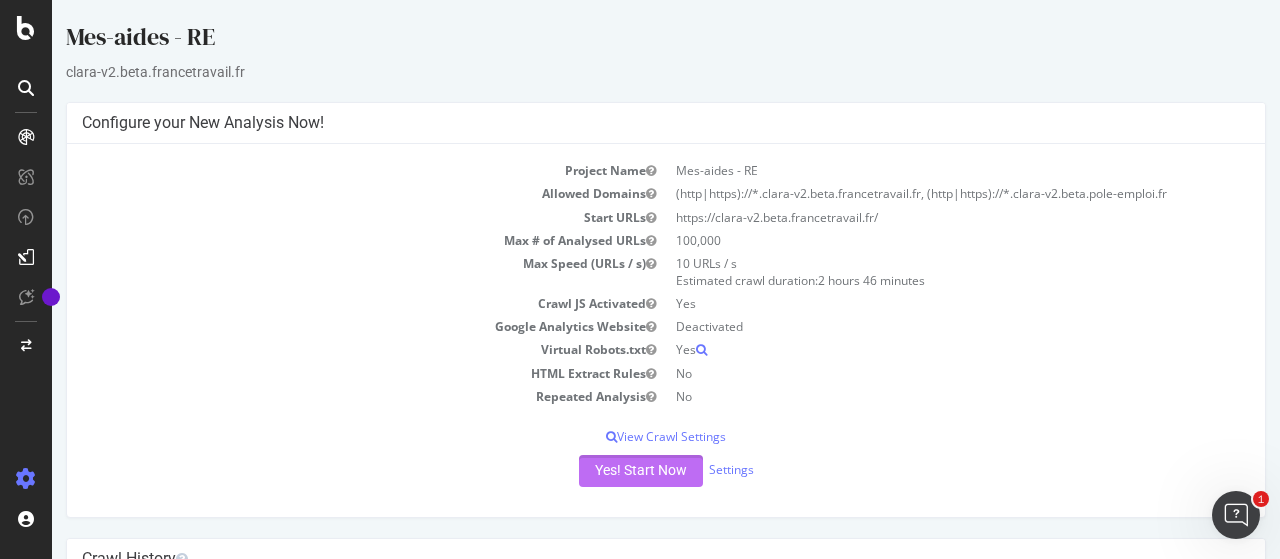 click on "Yes! Start Now" at bounding box center (641, 471) 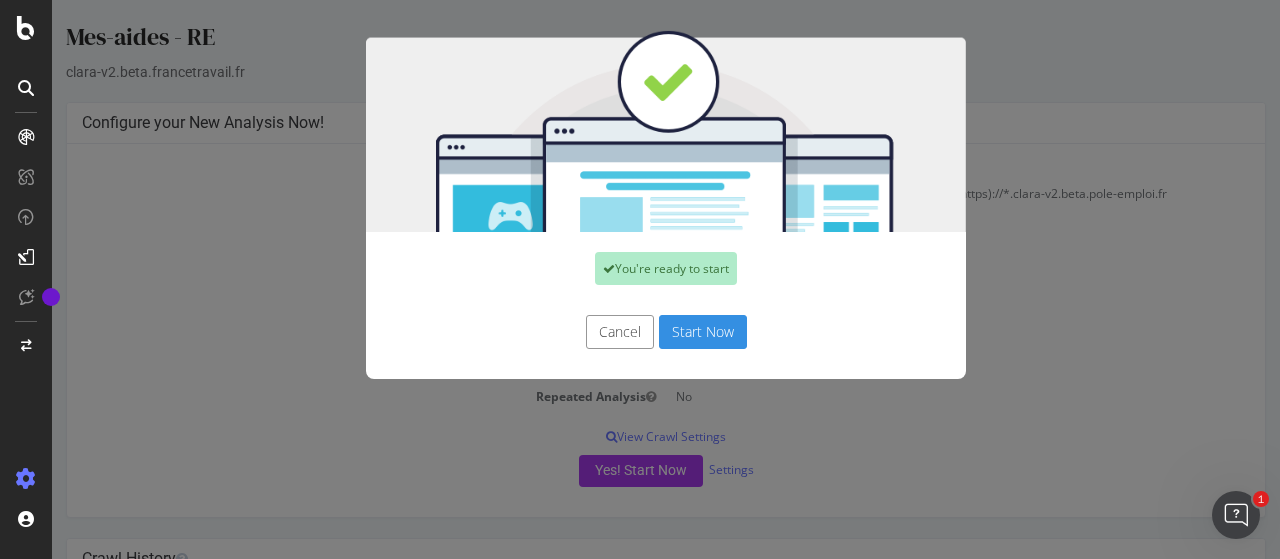 click on "Start Now" at bounding box center (703, 332) 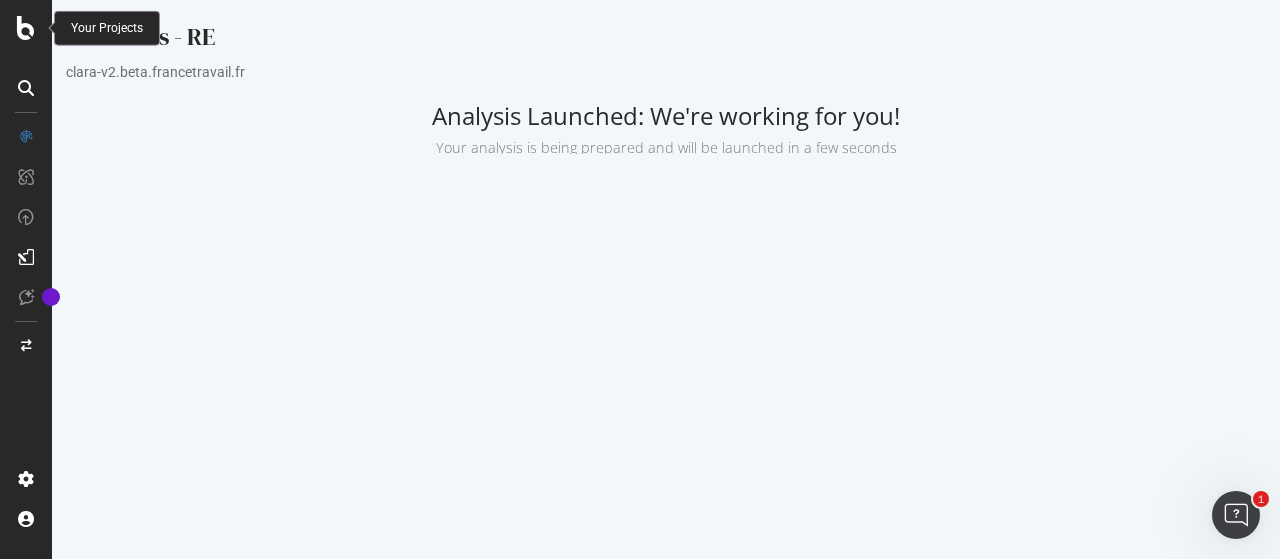 click at bounding box center (26, 28) 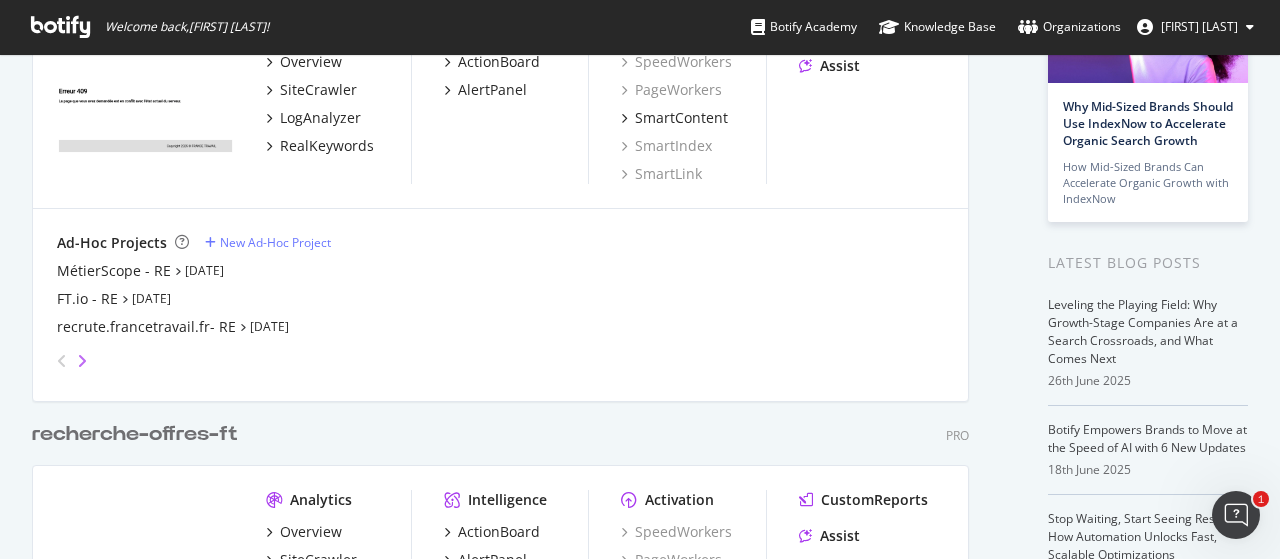 click at bounding box center [82, 361] 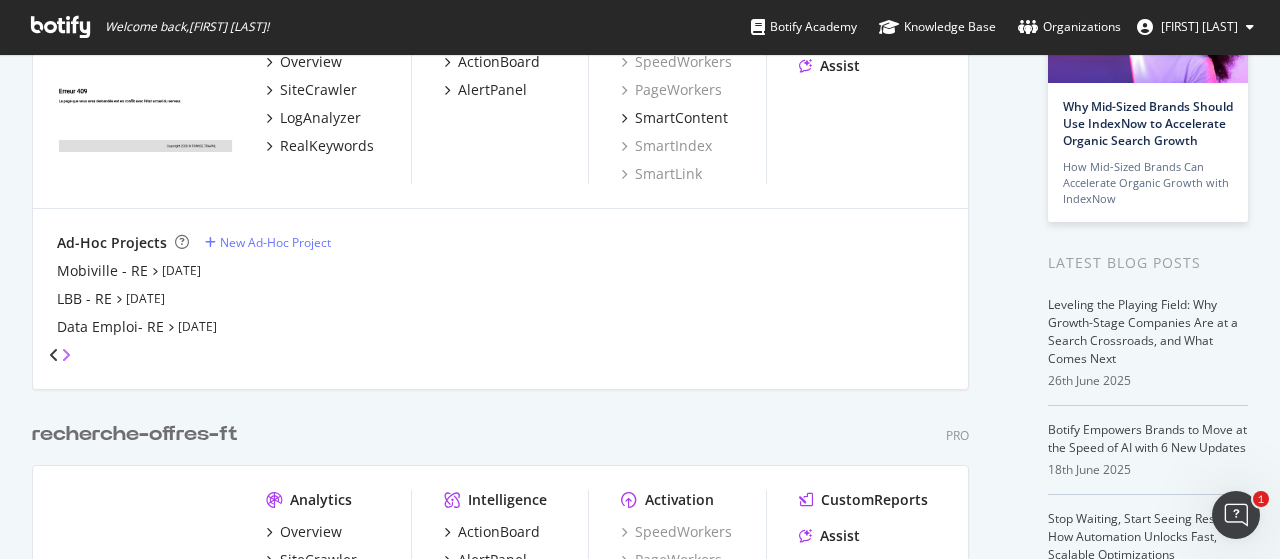 click at bounding box center [66, 355] 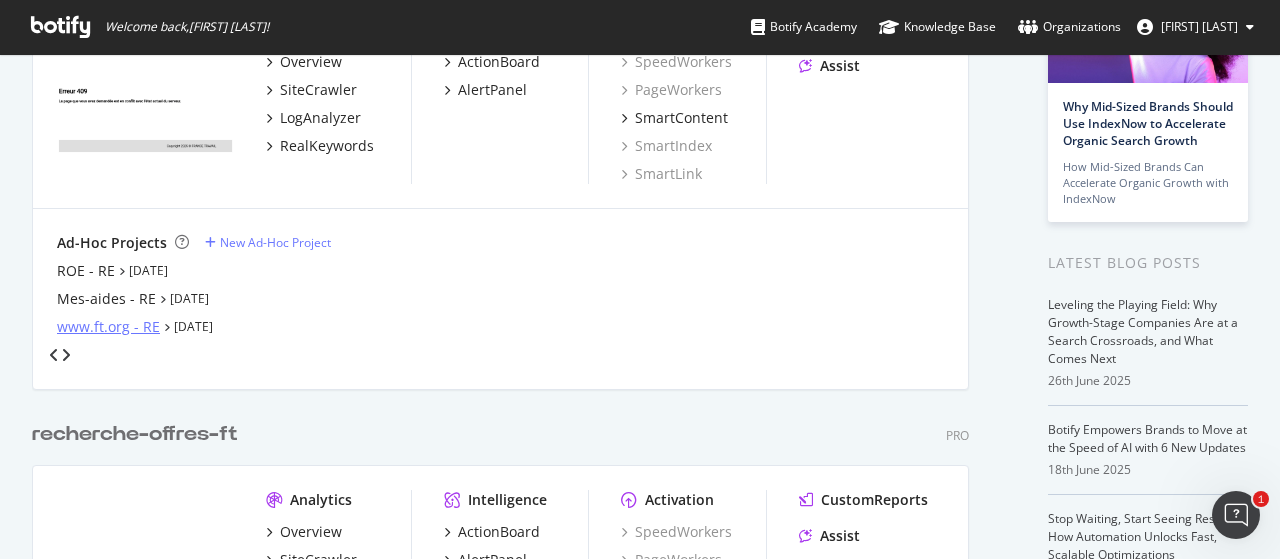 click on "www.ft.org - RE" at bounding box center (108, 327) 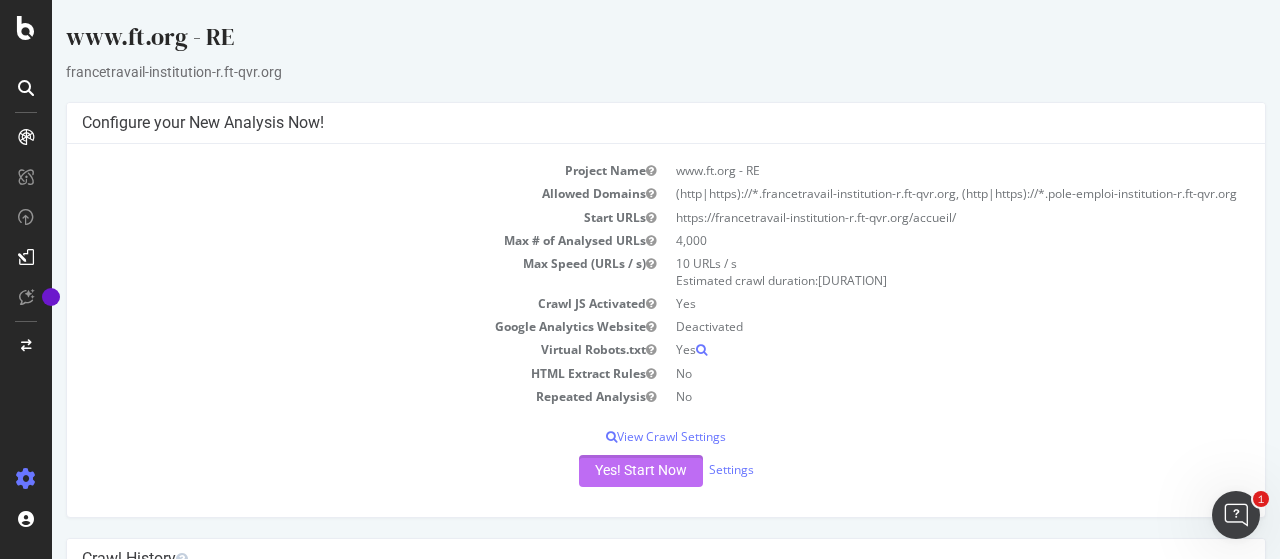click on "Yes! Start Now" at bounding box center [641, 471] 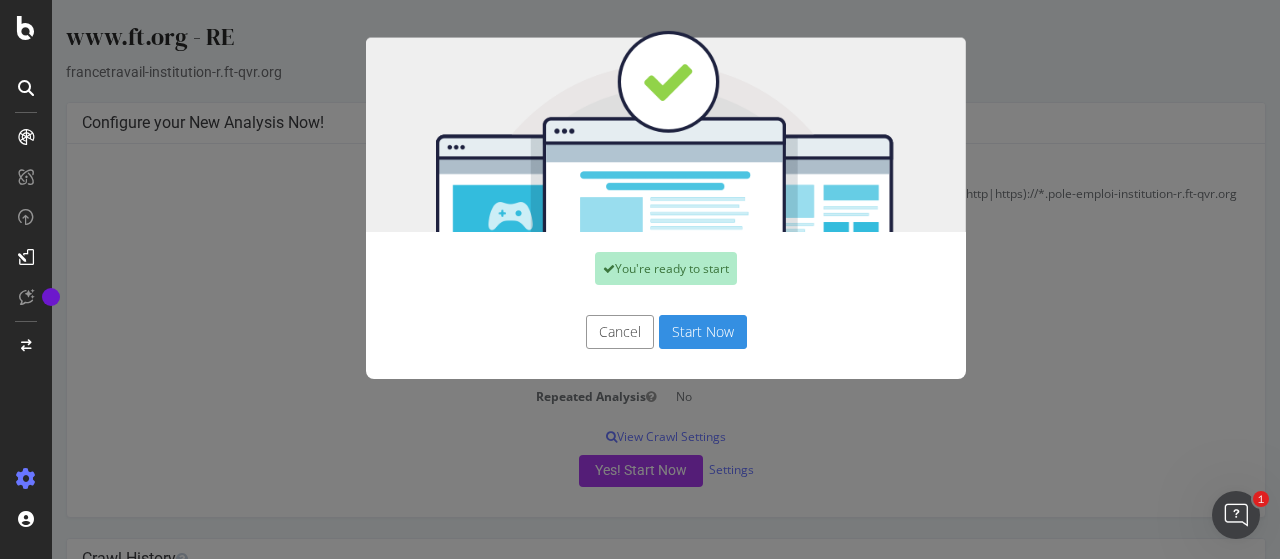 click on "Start Now" at bounding box center [703, 332] 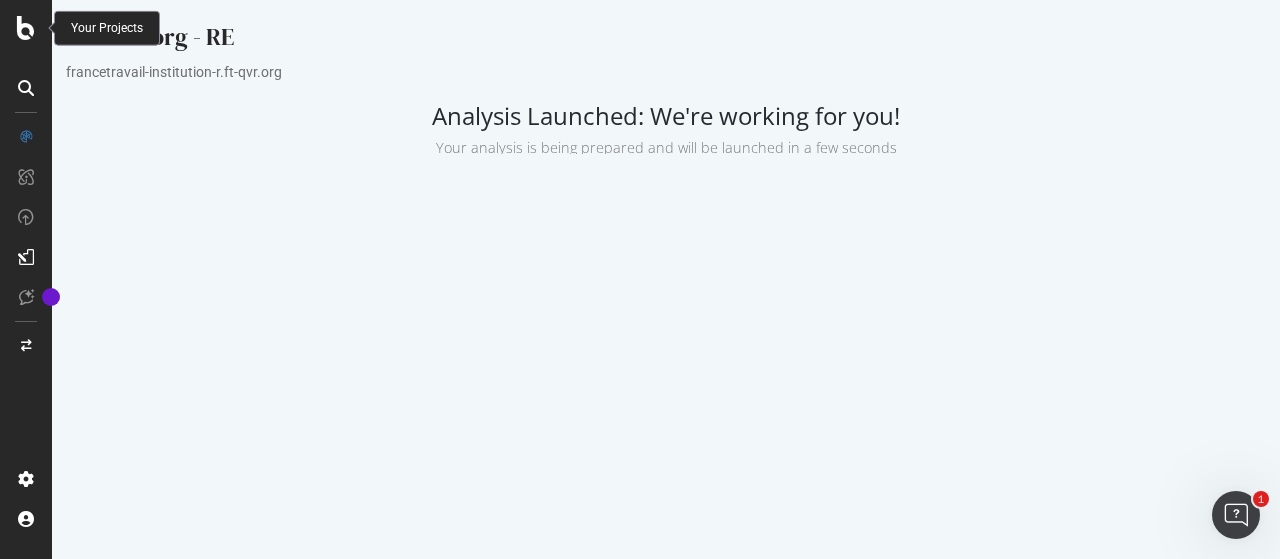 click at bounding box center (26, 28) 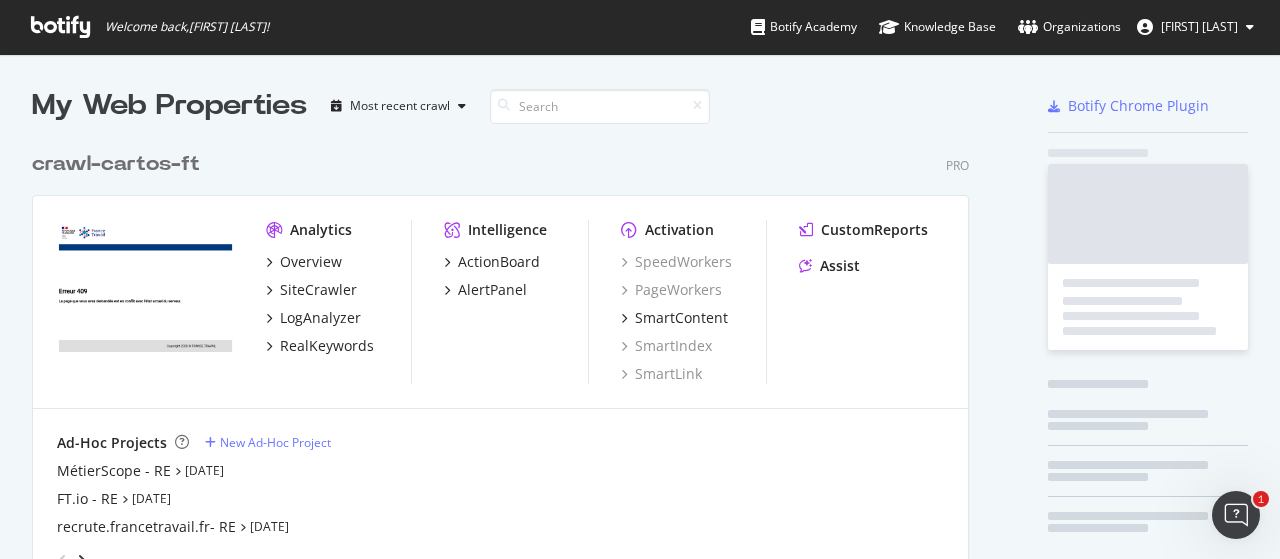 scroll, scrollTop: 16, scrollLeft: 16, axis: both 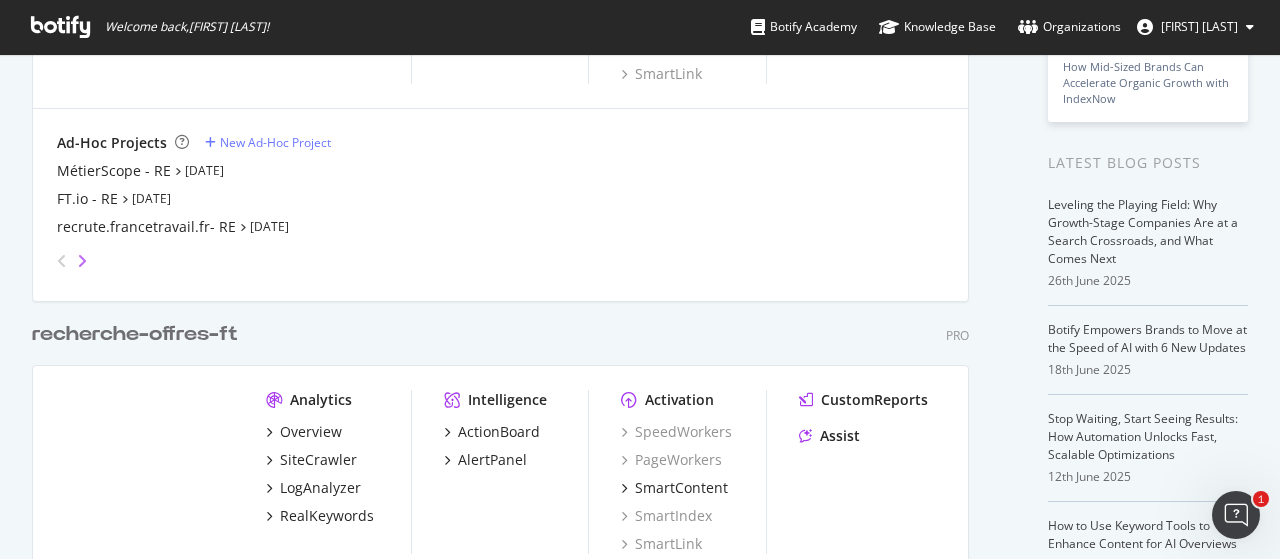 click at bounding box center [82, 261] 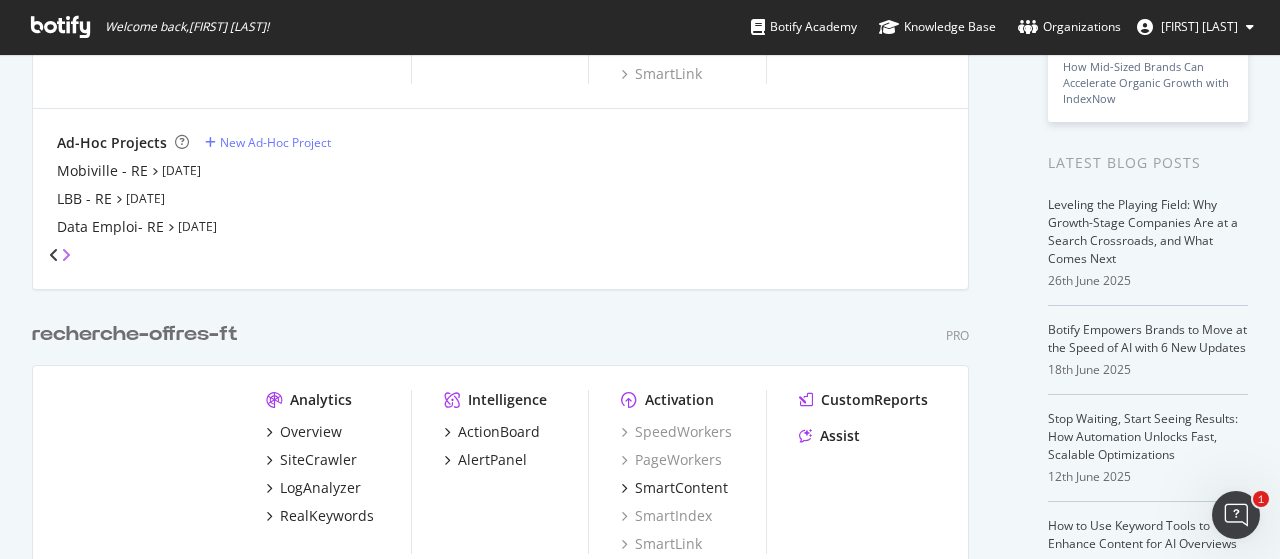 click at bounding box center (66, 255) 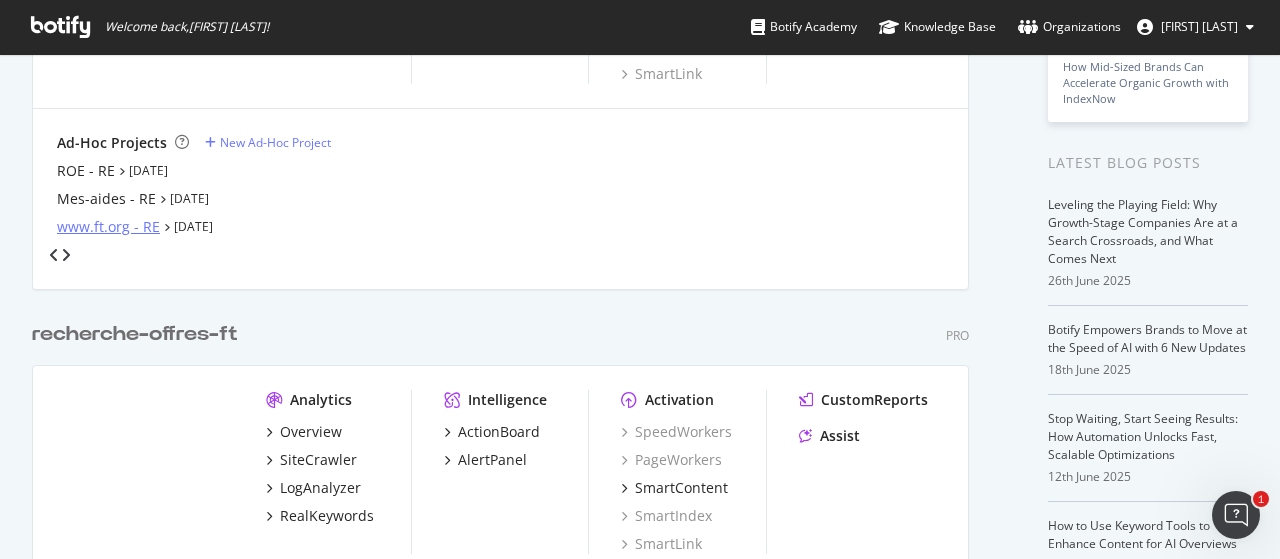 click on "www.ft.org - RE" at bounding box center [108, 227] 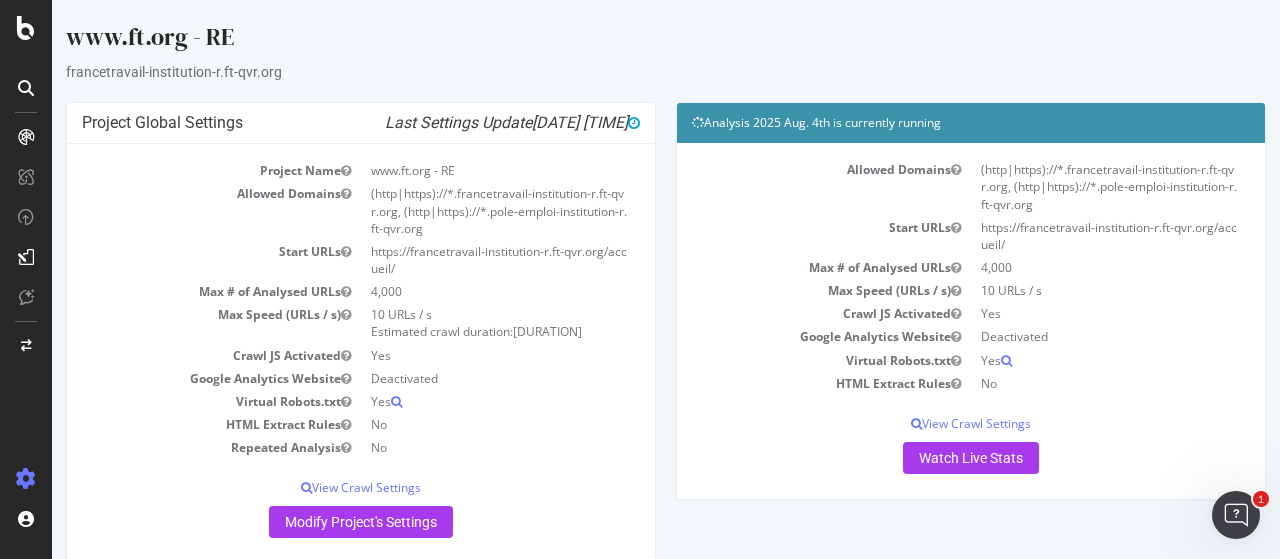 scroll, scrollTop: 0, scrollLeft: 0, axis: both 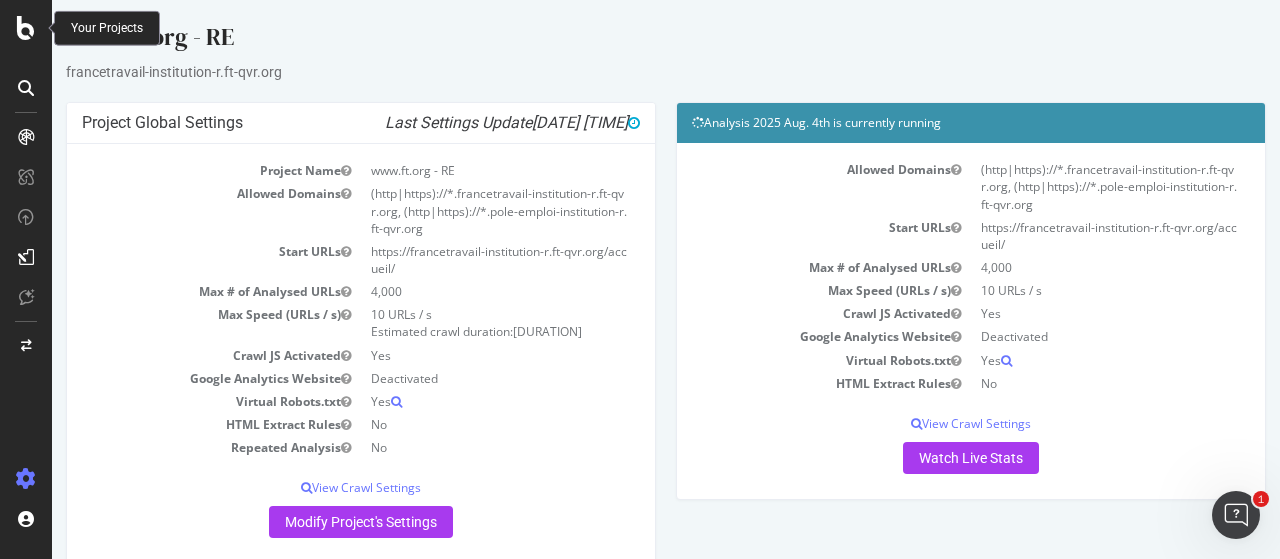 click at bounding box center [26, 28] 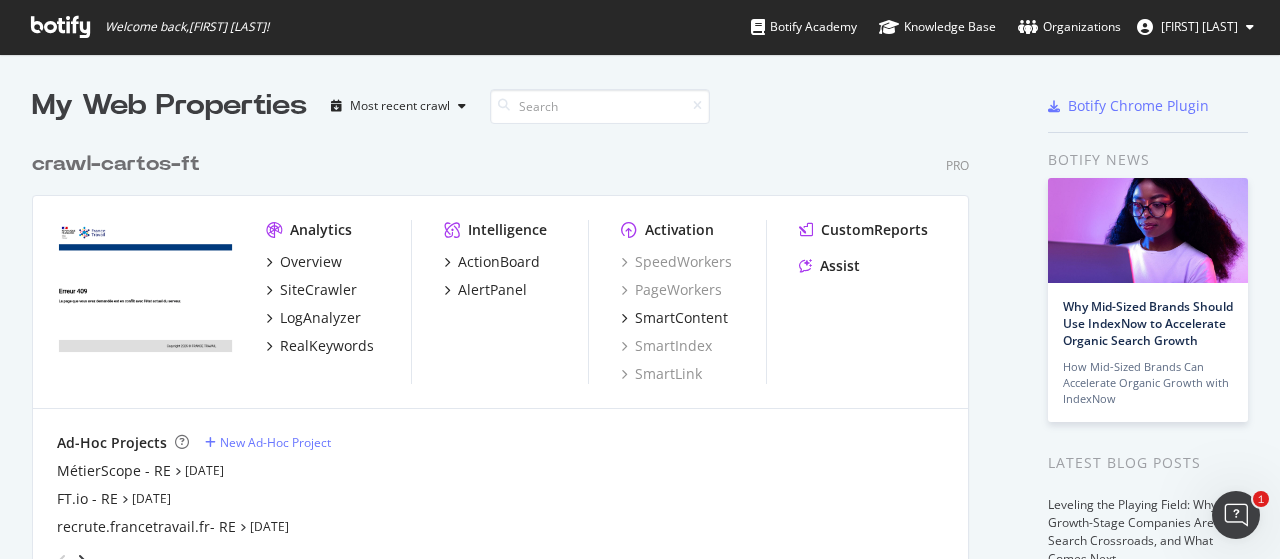 scroll, scrollTop: 16, scrollLeft: 16, axis: both 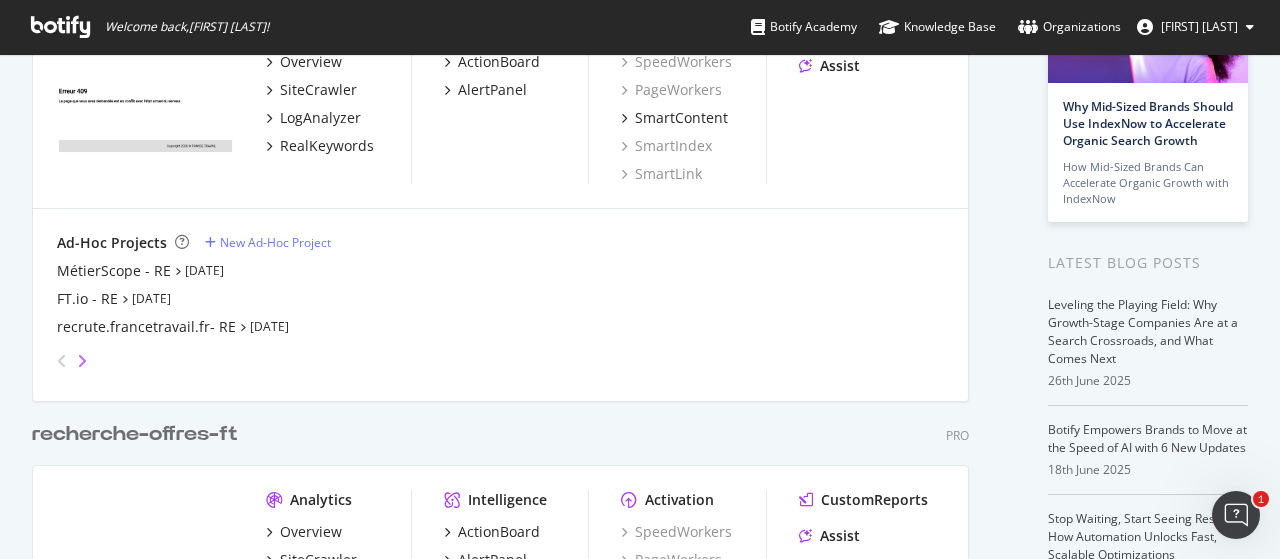click at bounding box center (82, 361) 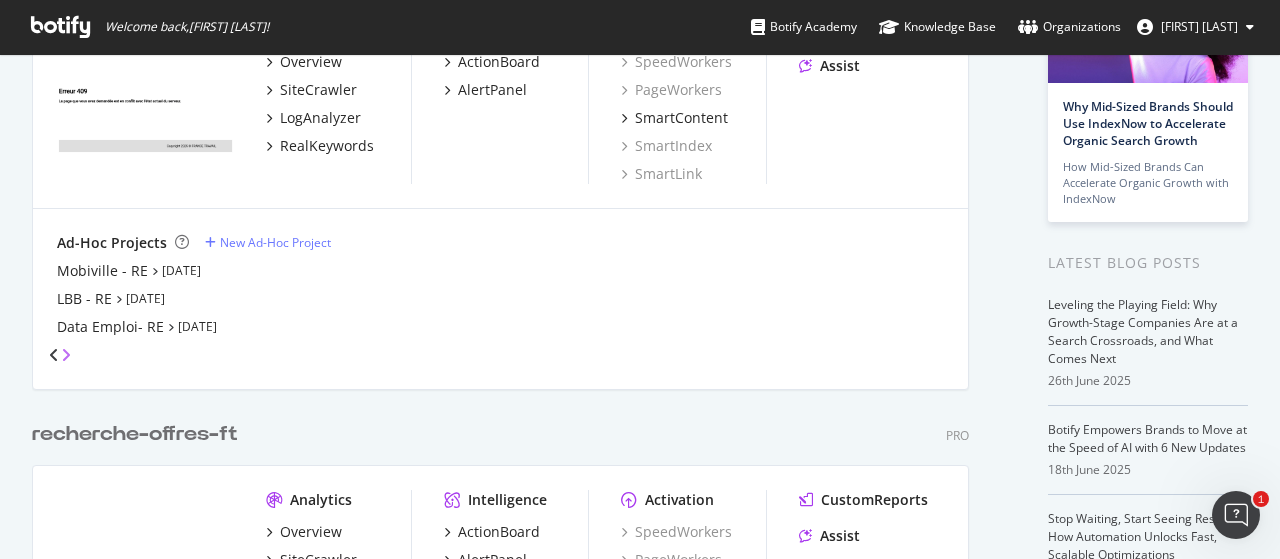 click at bounding box center [66, 355] 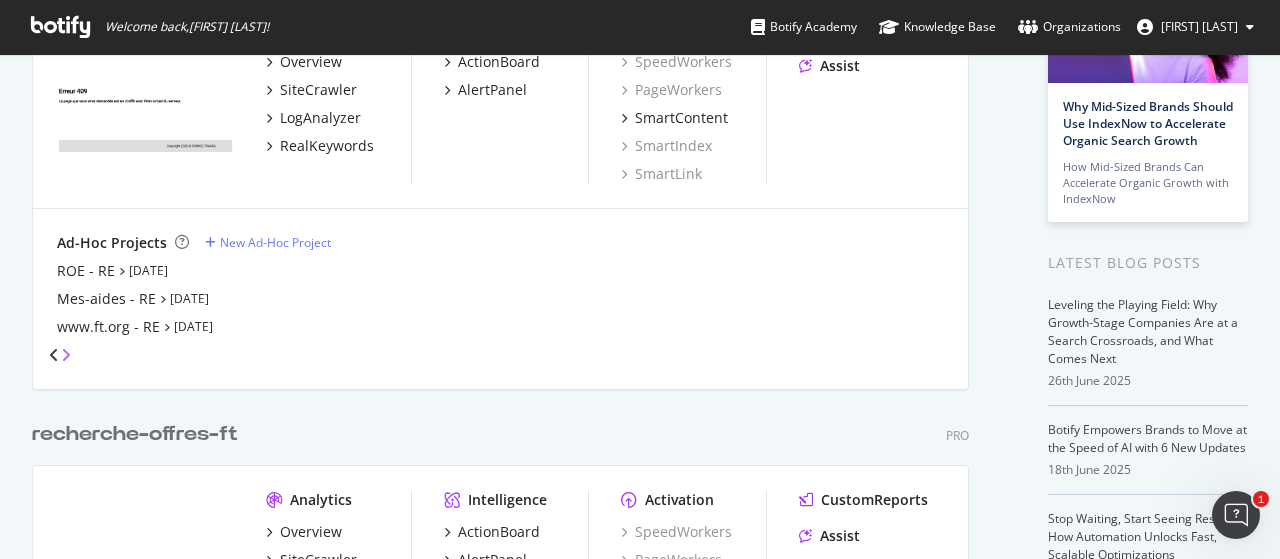 click at bounding box center (66, 355) 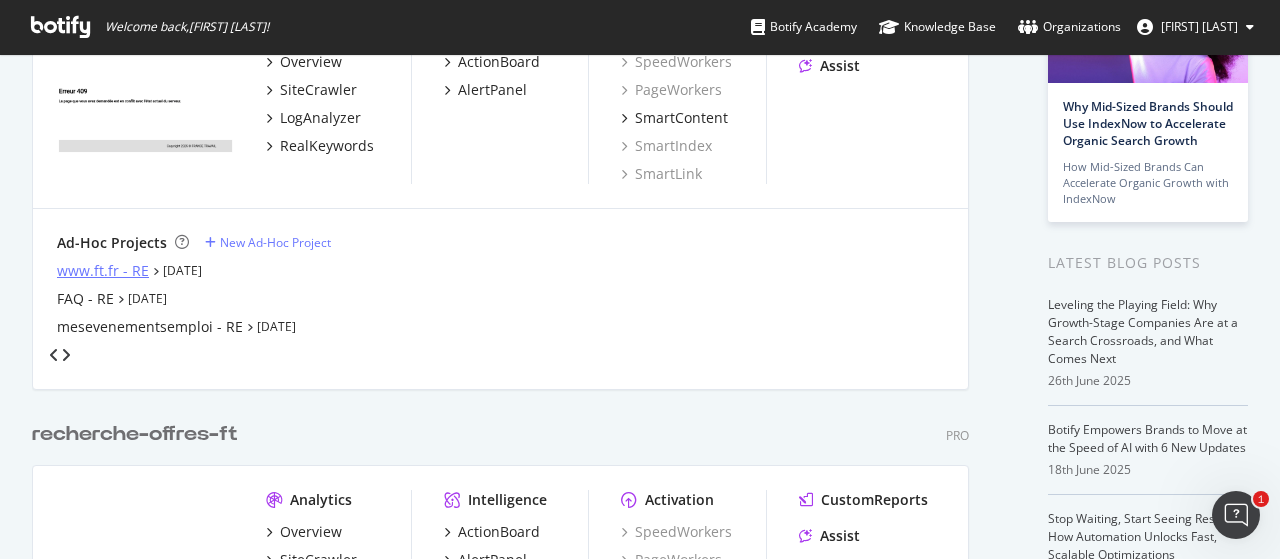 click on "www.ft.fr - RE" at bounding box center [103, 271] 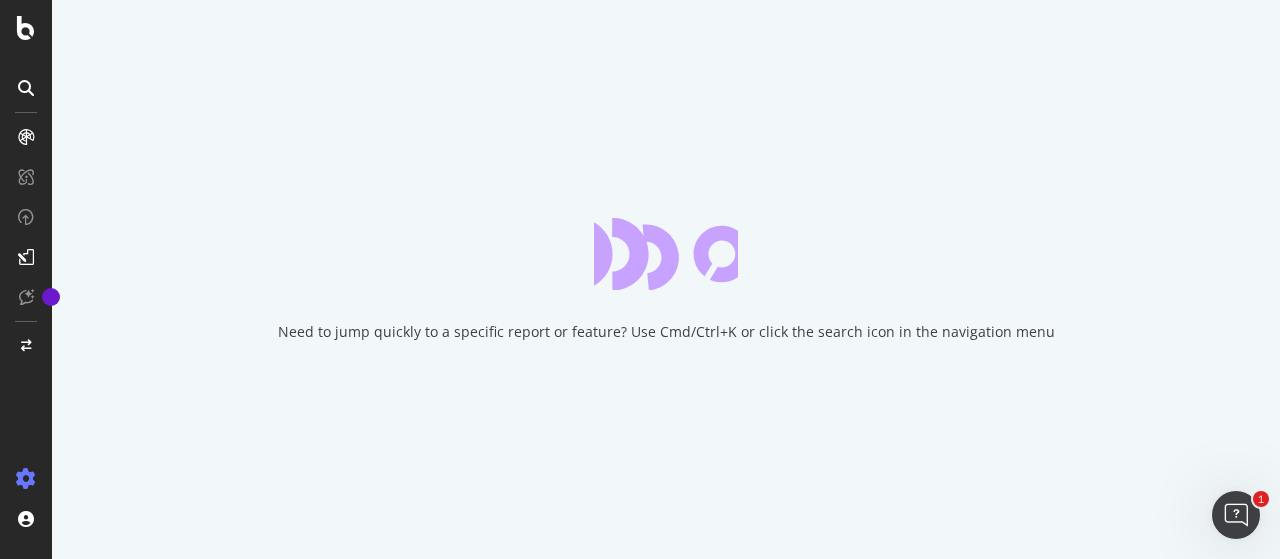 scroll, scrollTop: 0, scrollLeft: 0, axis: both 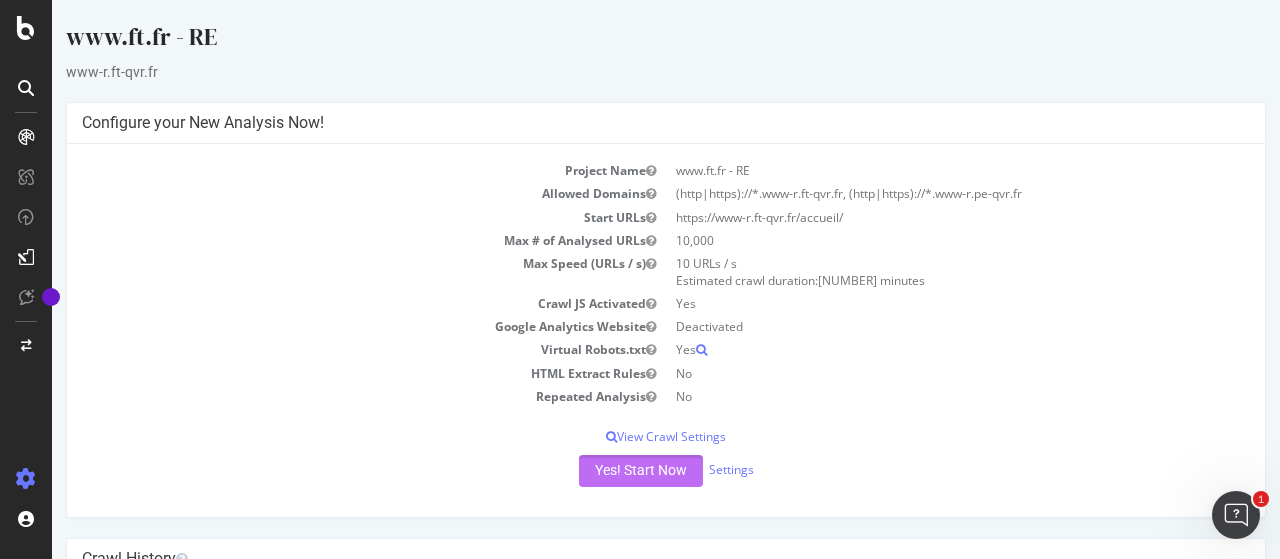 click on "Yes! Start Now" at bounding box center (641, 471) 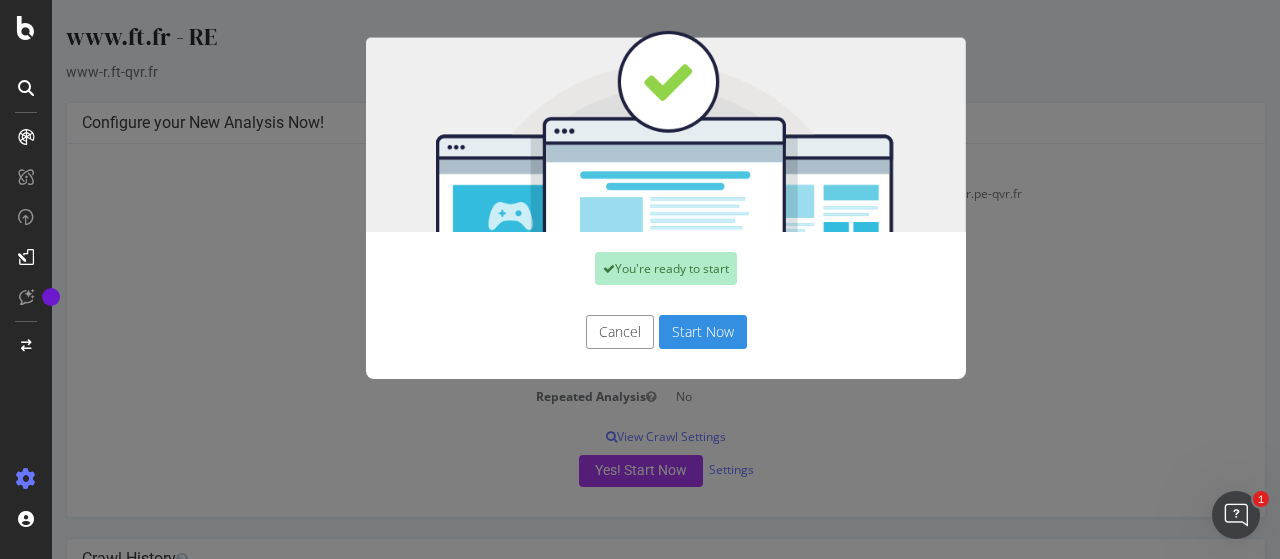 click on "Start Now" at bounding box center [703, 332] 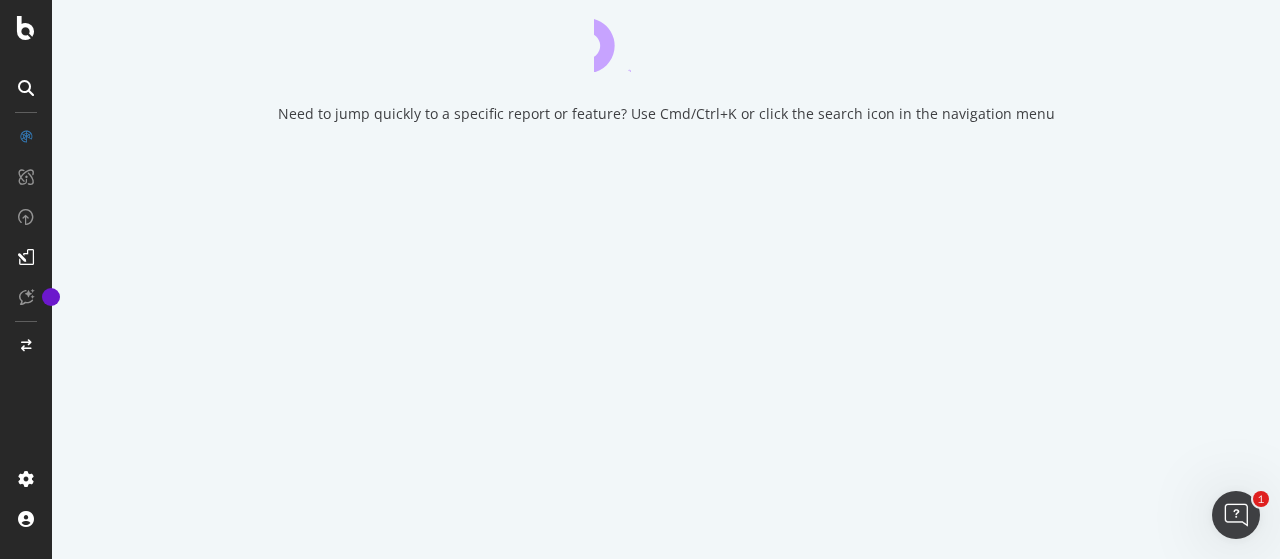 scroll, scrollTop: 0, scrollLeft: 0, axis: both 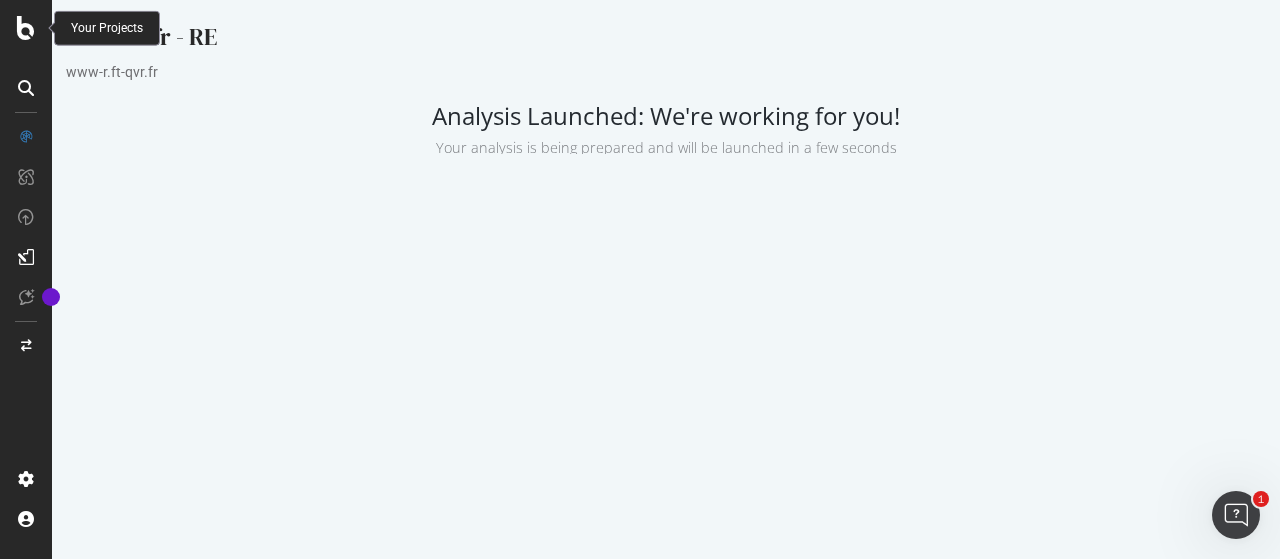 click at bounding box center [26, 28] 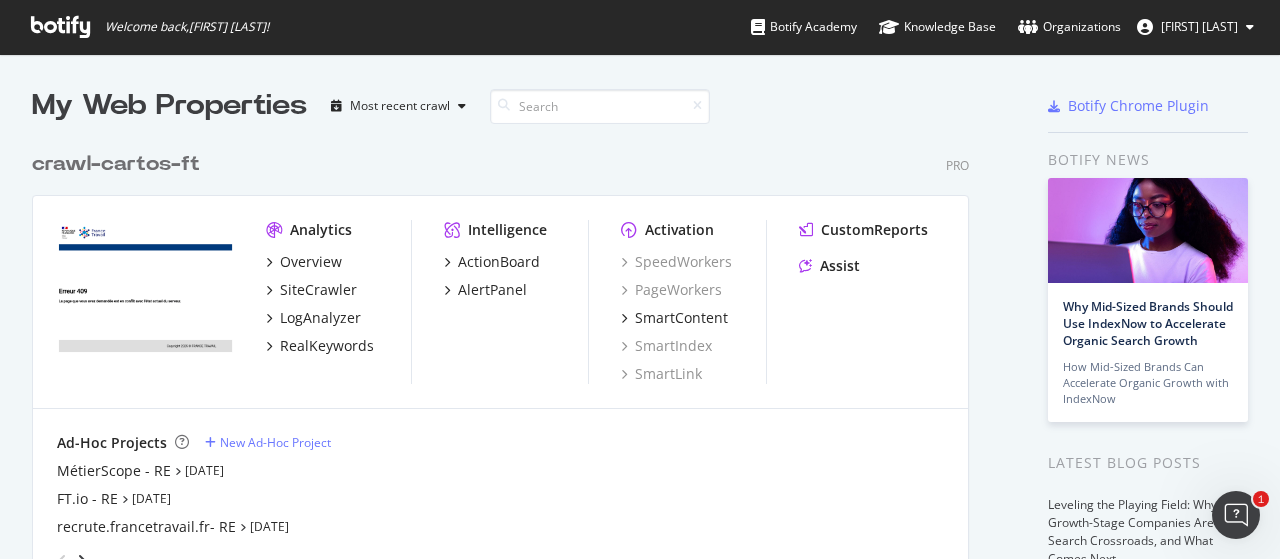 scroll, scrollTop: 16, scrollLeft: 16, axis: both 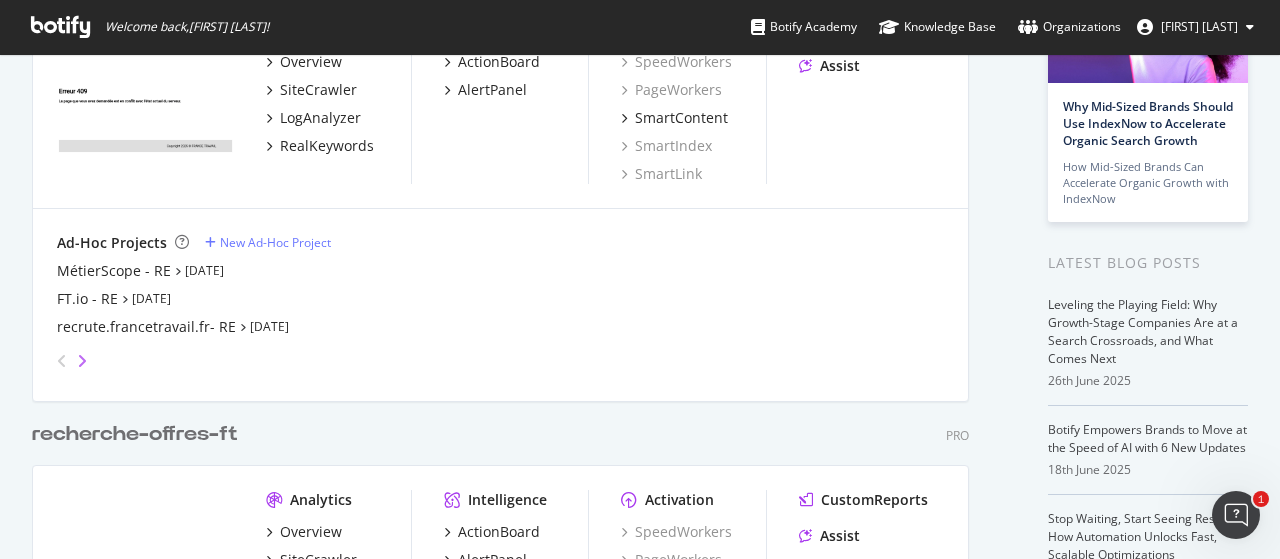 click at bounding box center (82, 361) 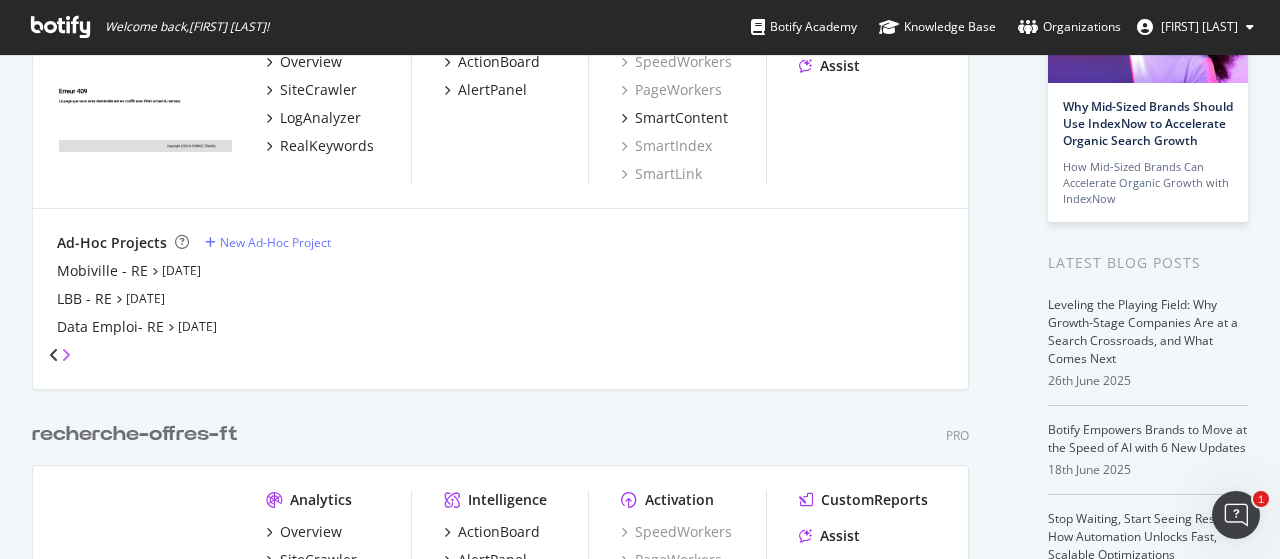 click at bounding box center (66, 355) 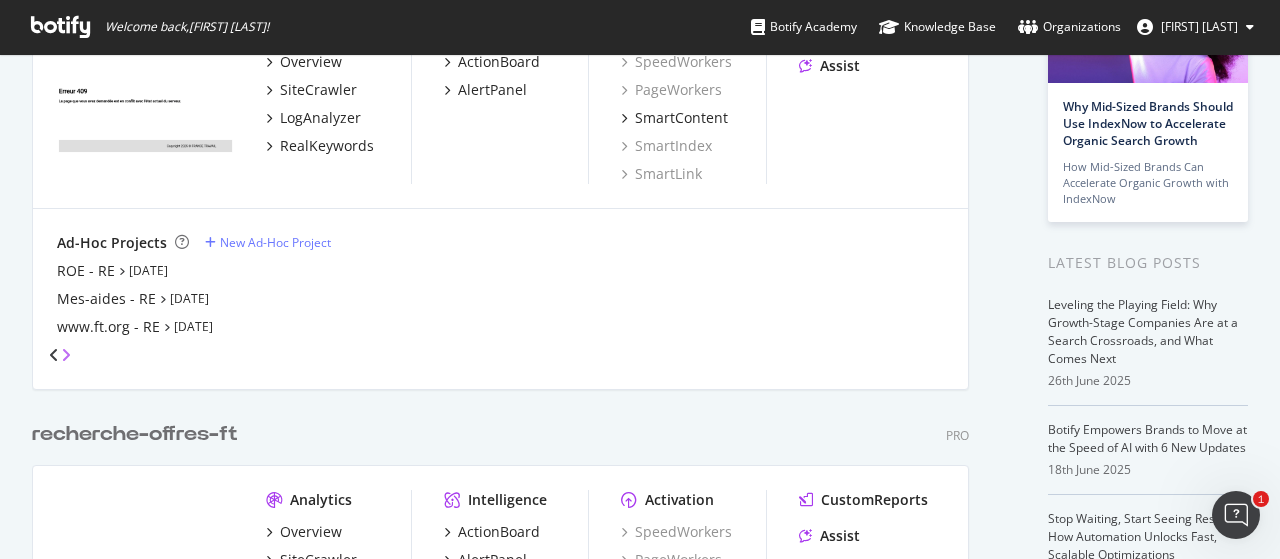 click at bounding box center [66, 355] 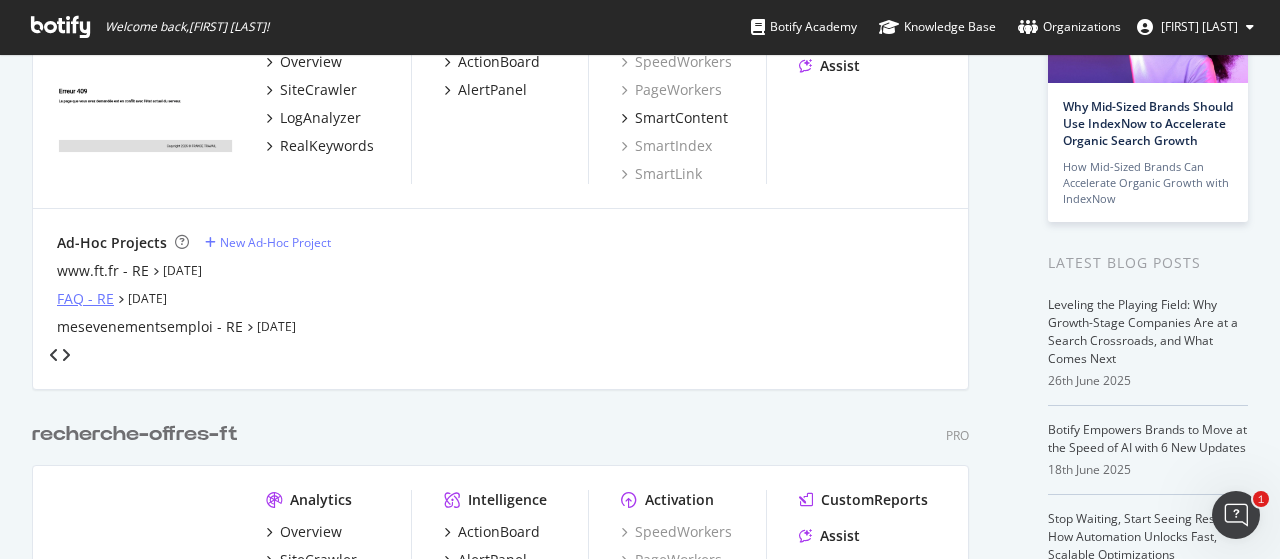 click on "FAQ - RE" at bounding box center [85, 299] 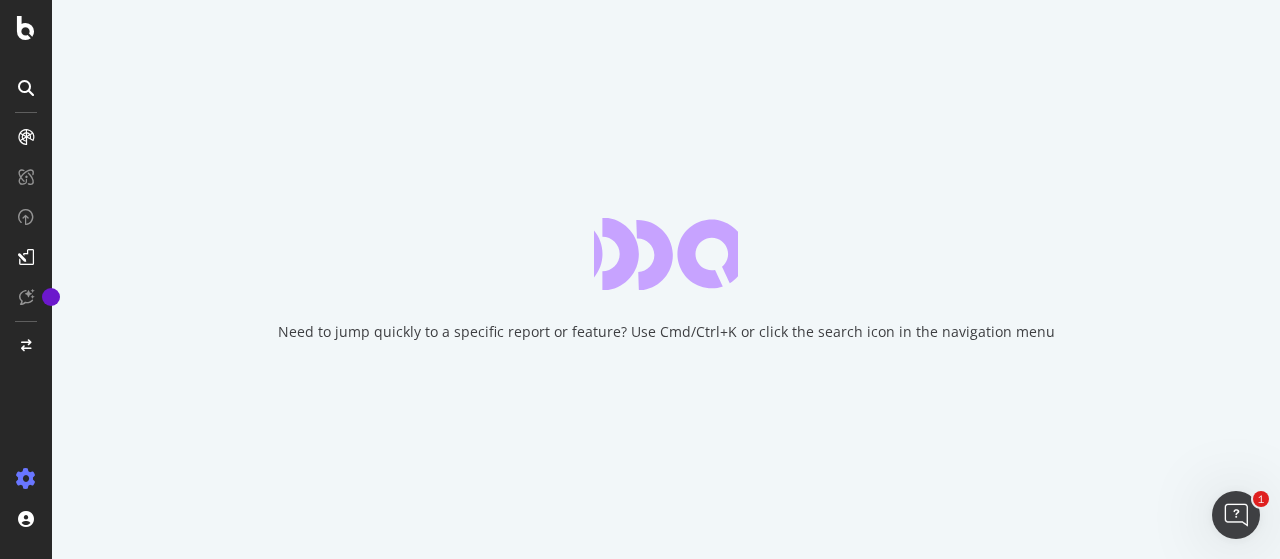 scroll, scrollTop: 0, scrollLeft: 0, axis: both 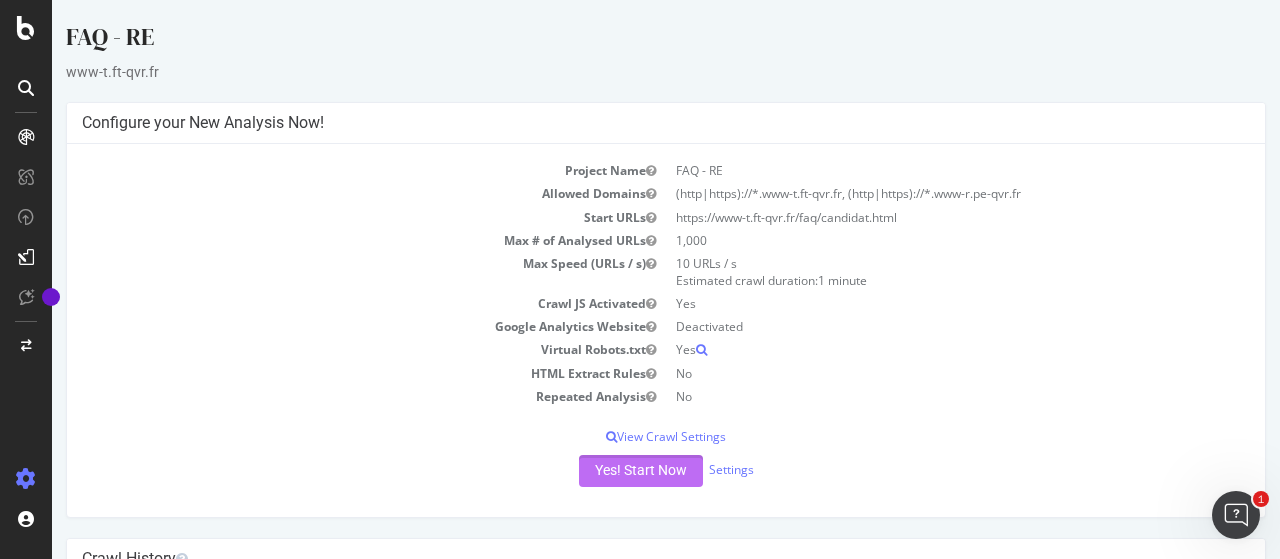 click on "Yes! Start Now" at bounding box center [641, 471] 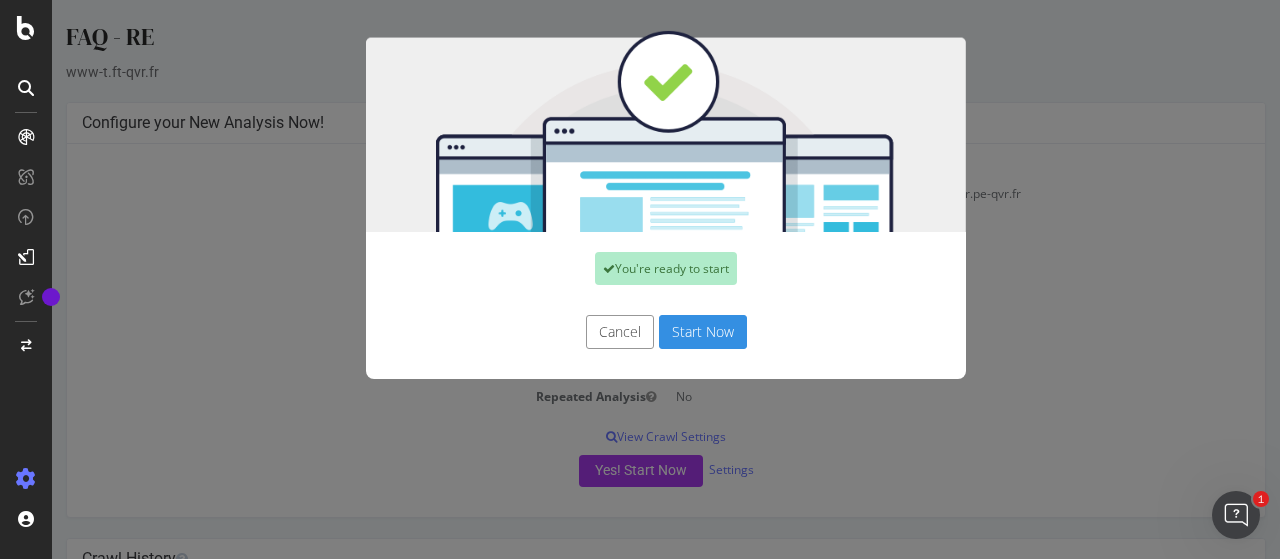 click on "Start Now" at bounding box center [703, 332] 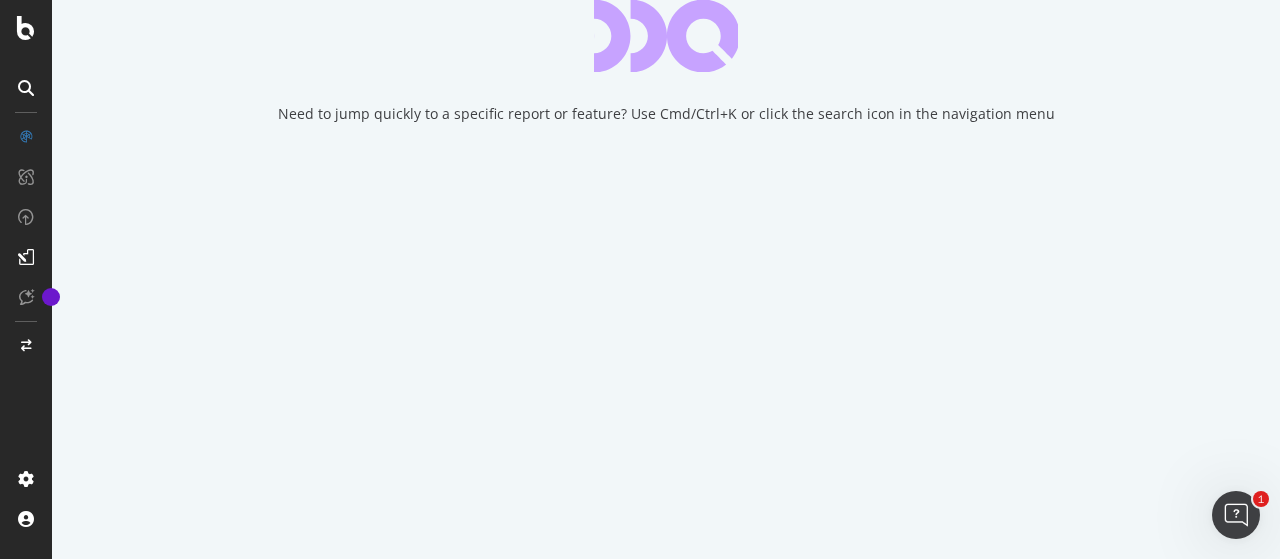 scroll, scrollTop: 0, scrollLeft: 0, axis: both 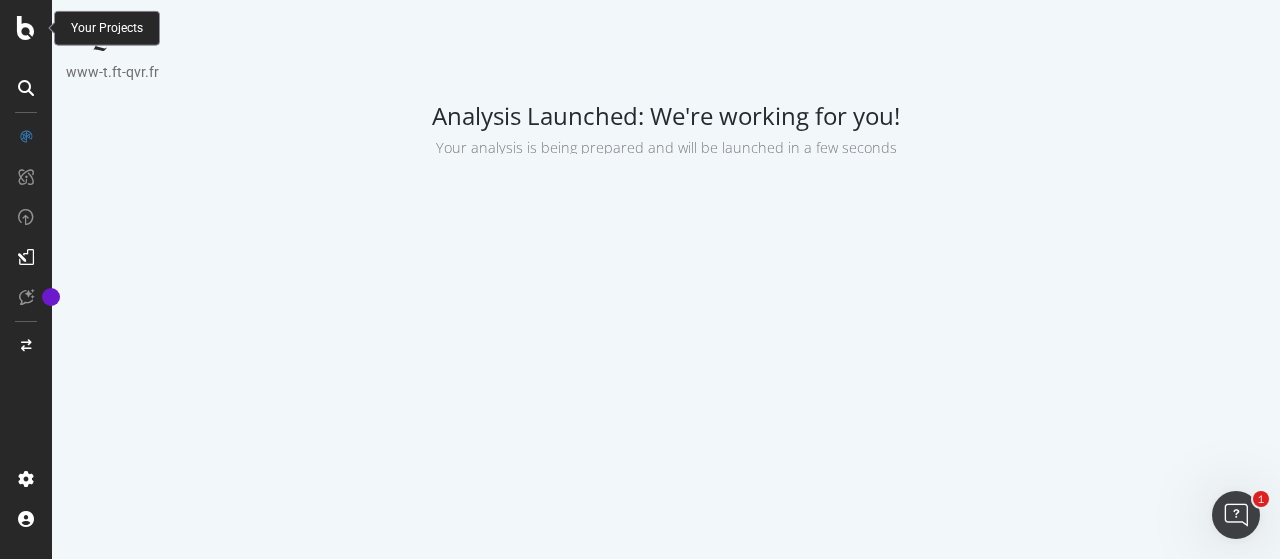 click at bounding box center [26, 28] 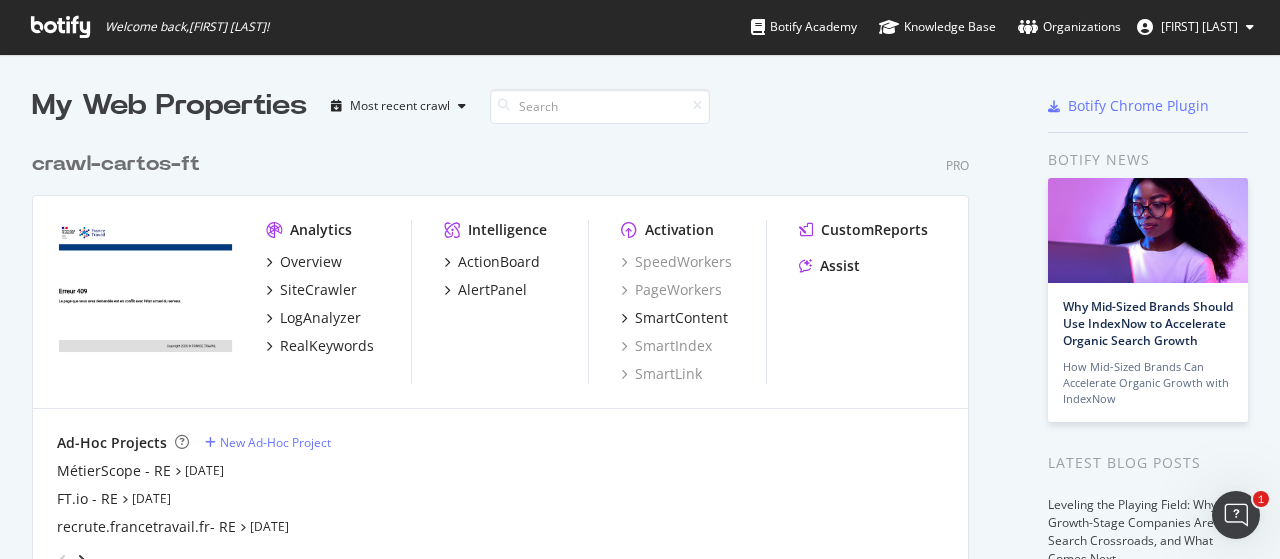 scroll, scrollTop: 16, scrollLeft: 16, axis: both 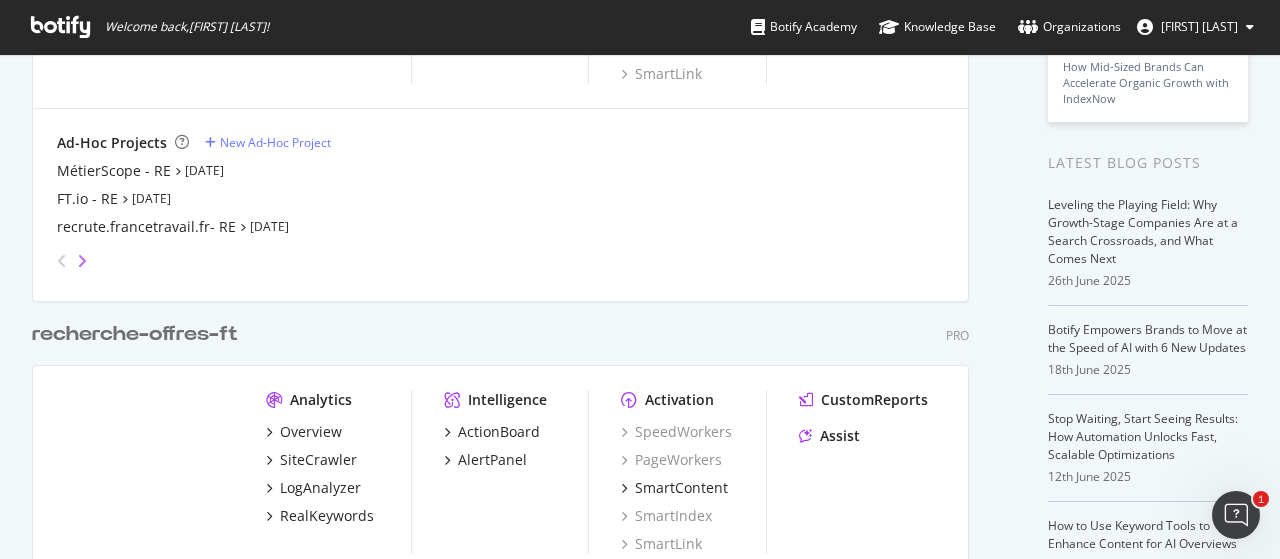 click at bounding box center [82, 261] 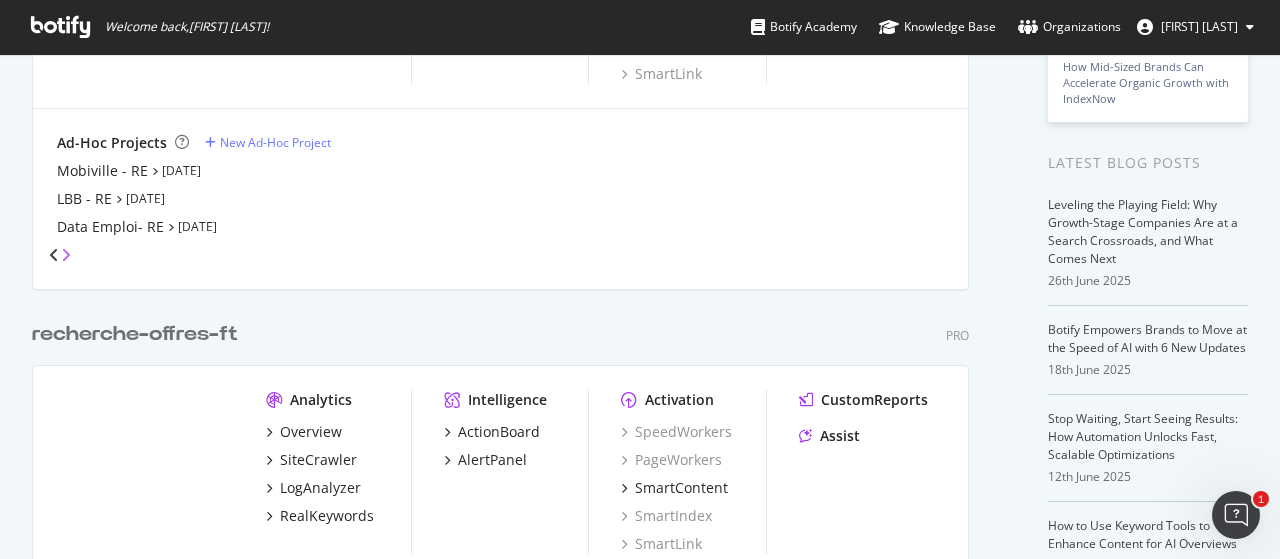 click at bounding box center (66, 255) 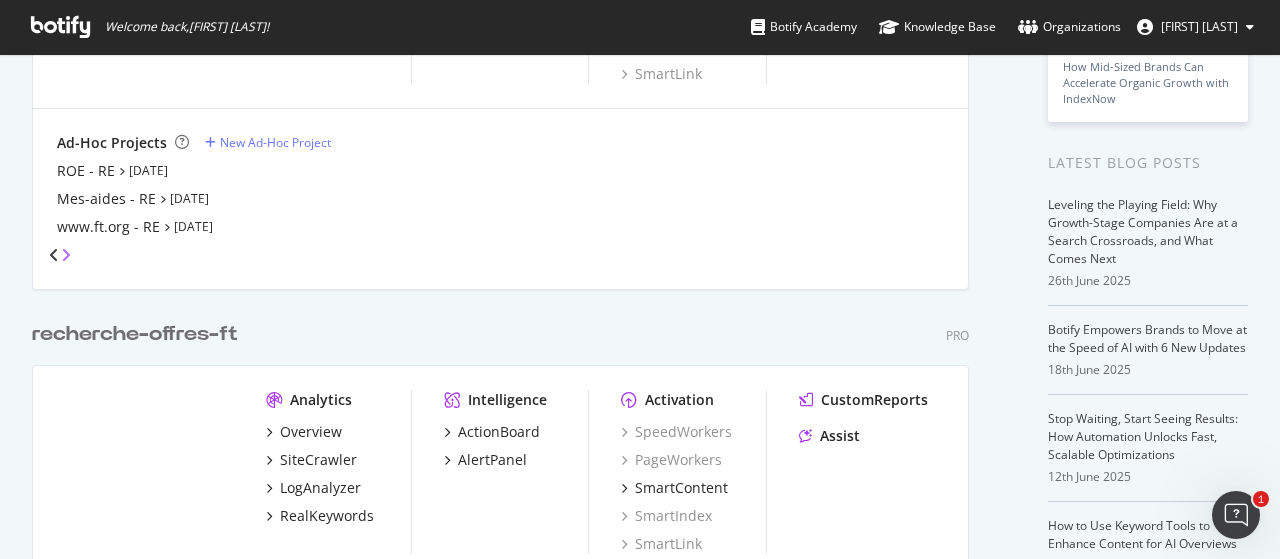 click at bounding box center [66, 255] 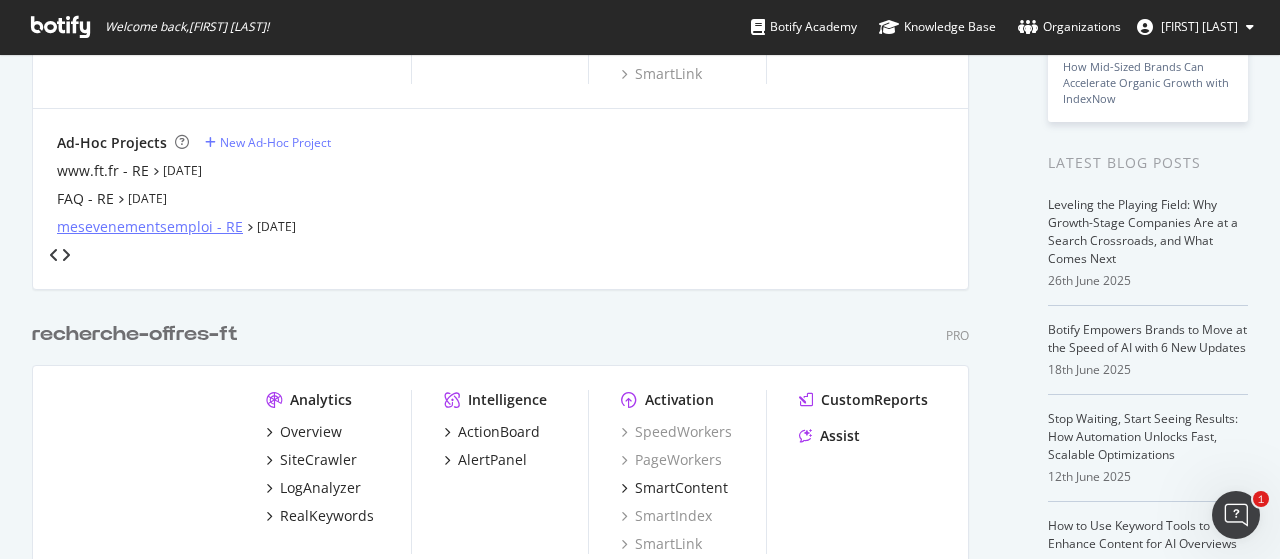 click on "mesevenementsemploi - RE" at bounding box center [150, 227] 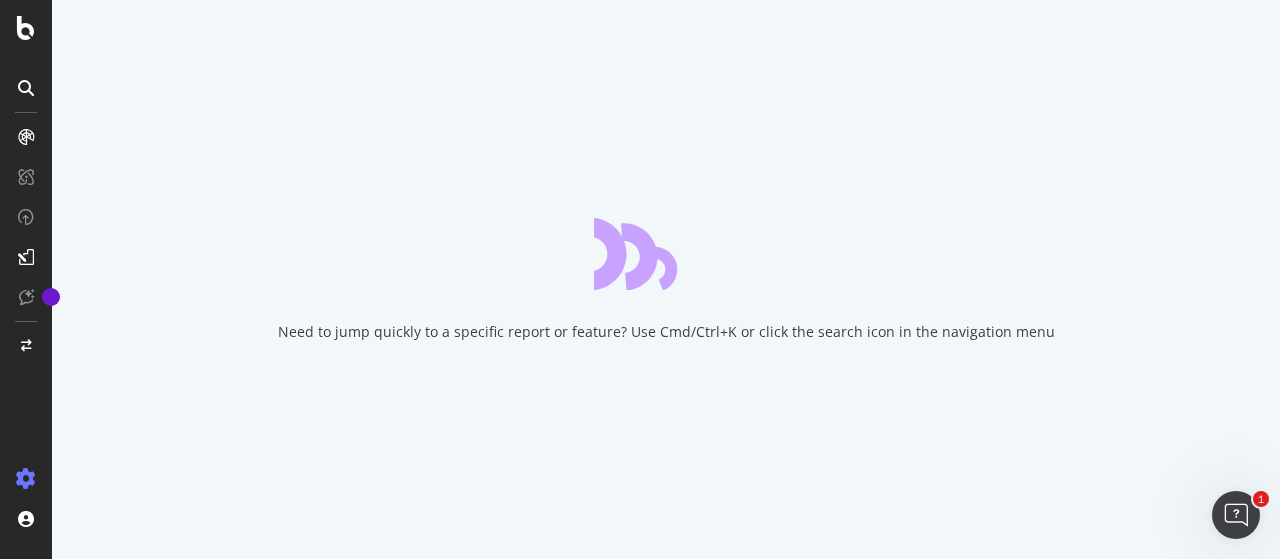 scroll, scrollTop: 0, scrollLeft: 0, axis: both 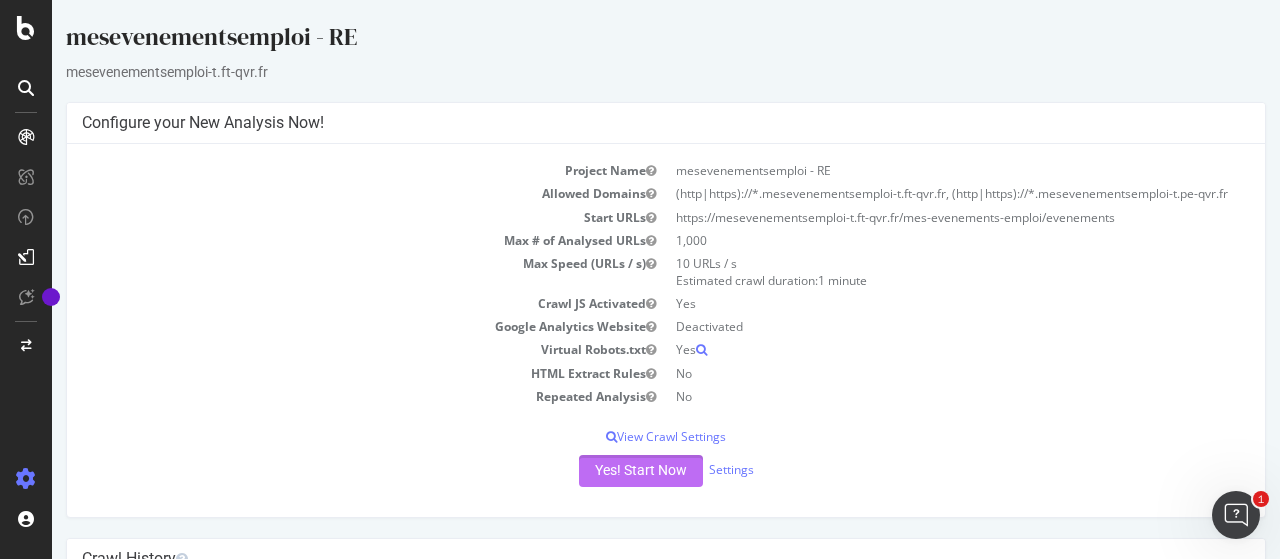 click on "Yes! Start Now" at bounding box center [641, 471] 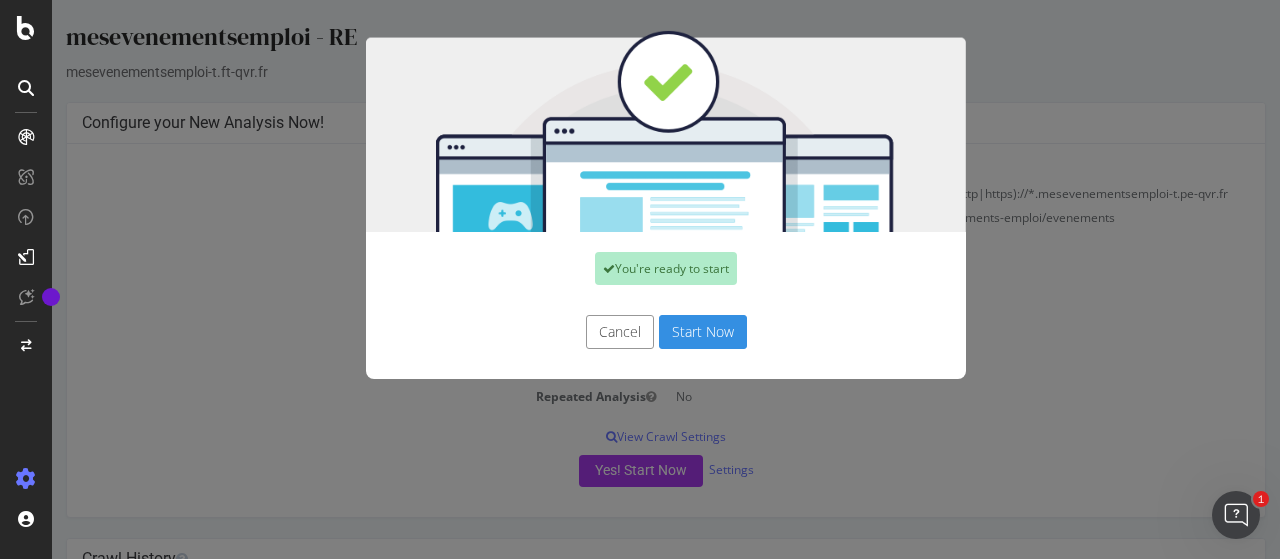 click on "Start Now" at bounding box center (703, 332) 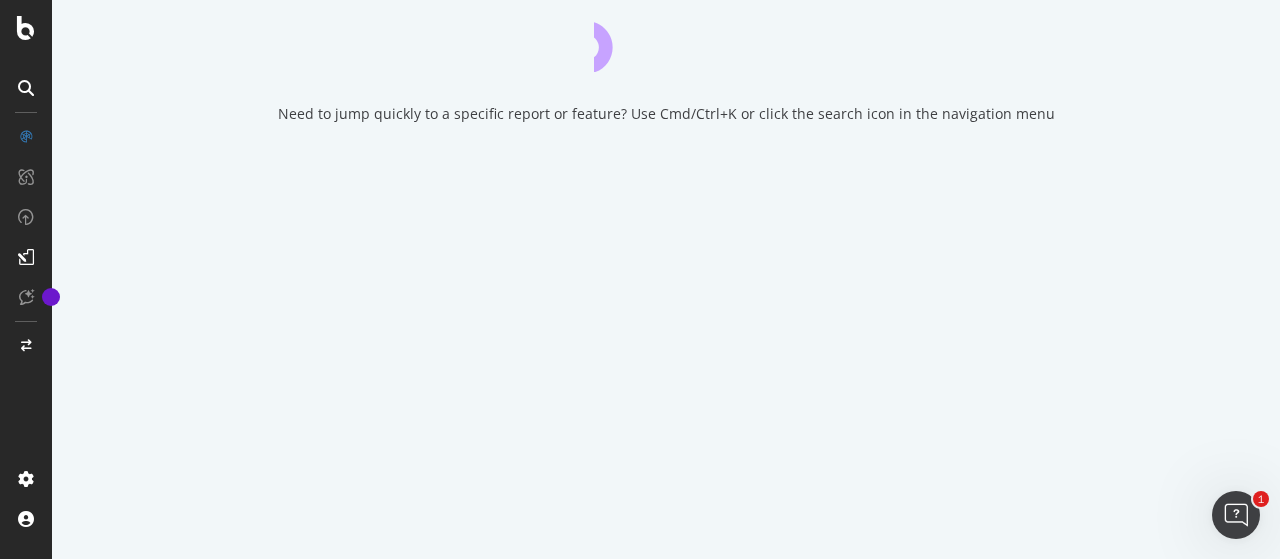 scroll, scrollTop: 0, scrollLeft: 0, axis: both 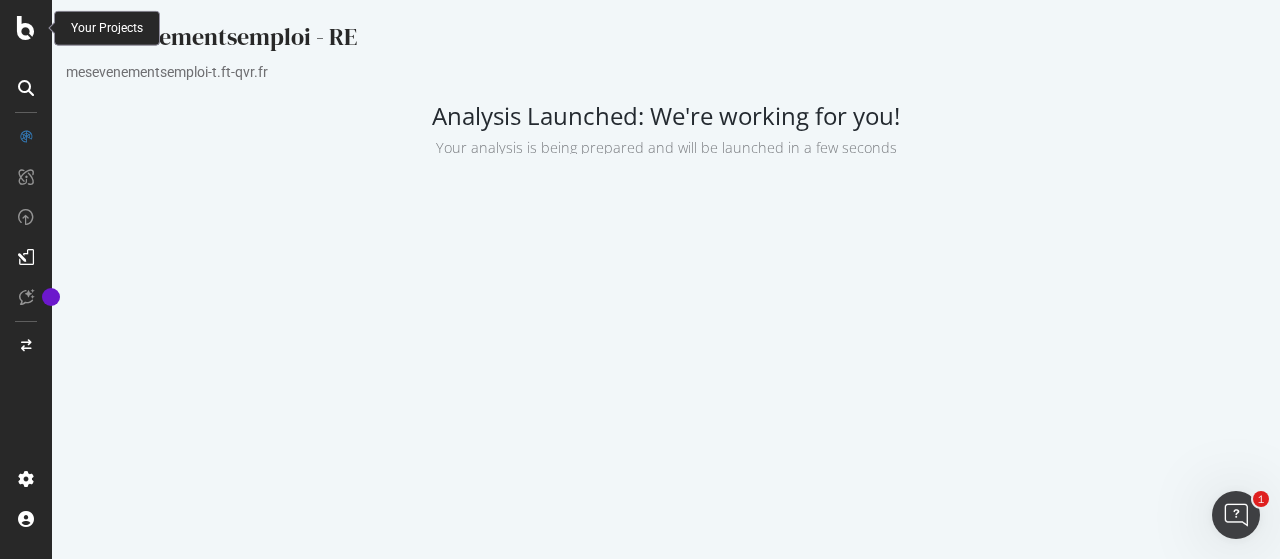 click at bounding box center (26, 28) 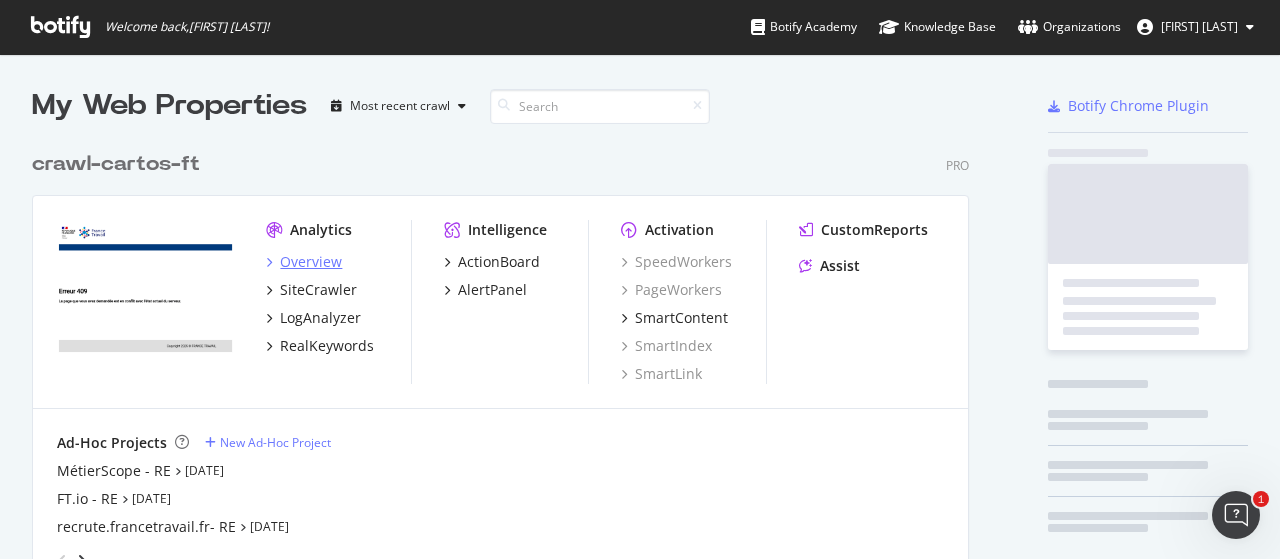 scroll, scrollTop: 16, scrollLeft: 16, axis: both 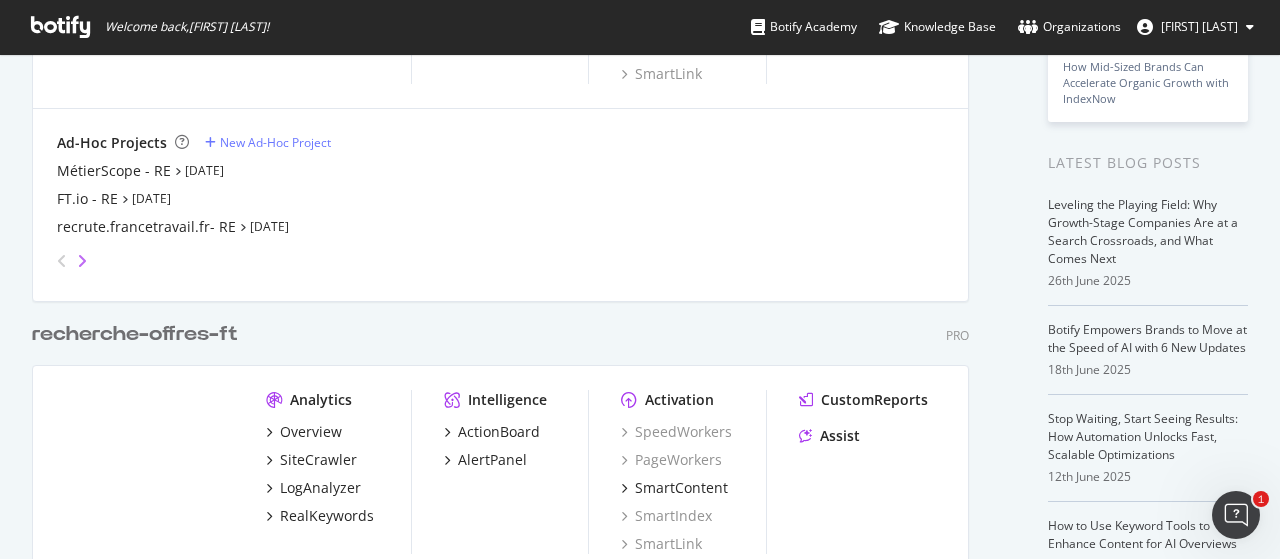click at bounding box center [82, 261] 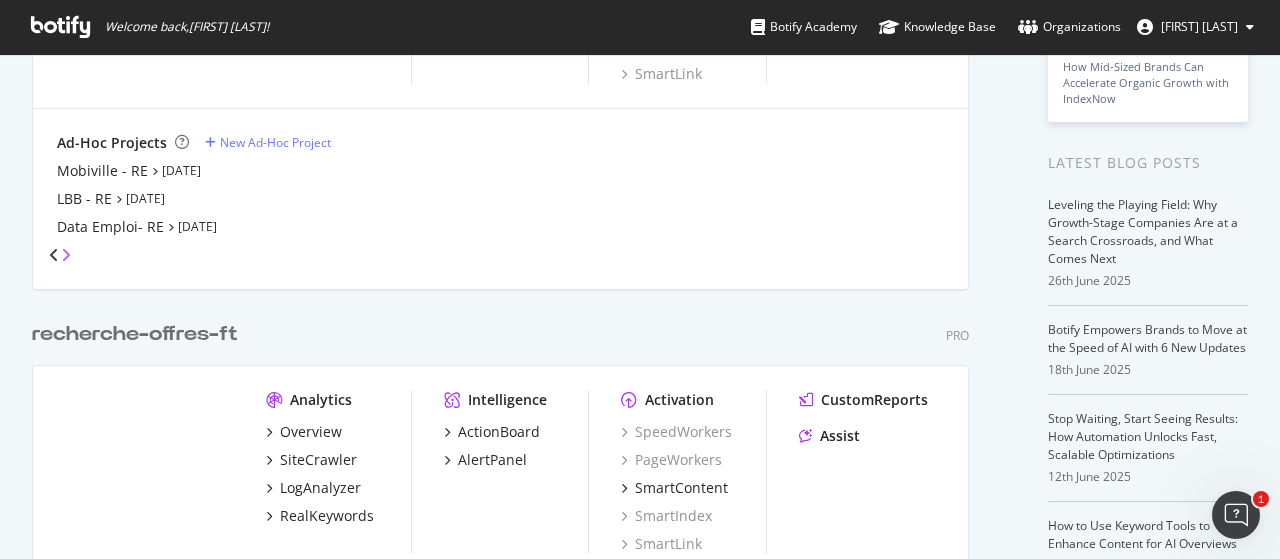 click at bounding box center (66, 255) 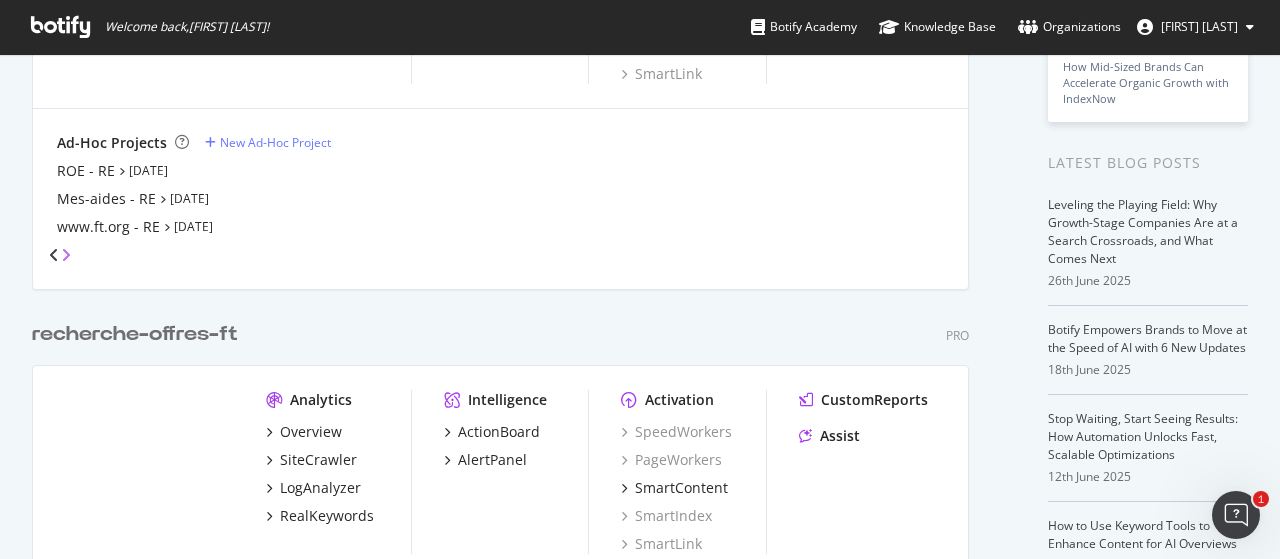 click at bounding box center [66, 255] 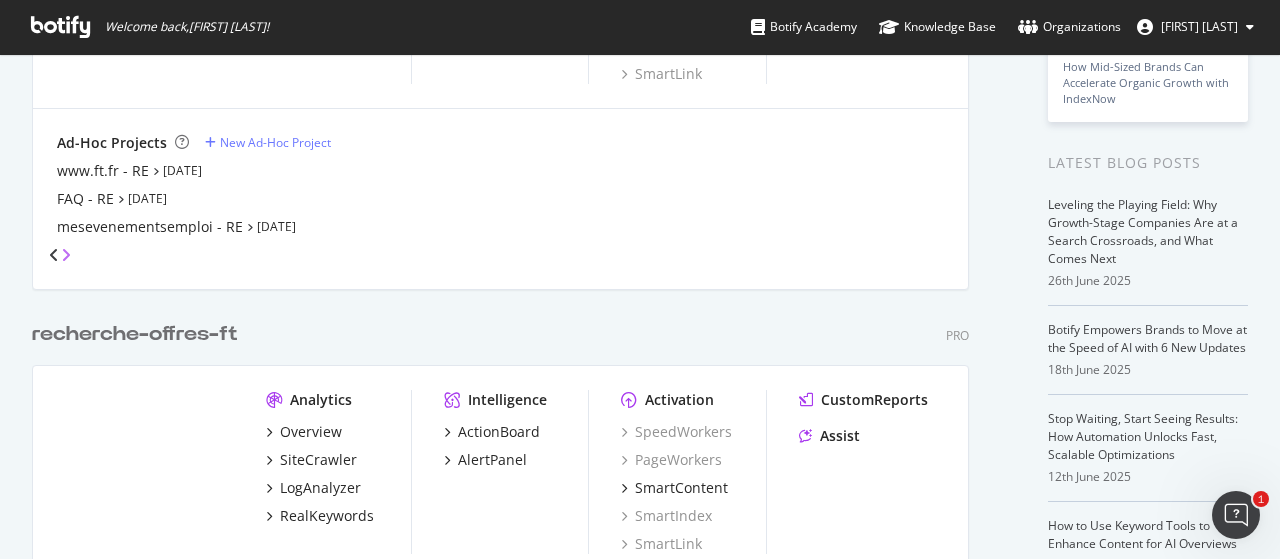 click at bounding box center [66, 255] 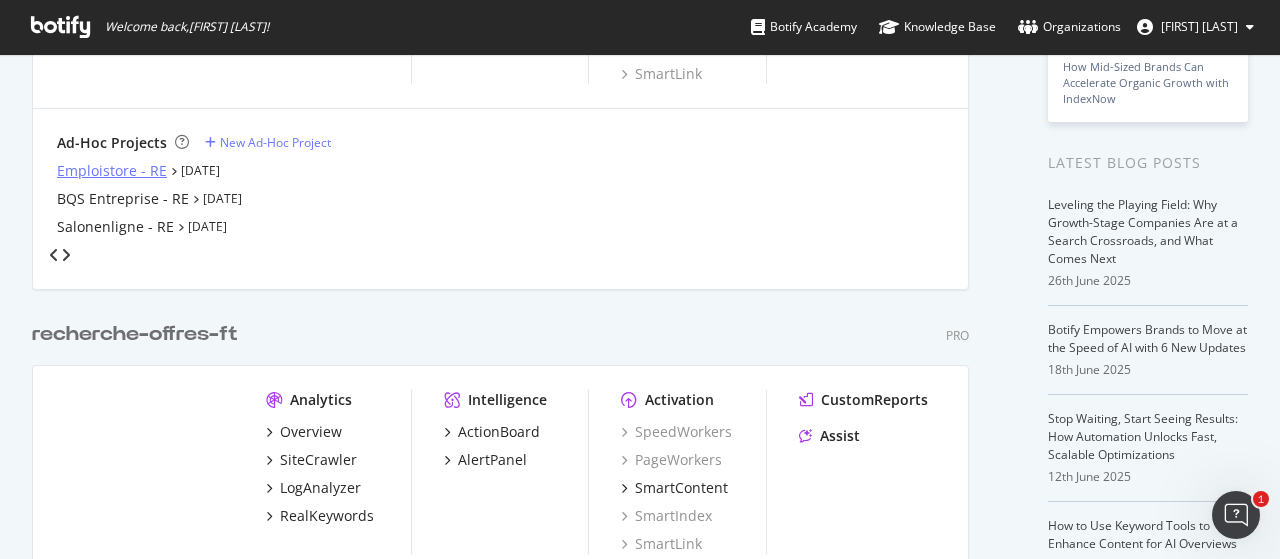 click on "Emploistore - RE" at bounding box center [112, 171] 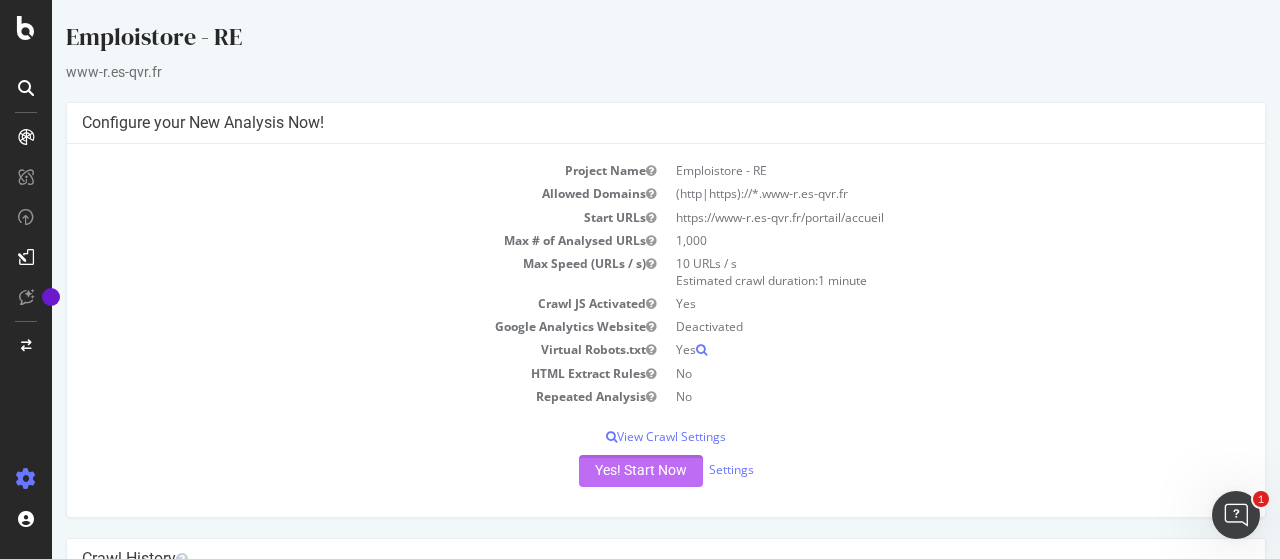 click on "Yes! Start Now" at bounding box center (641, 471) 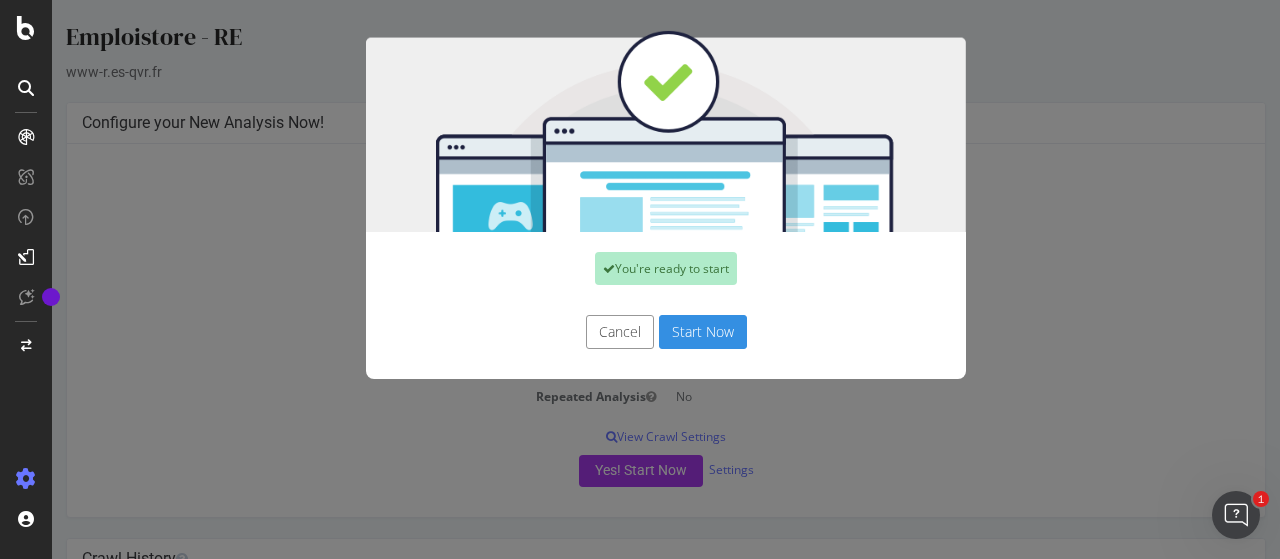 click on "Start Now" at bounding box center [703, 332] 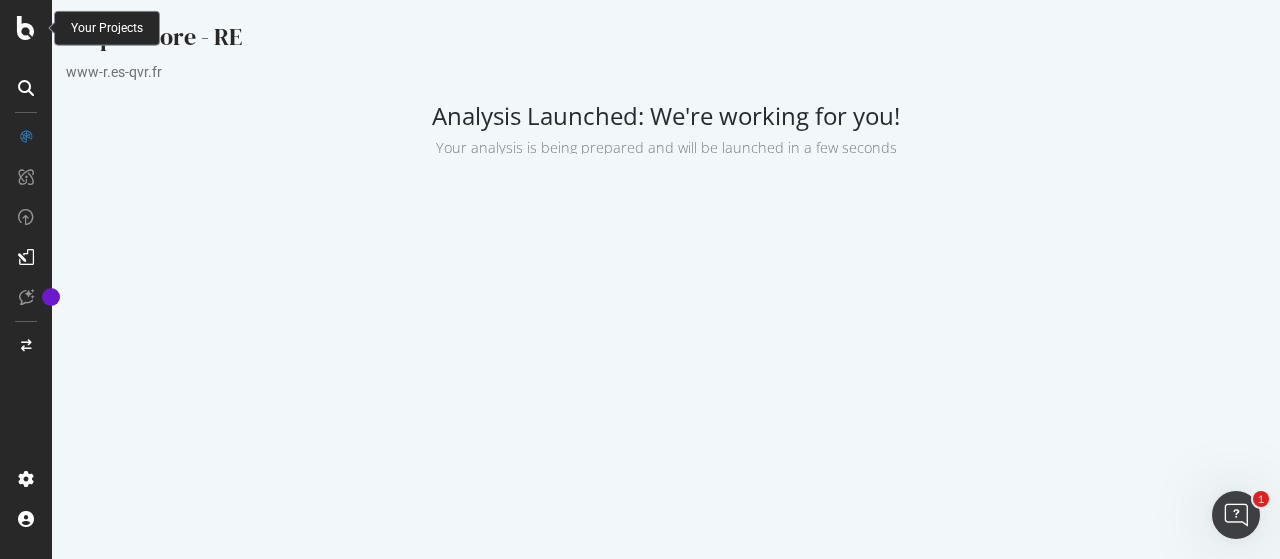 click at bounding box center (26, 28) 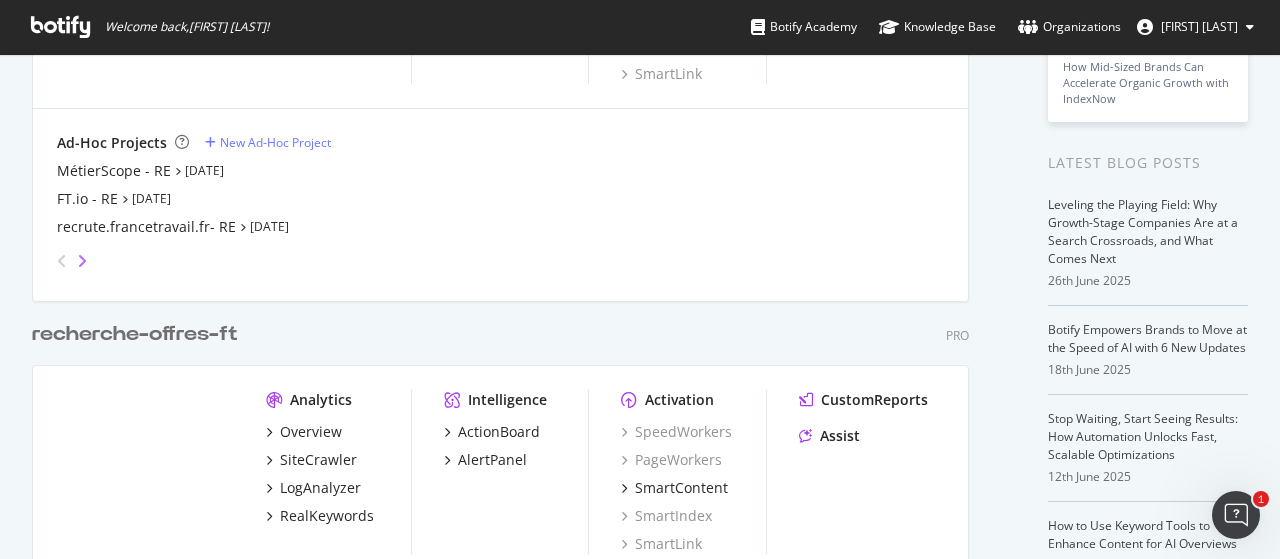 click at bounding box center (82, 261) 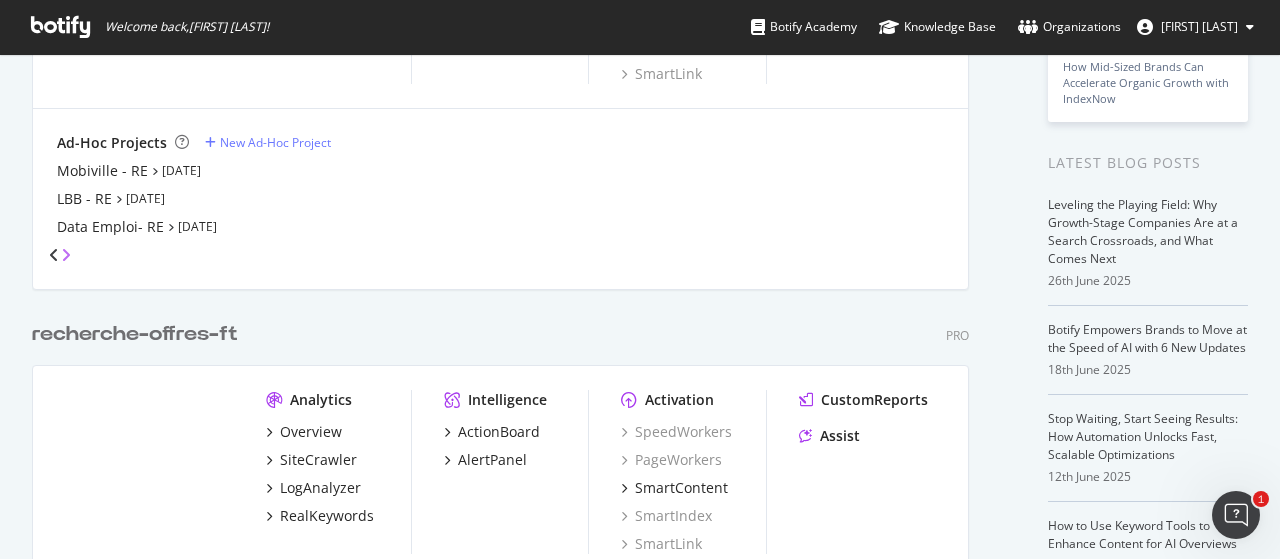 click at bounding box center (66, 255) 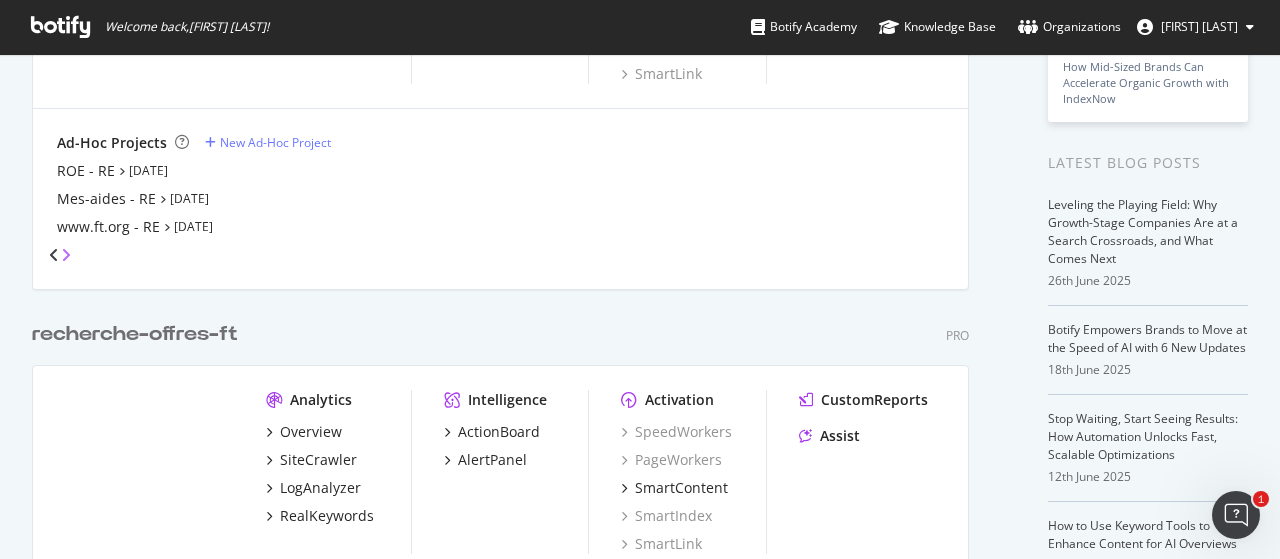 click at bounding box center (66, 255) 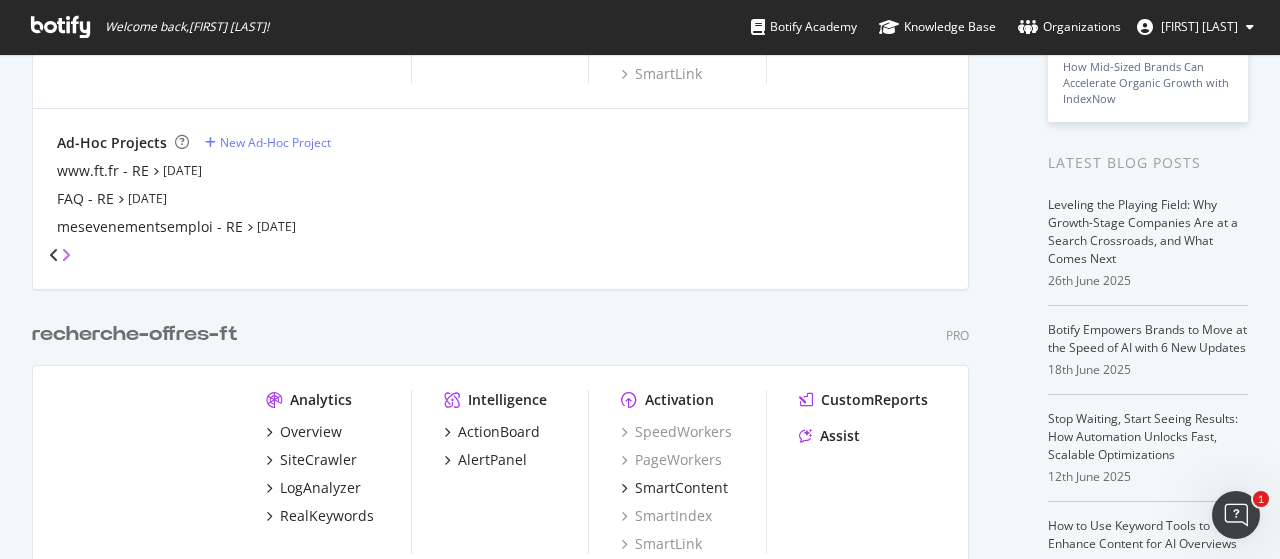 click at bounding box center [66, 255] 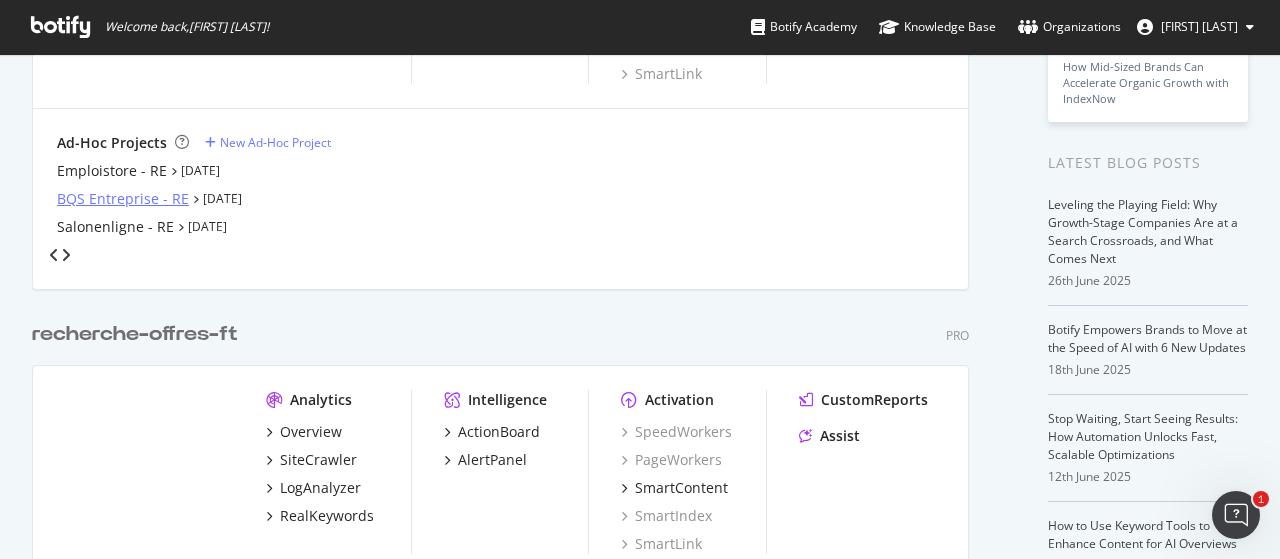 click on "BQS Entreprise - RE" at bounding box center (123, 199) 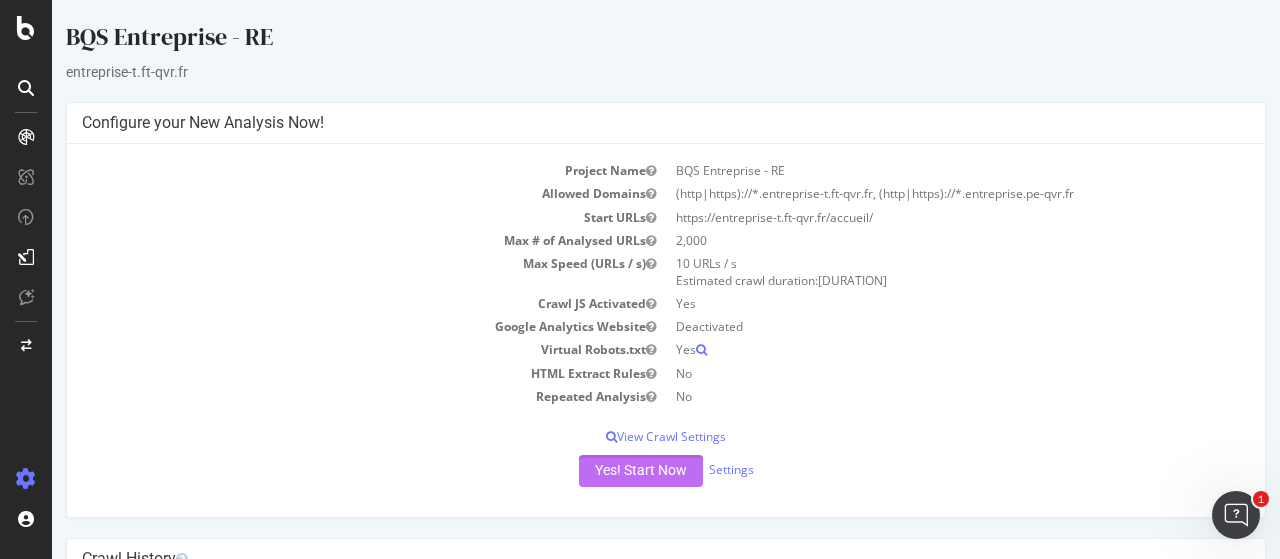 click on "Yes! Start Now" at bounding box center [641, 471] 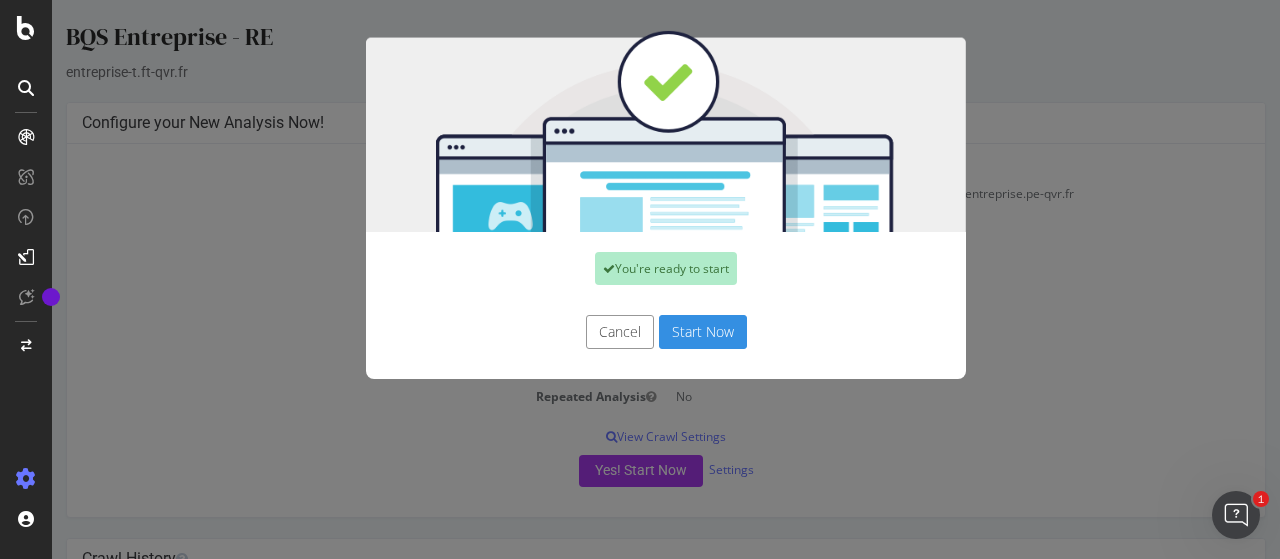 click on "Start Now" at bounding box center [703, 332] 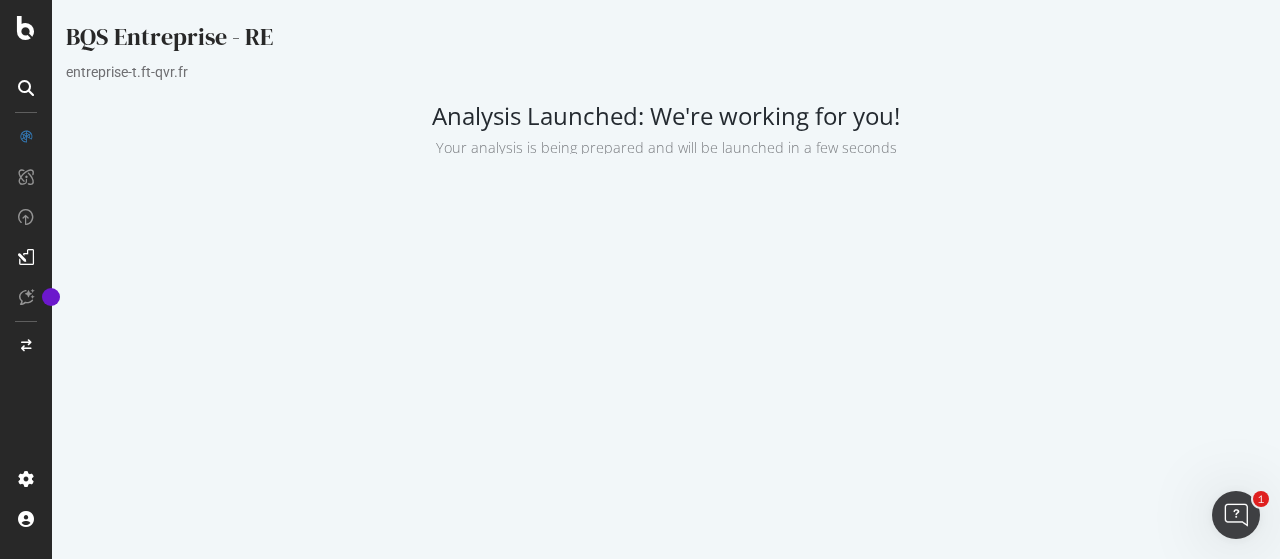 scroll, scrollTop: 0, scrollLeft: 0, axis: both 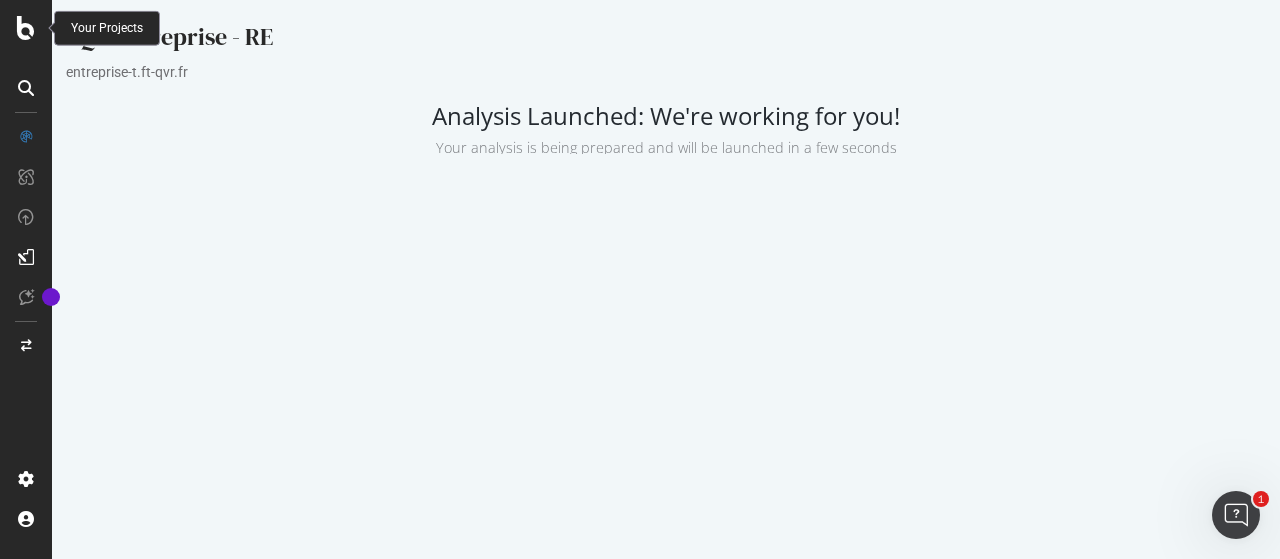 click at bounding box center (26, 28) 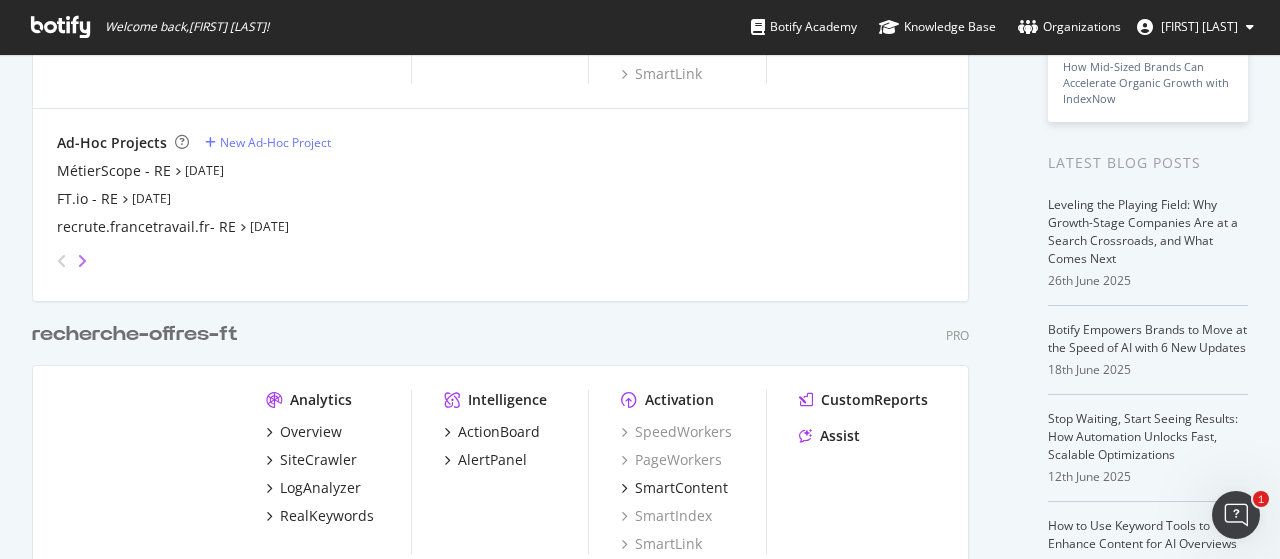 click at bounding box center (82, 261) 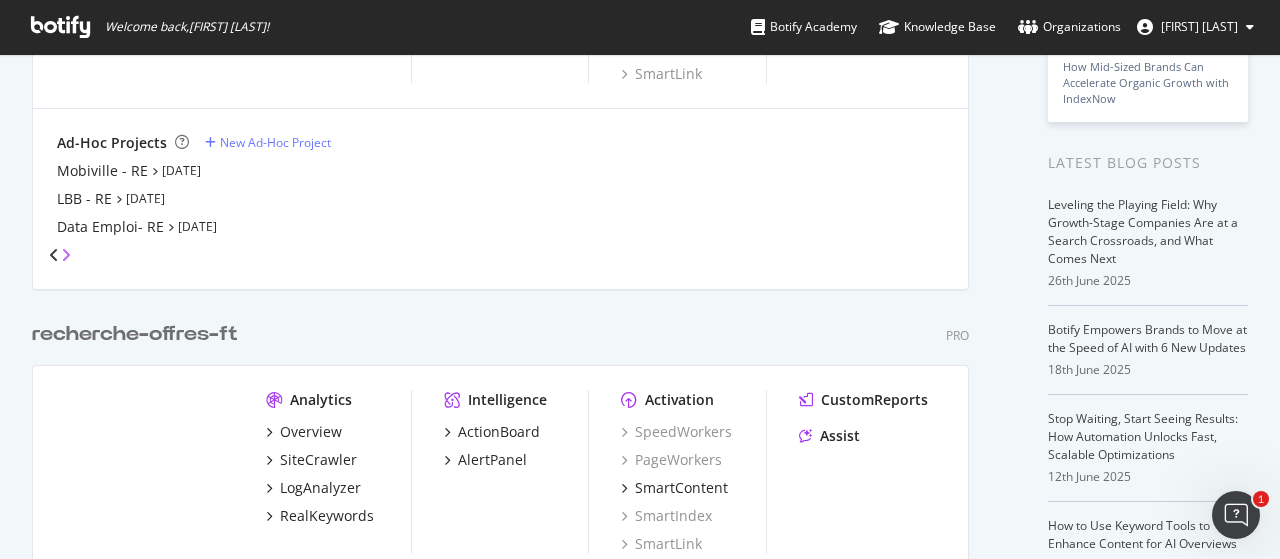 click at bounding box center (66, 255) 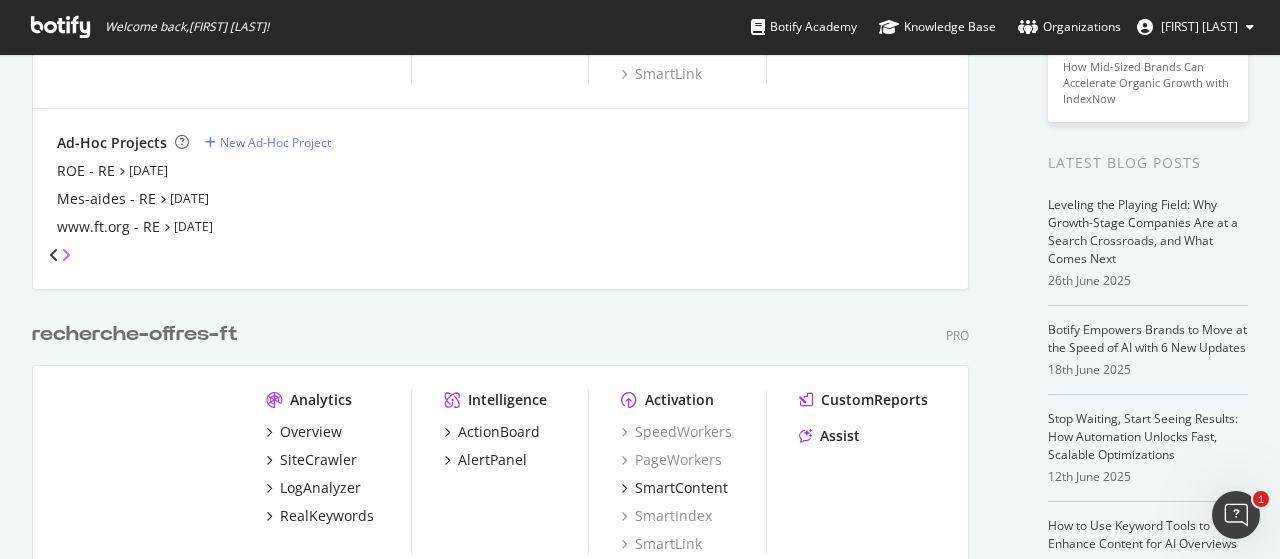 click at bounding box center (66, 255) 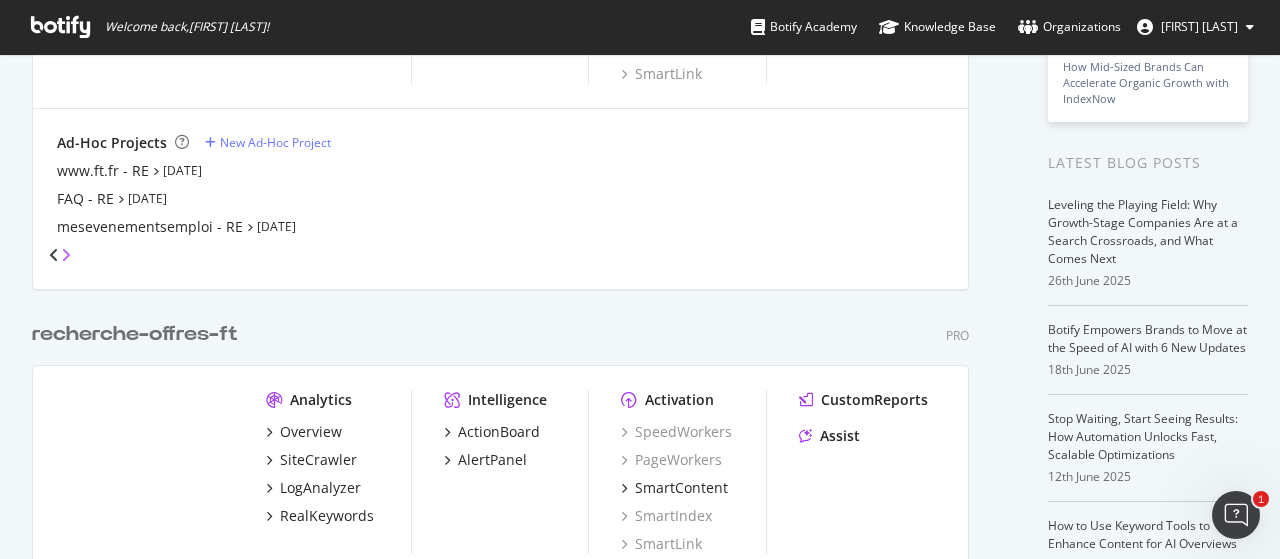 click at bounding box center (66, 255) 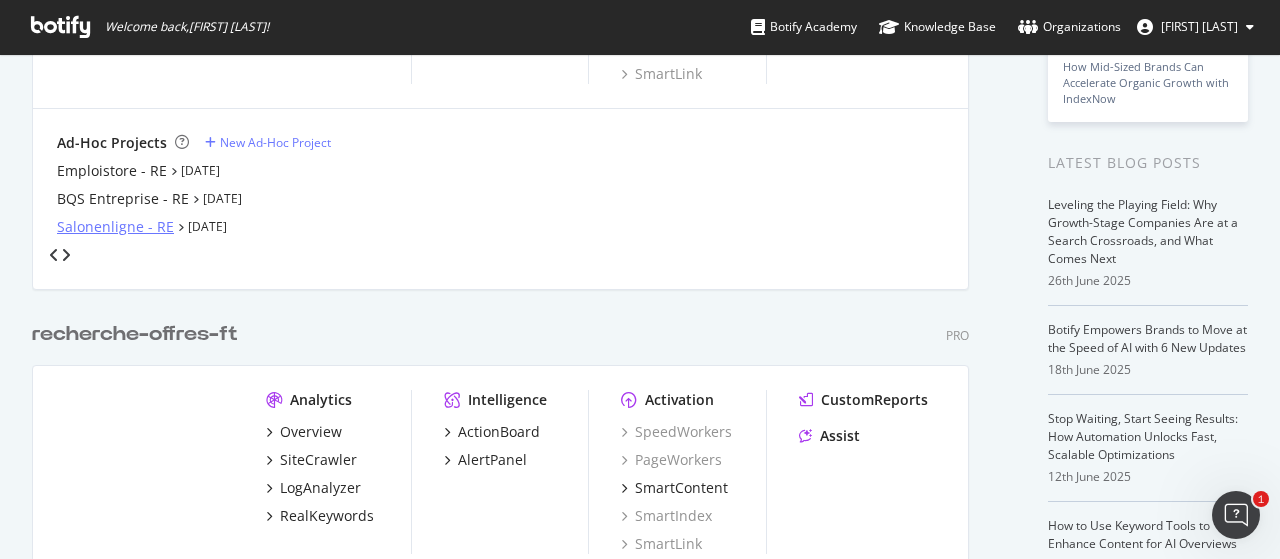 click on "Salonenligne - RE" at bounding box center [115, 227] 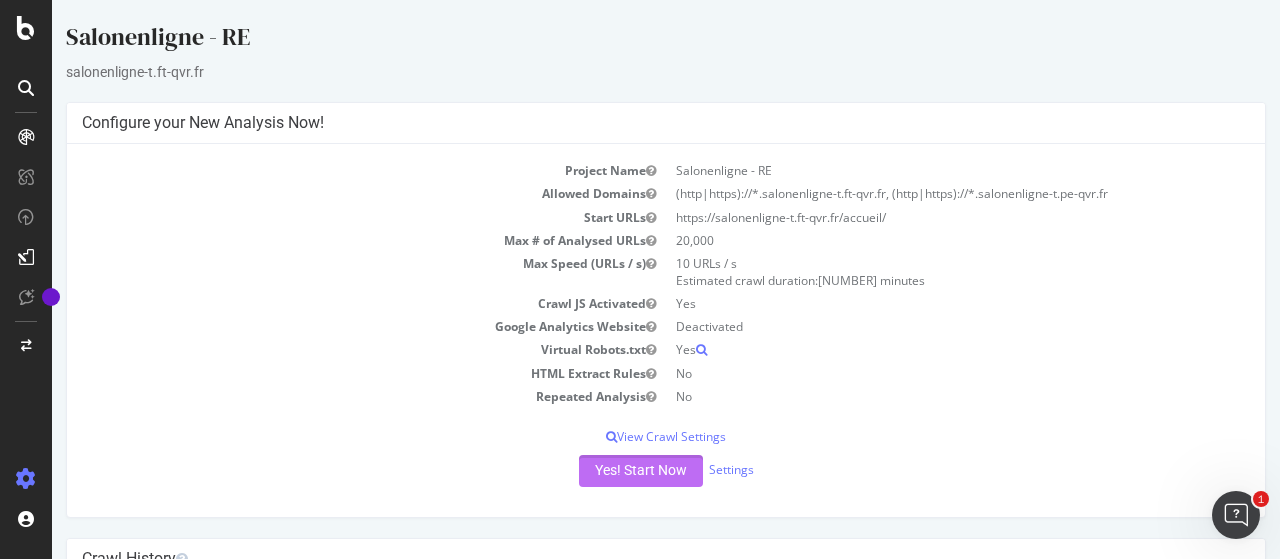 click on "Yes! Start Now" at bounding box center [641, 471] 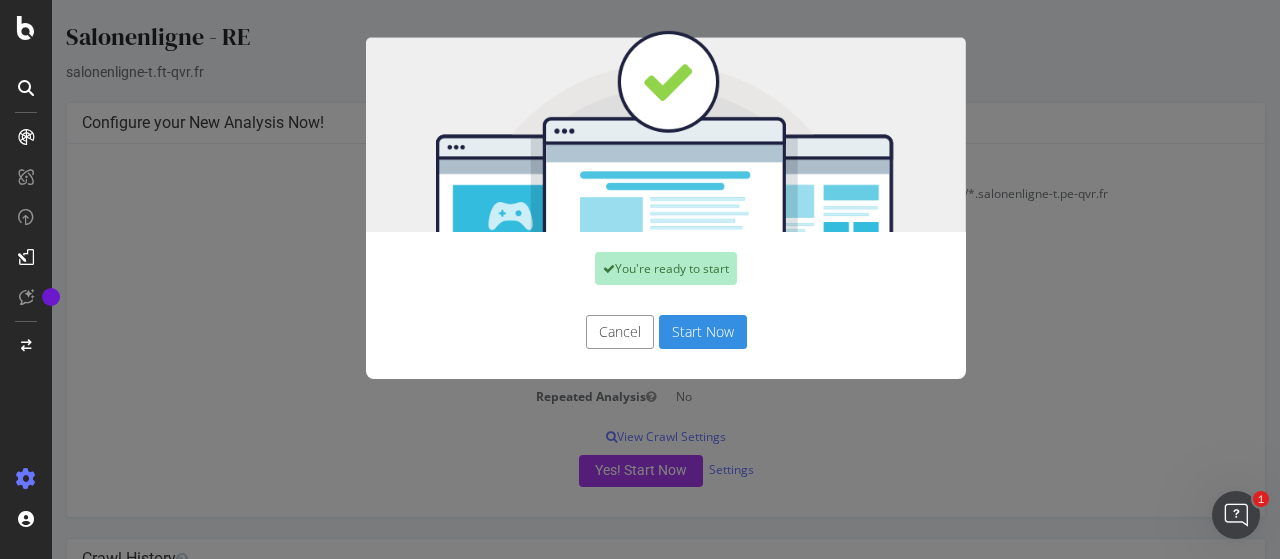 click on "Start Now" at bounding box center [703, 332] 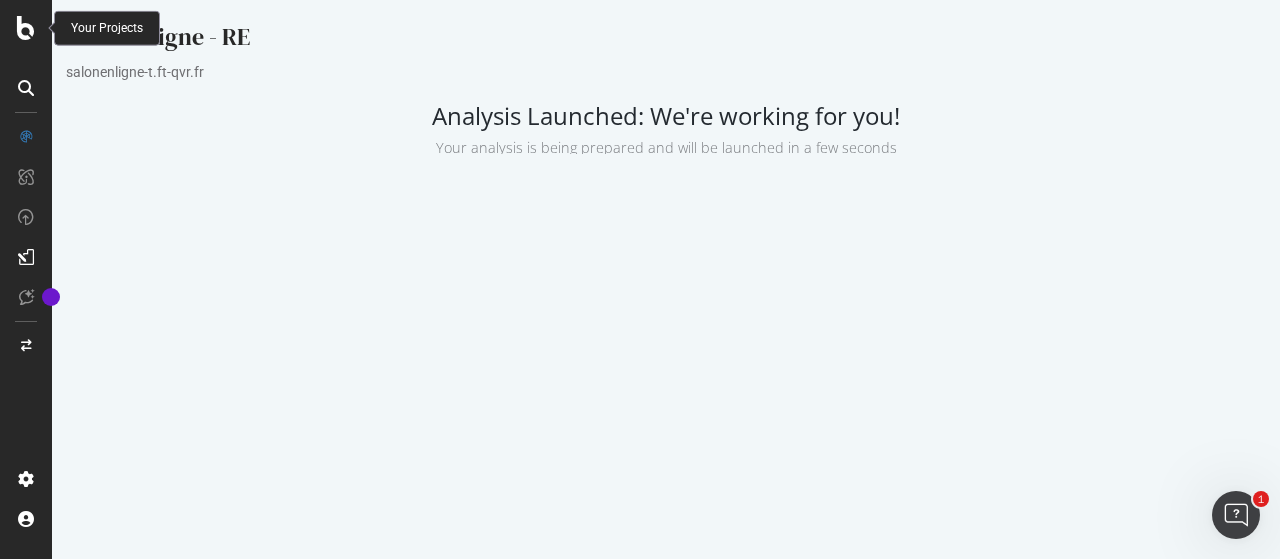 click at bounding box center (26, 28) 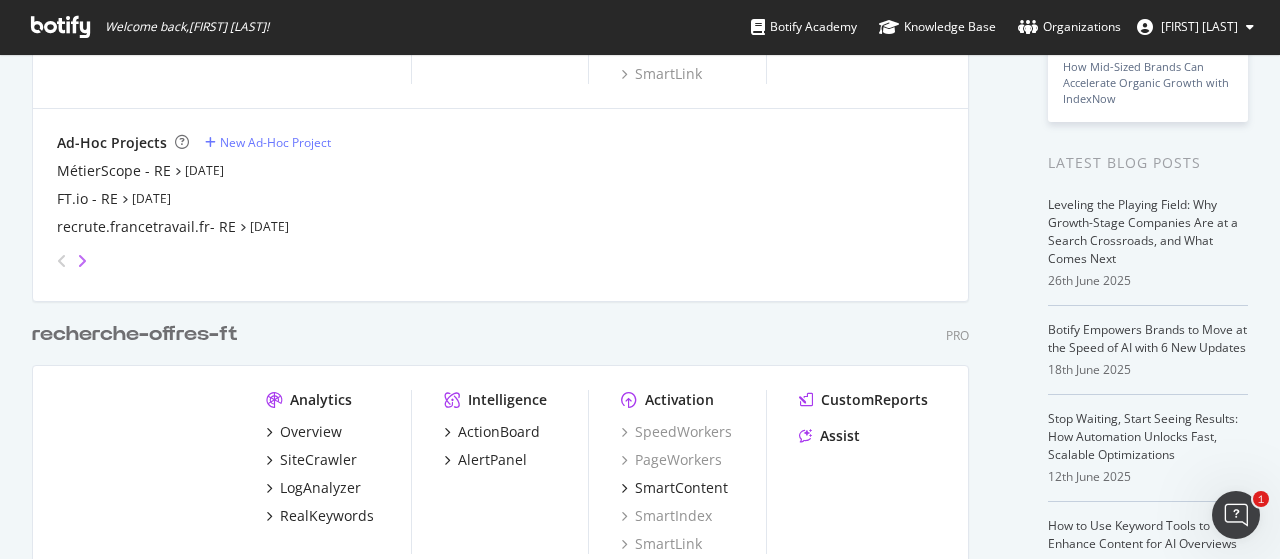 click at bounding box center (82, 261) 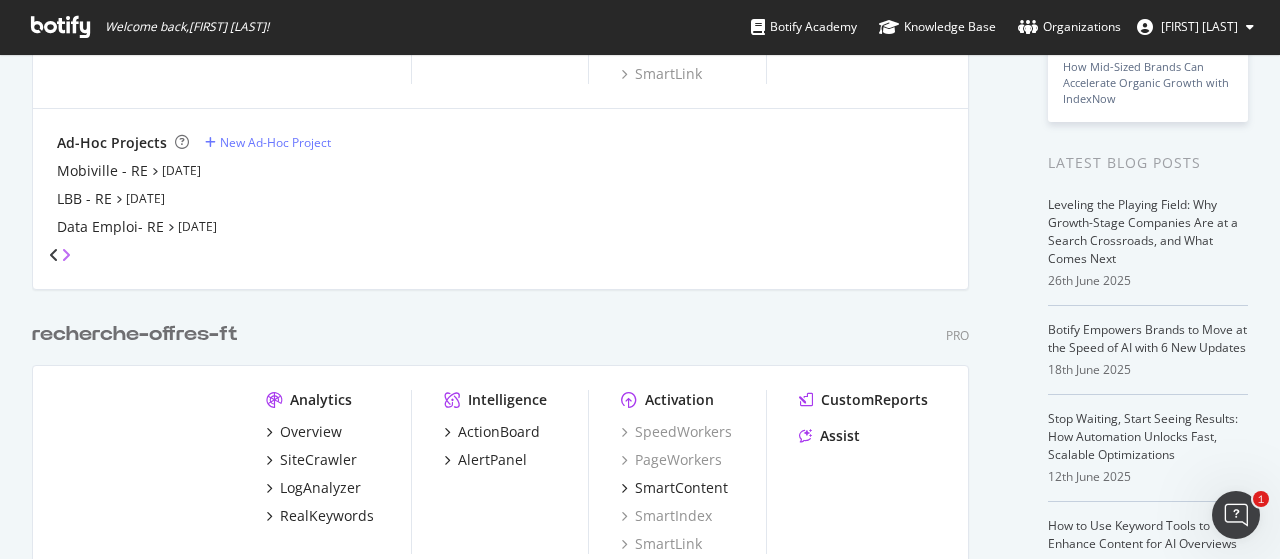 click at bounding box center (66, 255) 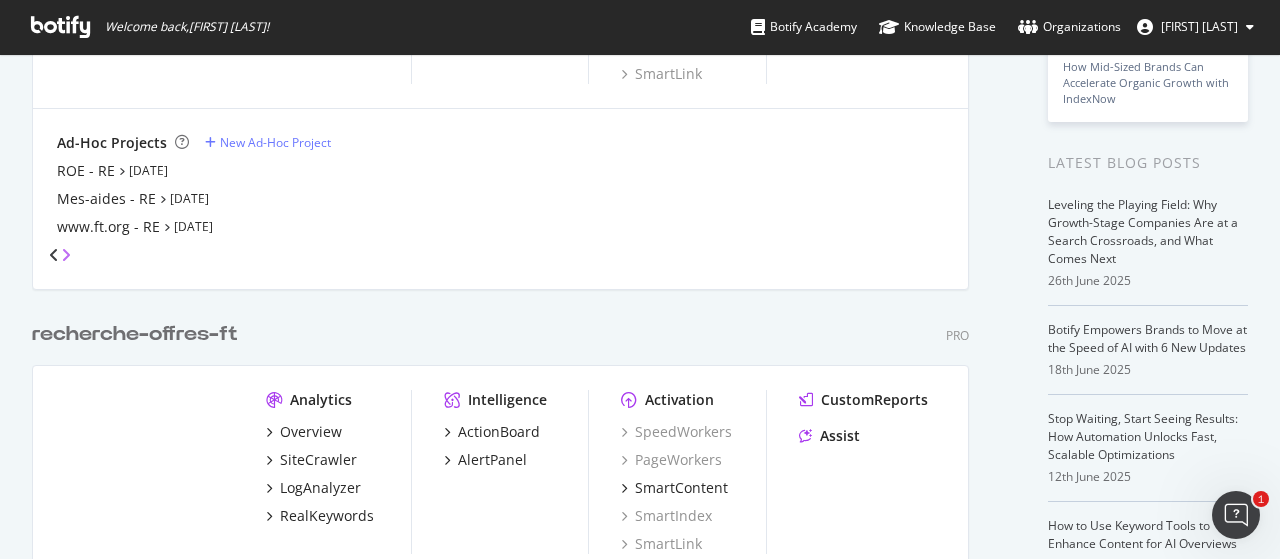 click at bounding box center (66, 255) 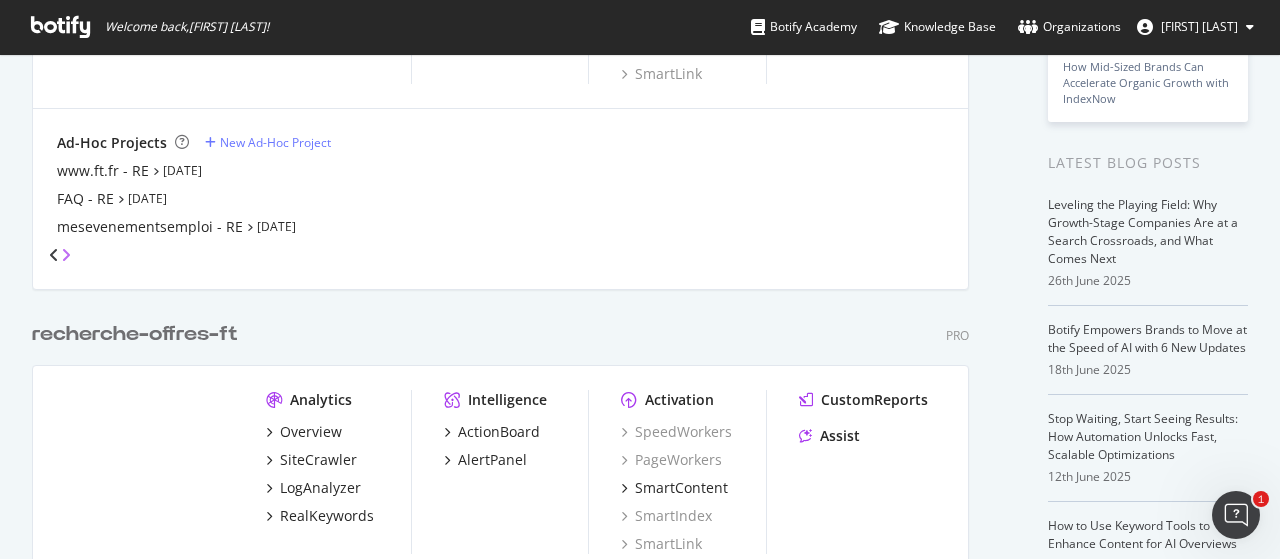 click at bounding box center [66, 255] 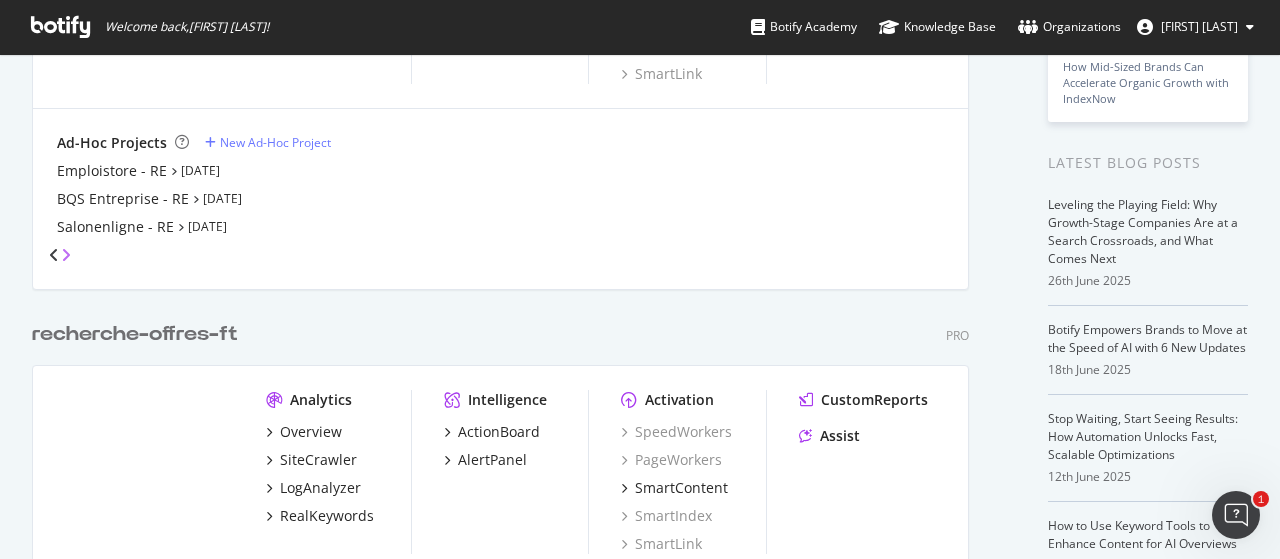 click at bounding box center (66, 255) 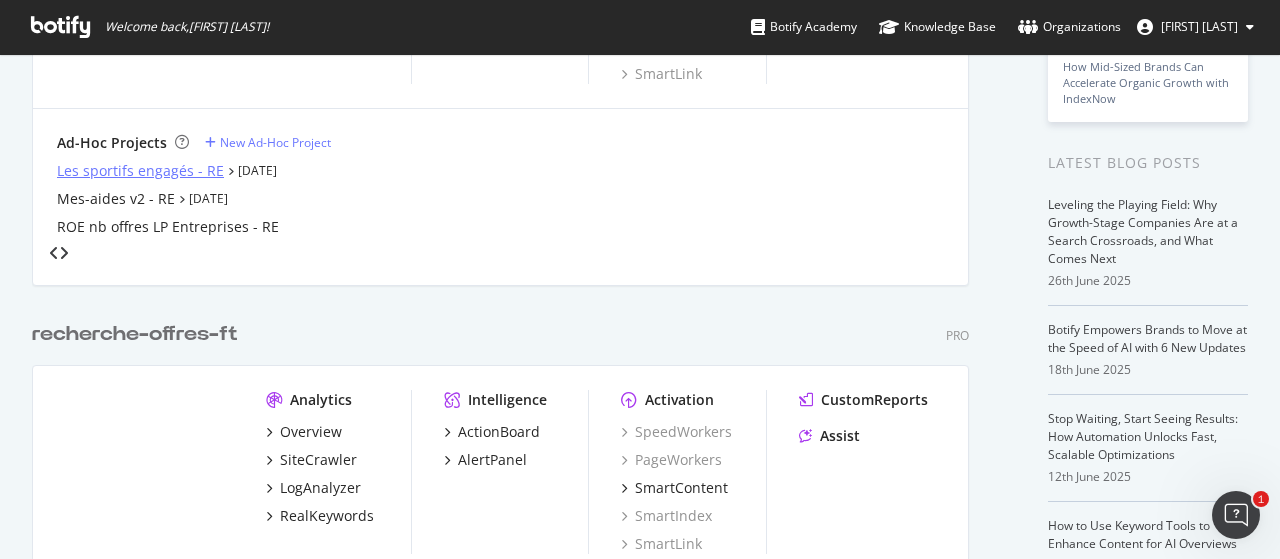 click on "Les sportifs engagés - RE" at bounding box center (140, 171) 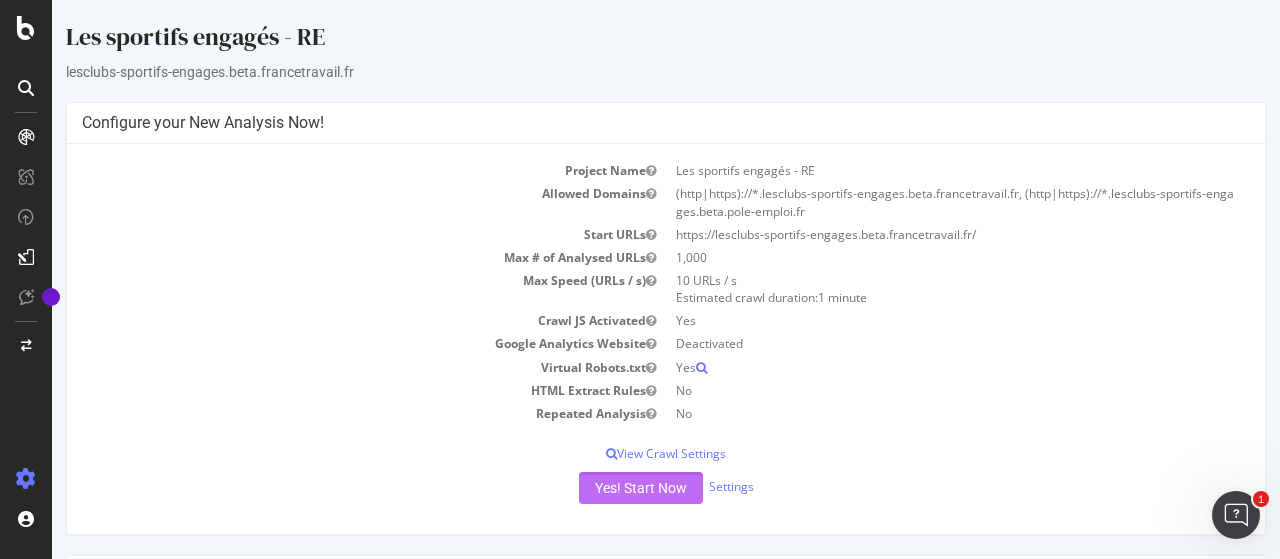 click on "Yes! Start Now" at bounding box center [641, 488] 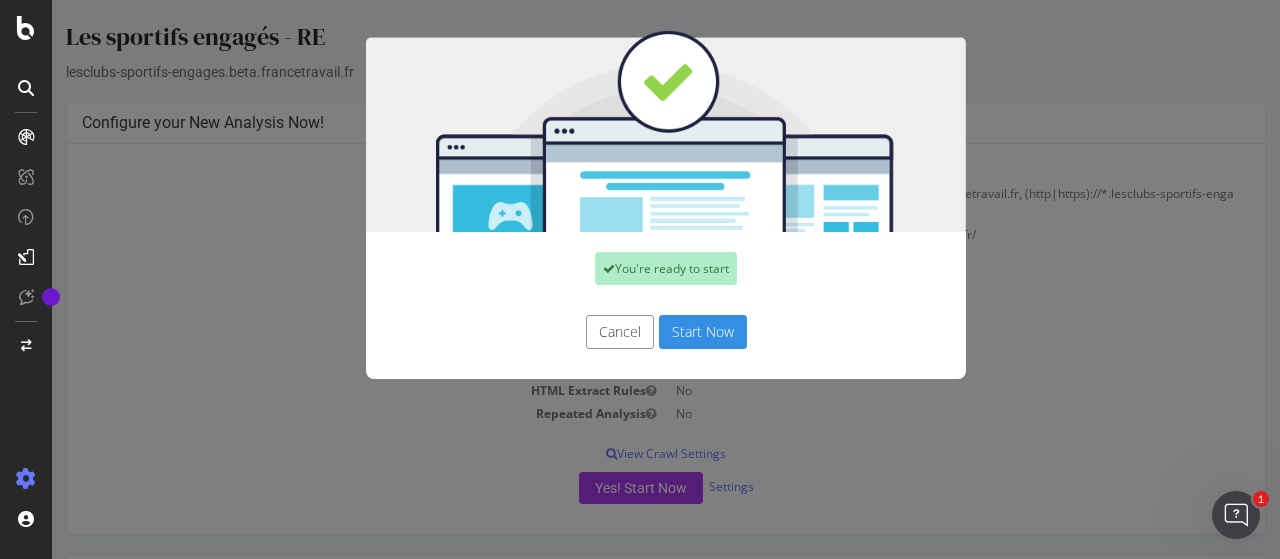 click on "Start Now" at bounding box center [703, 332] 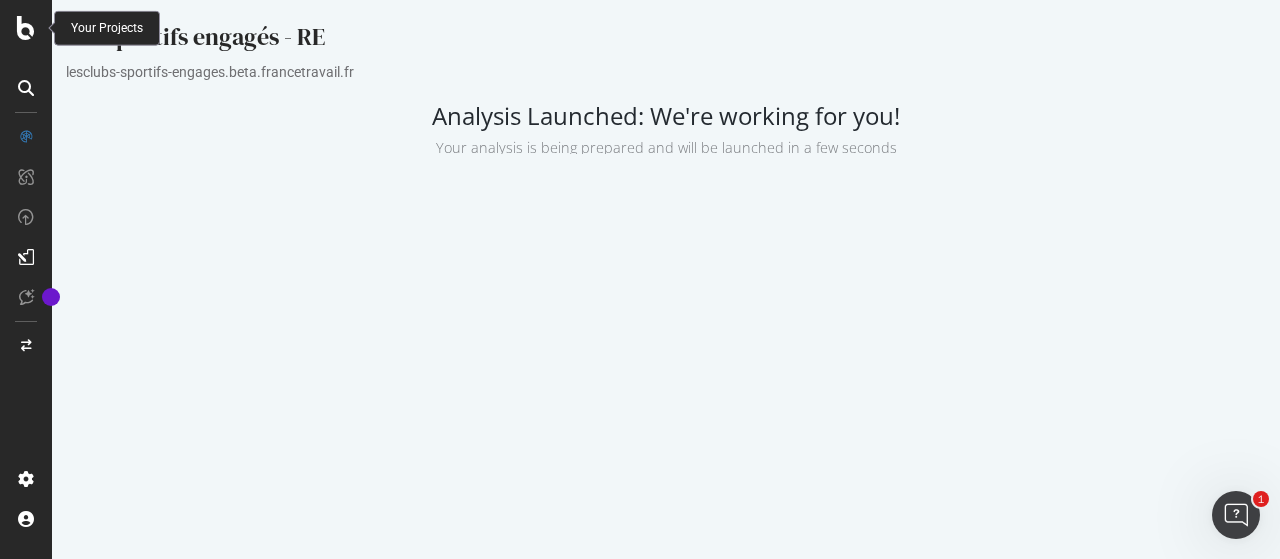 click at bounding box center (26, 28) 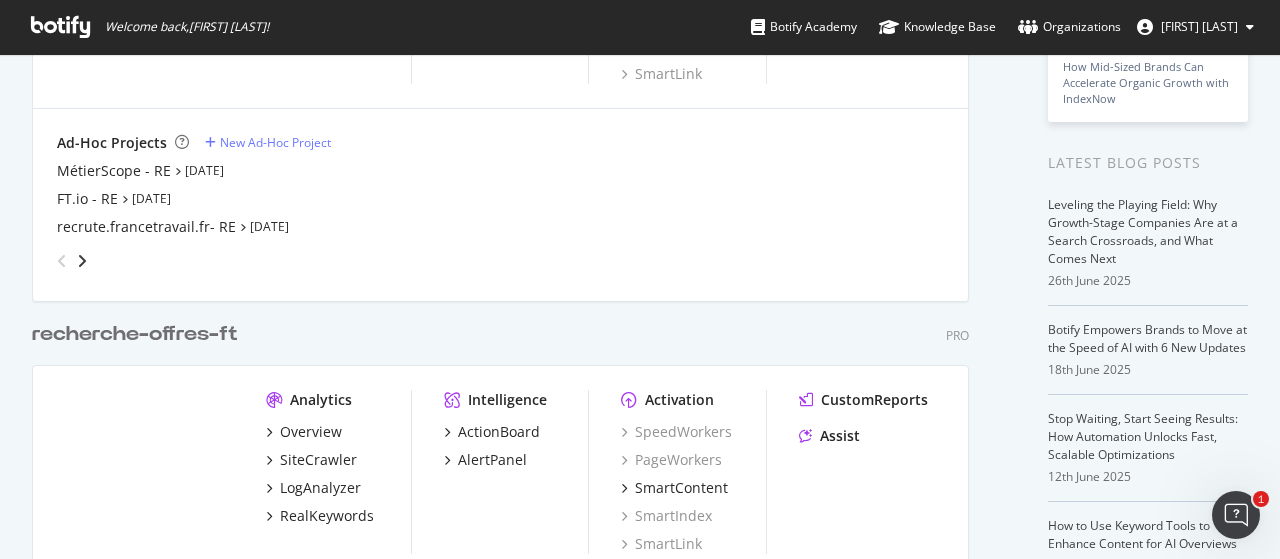 click at bounding box center [62, 261] 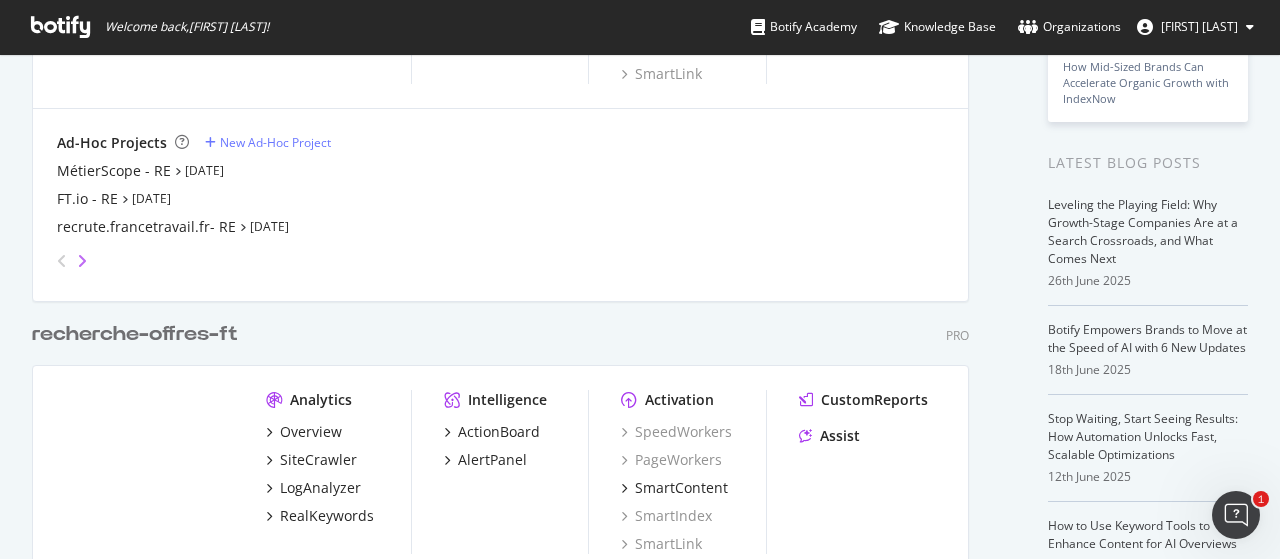 click at bounding box center [82, 261] 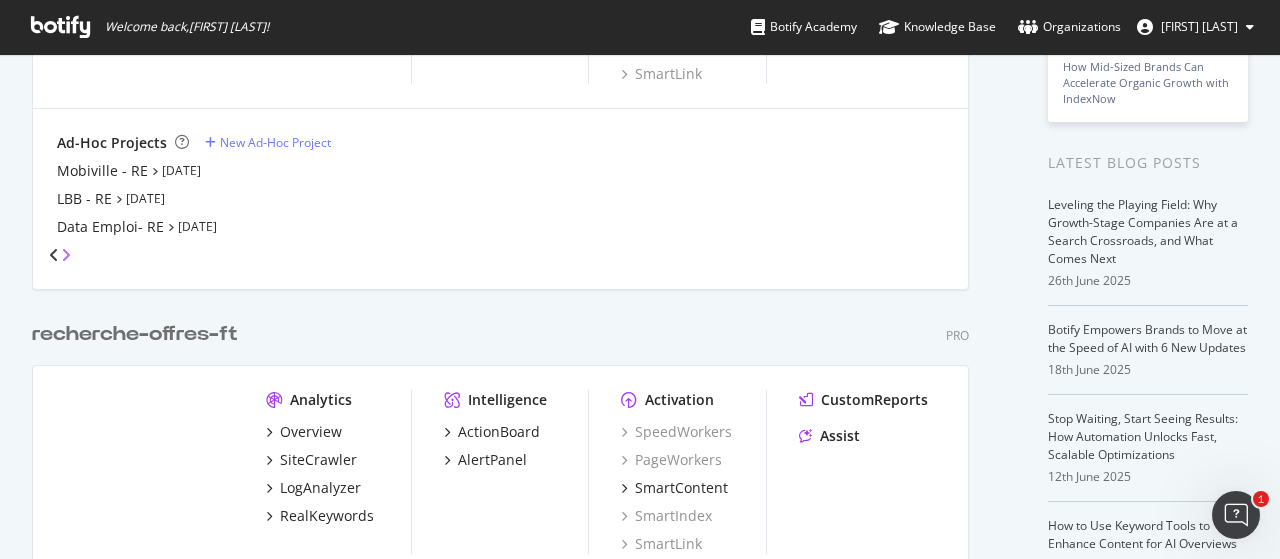 click at bounding box center [66, 255] 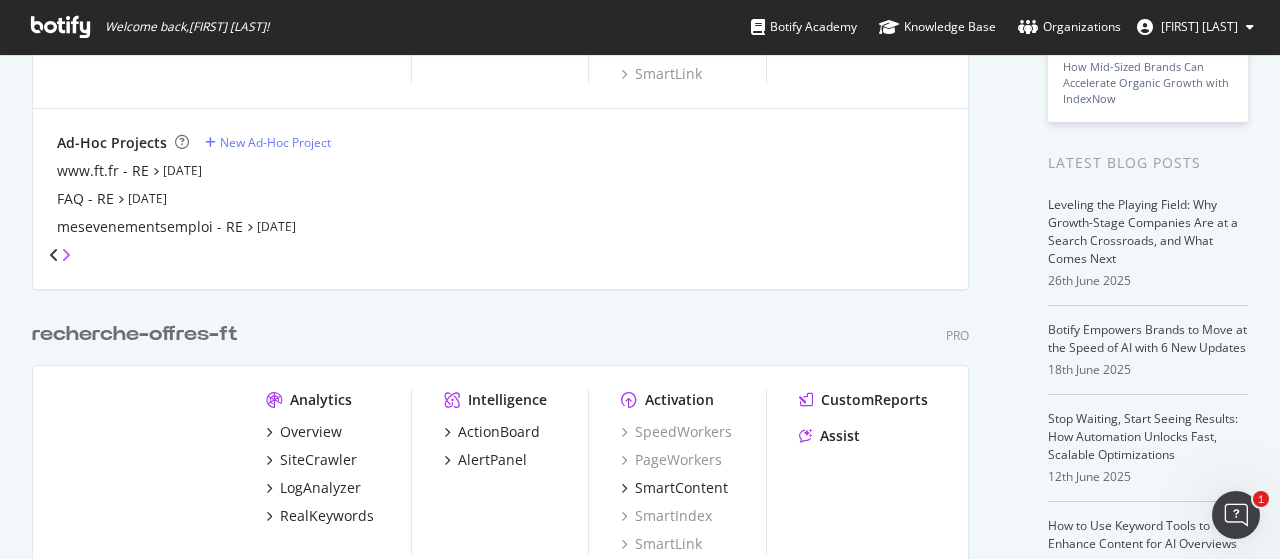 click at bounding box center [66, 255] 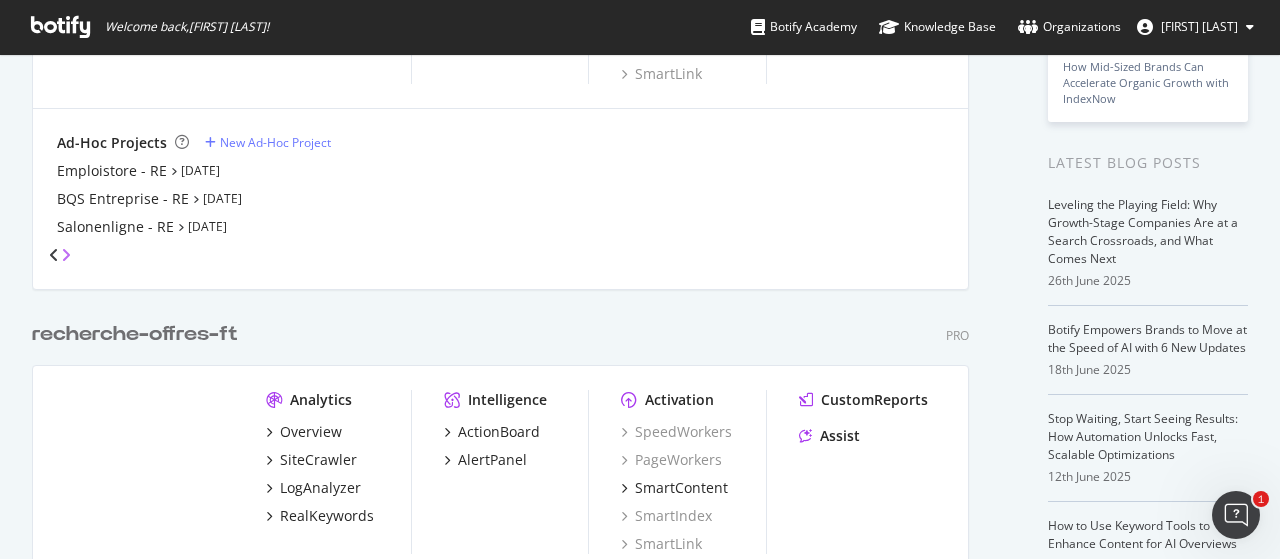 click at bounding box center (66, 255) 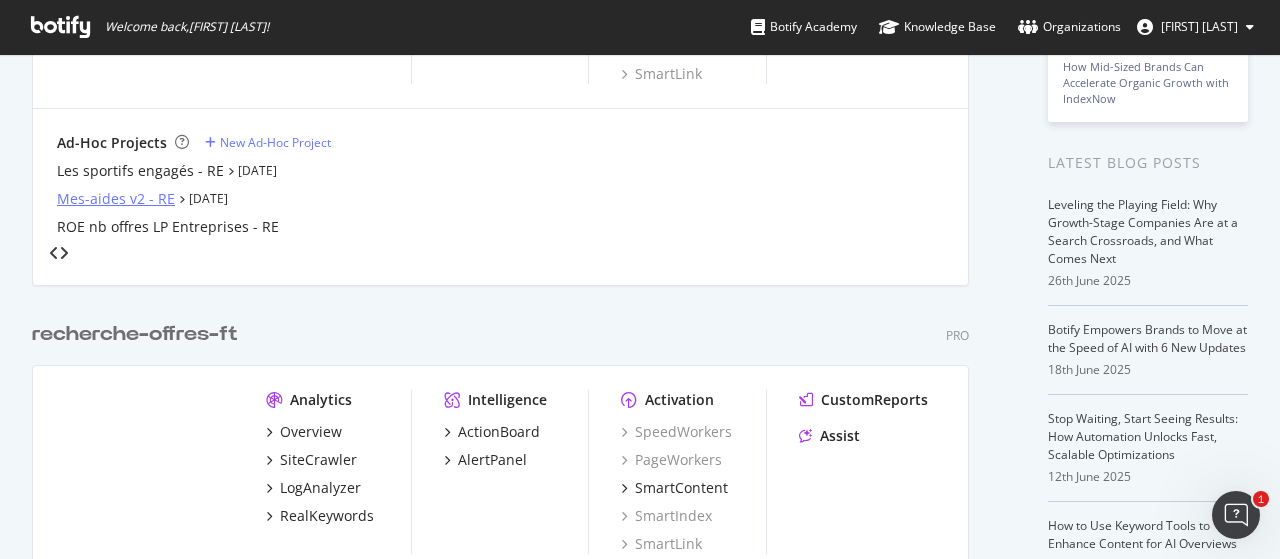 click on "Mes-aides v2 - RE" at bounding box center [116, 199] 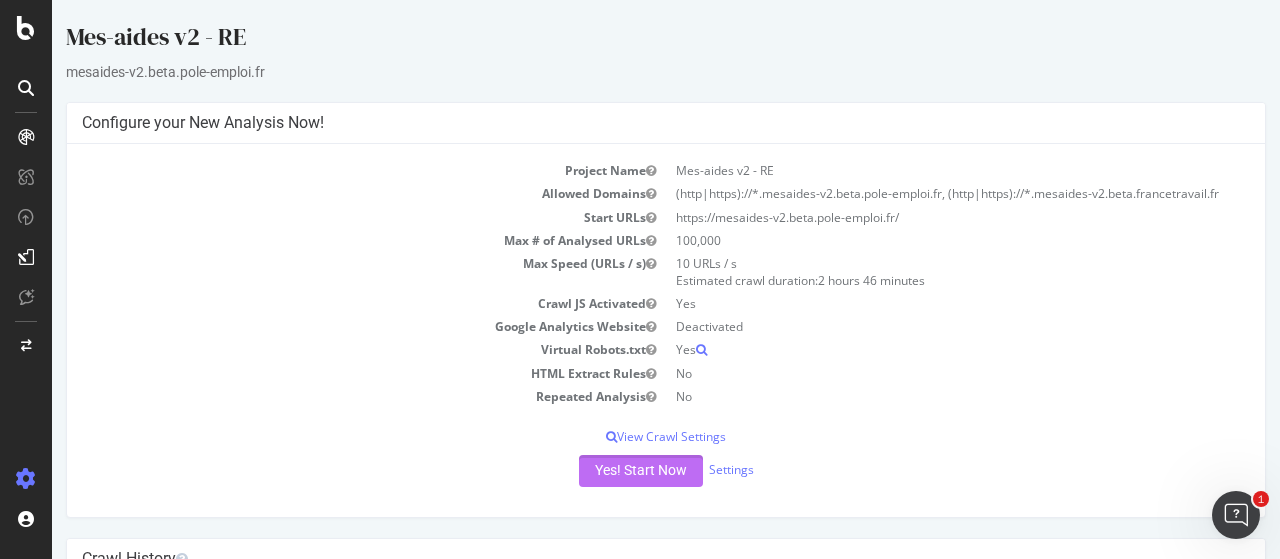click on "Yes! Start Now" at bounding box center [641, 471] 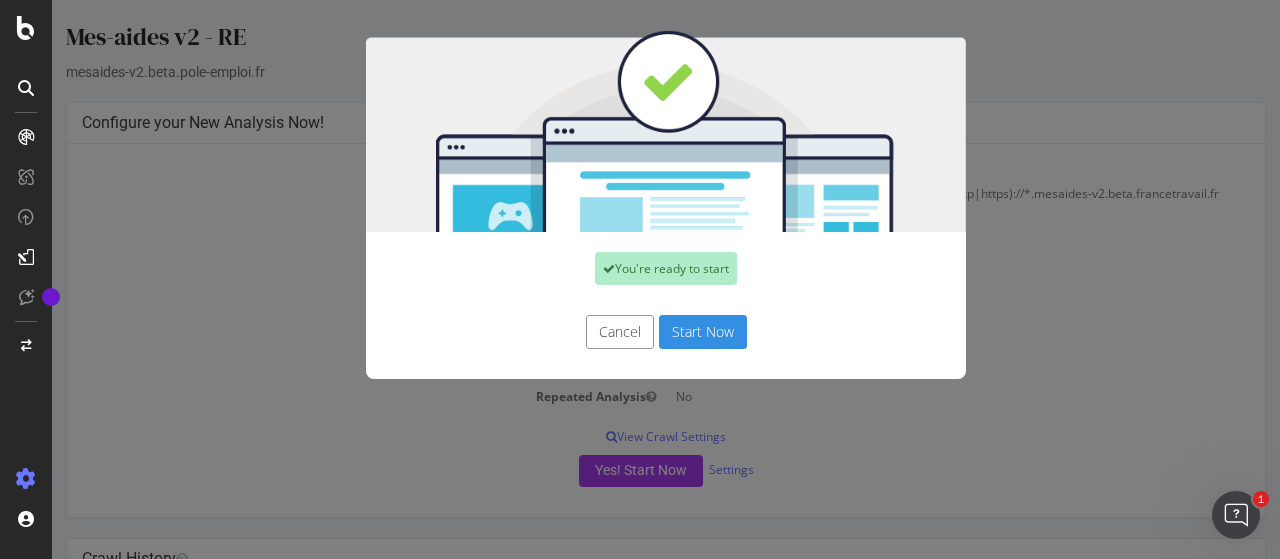 click on "Start Now" at bounding box center (703, 332) 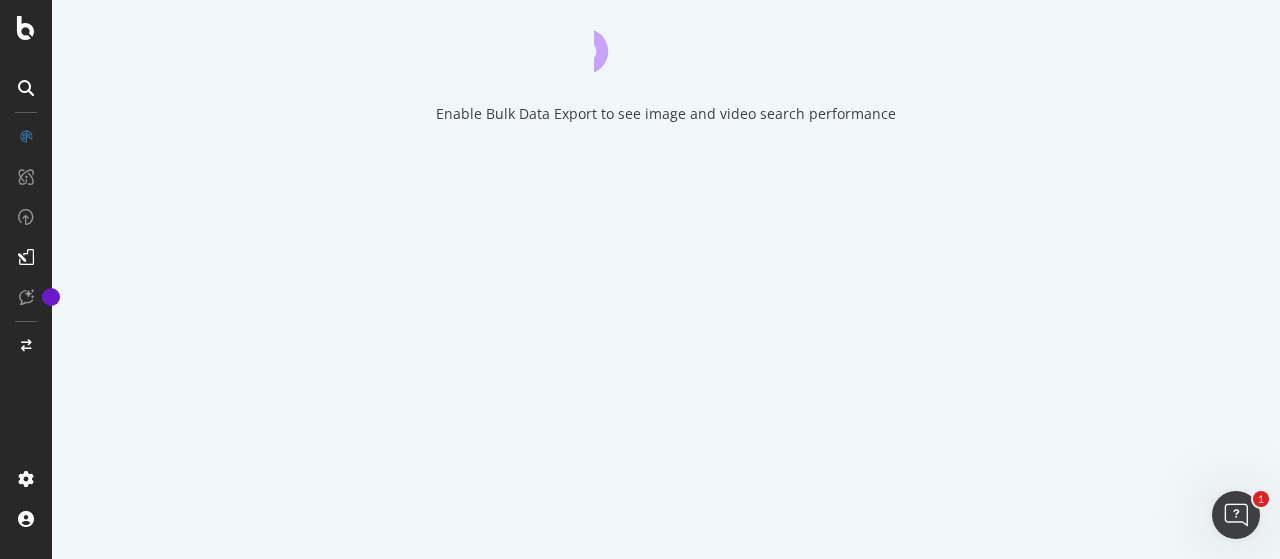 scroll, scrollTop: 0, scrollLeft: 0, axis: both 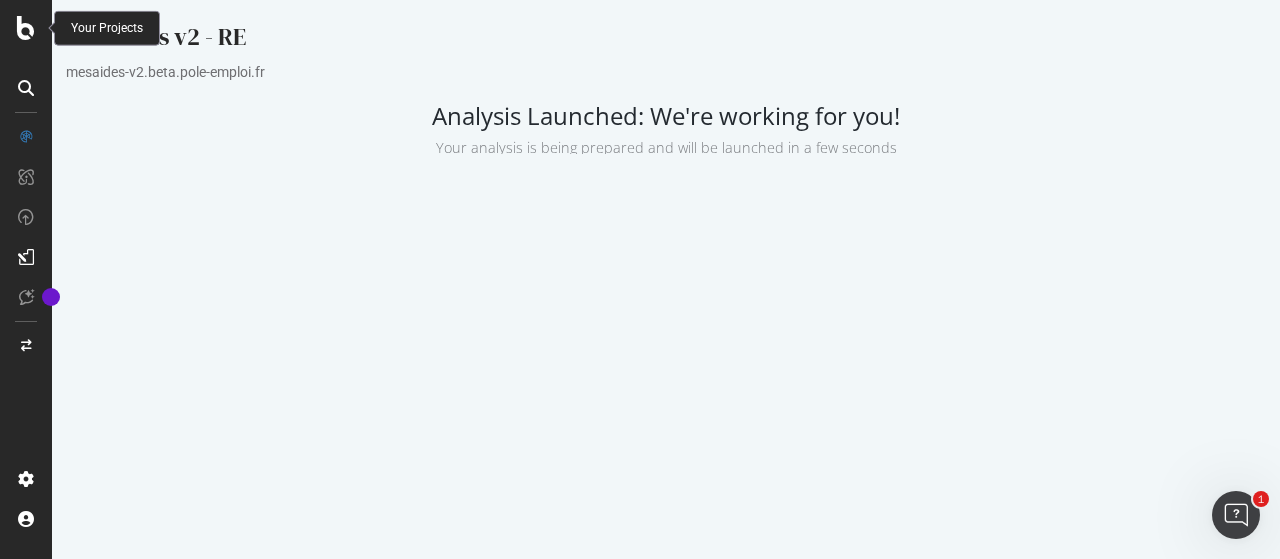 click at bounding box center [26, 28] 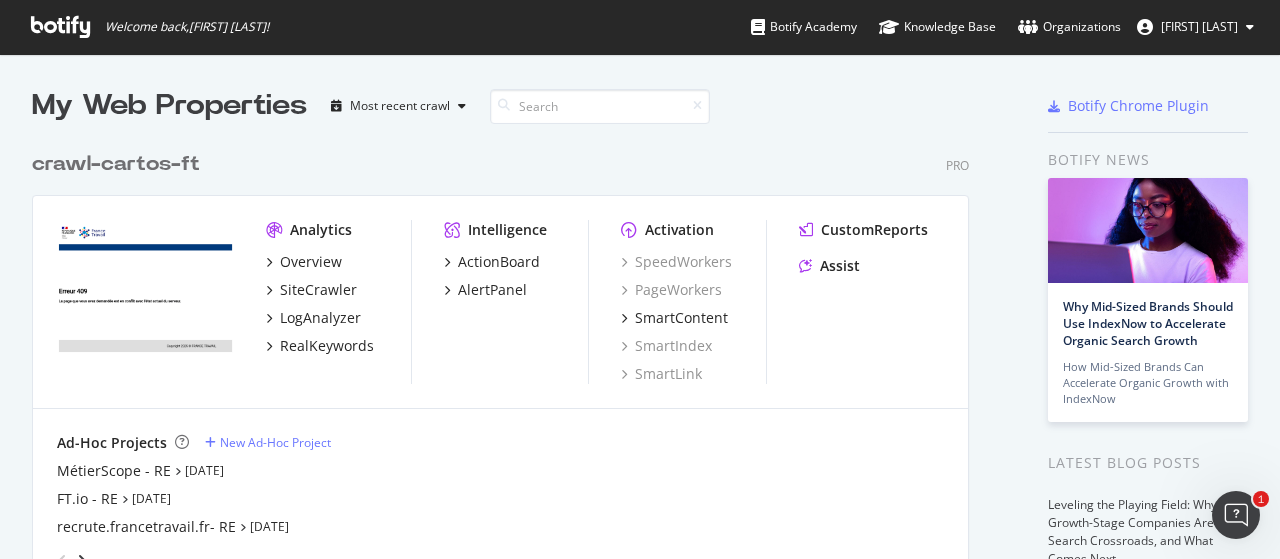 scroll, scrollTop: 16, scrollLeft: 16, axis: both 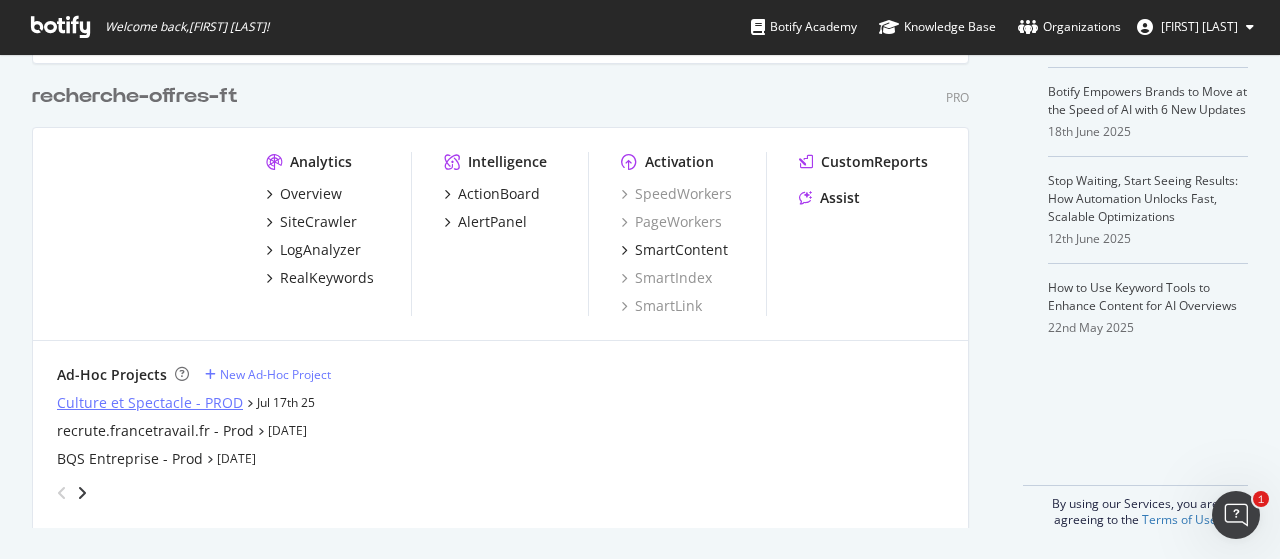 click on "Culture et Spectacle - PROD" at bounding box center (150, 403) 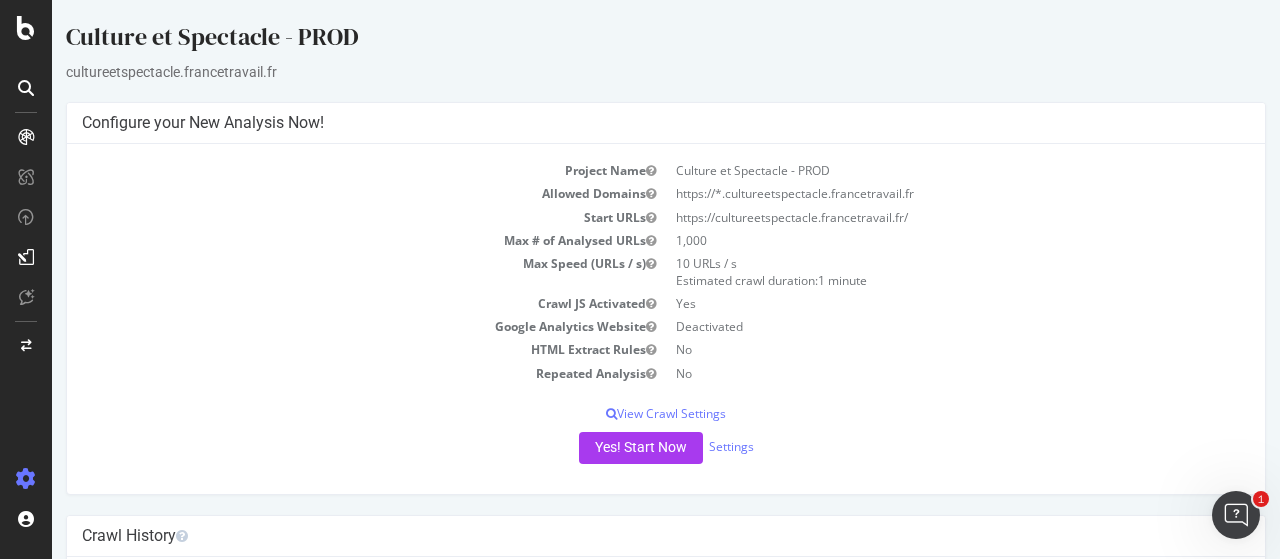 scroll, scrollTop: 0, scrollLeft: 0, axis: both 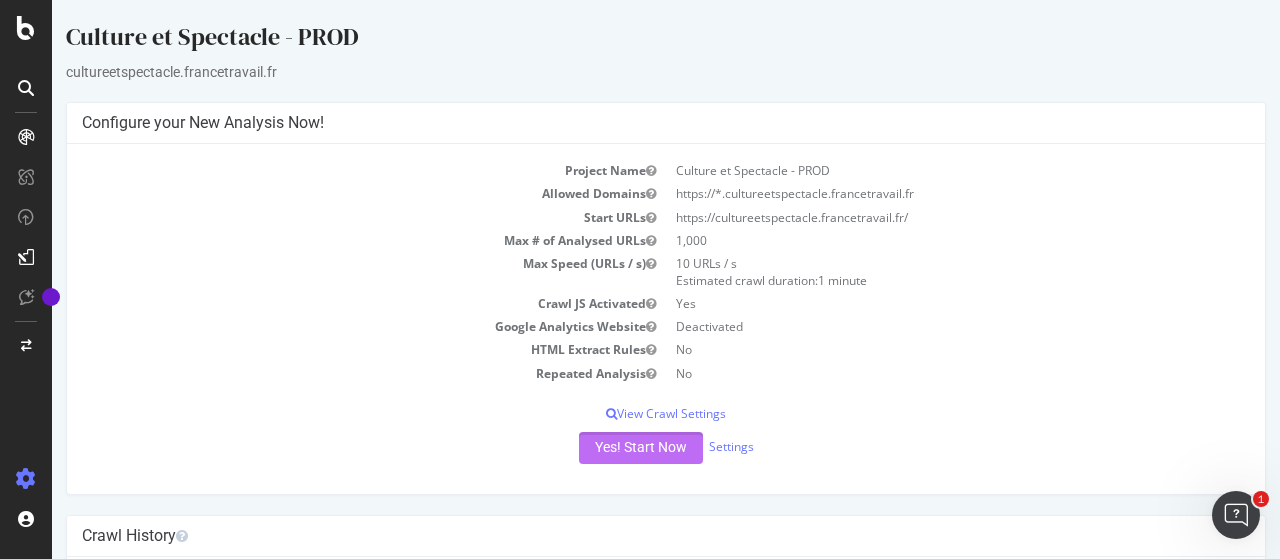 click on "Yes! Start Now" at bounding box center [641, 448] 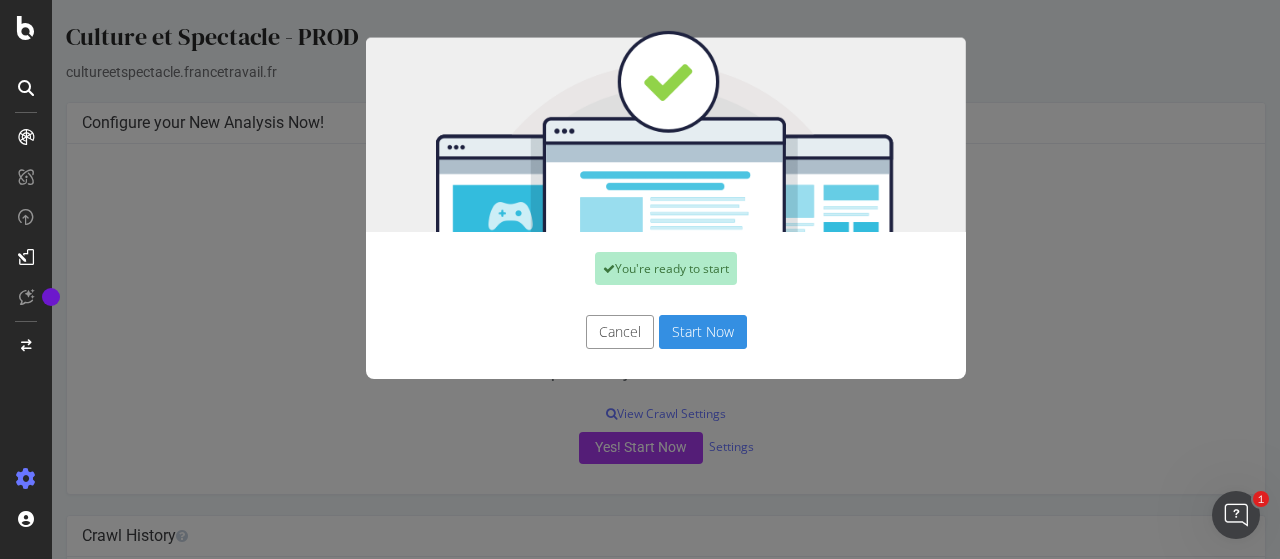 click on "Start Now" at bounding box center [703, 332] 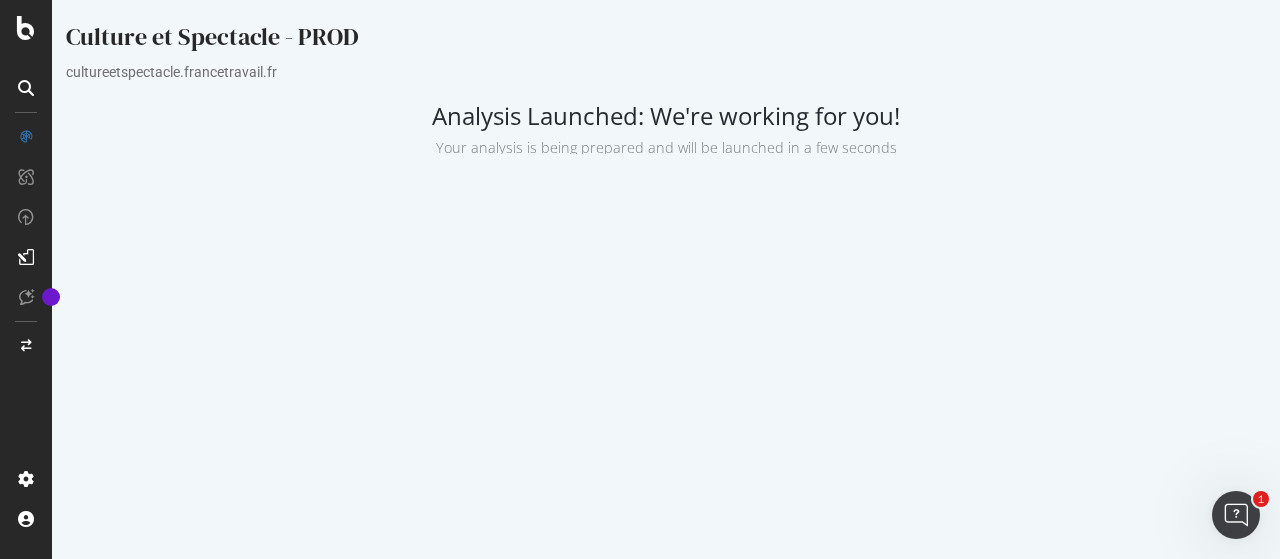 scroll, scrollTop: 0, scrollLeft: 0, axis: both 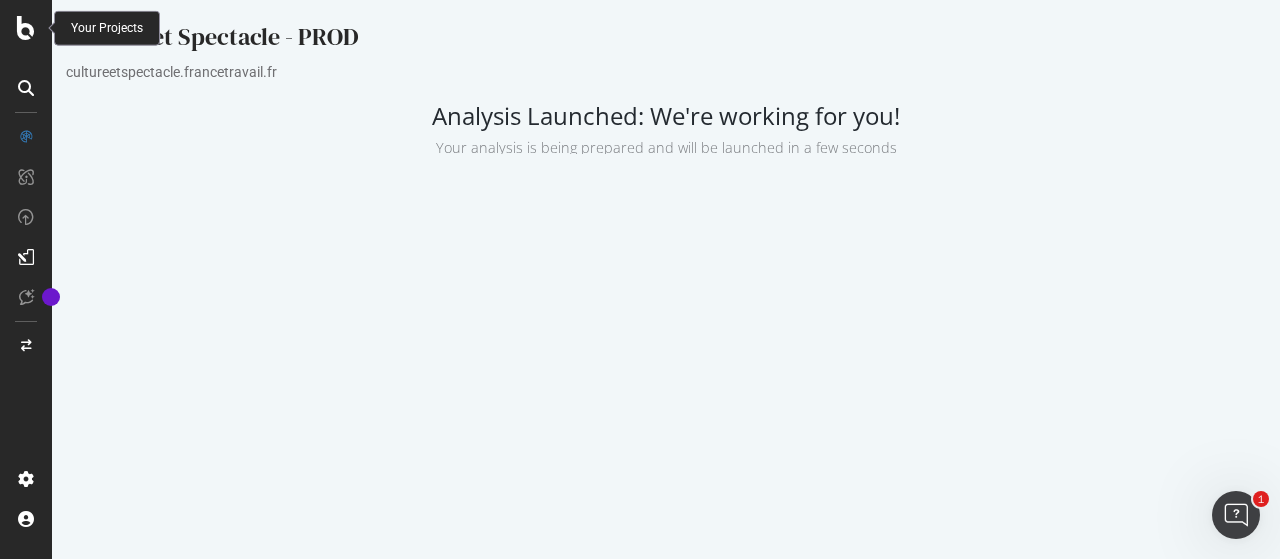 click at bounding box center [26, 28] 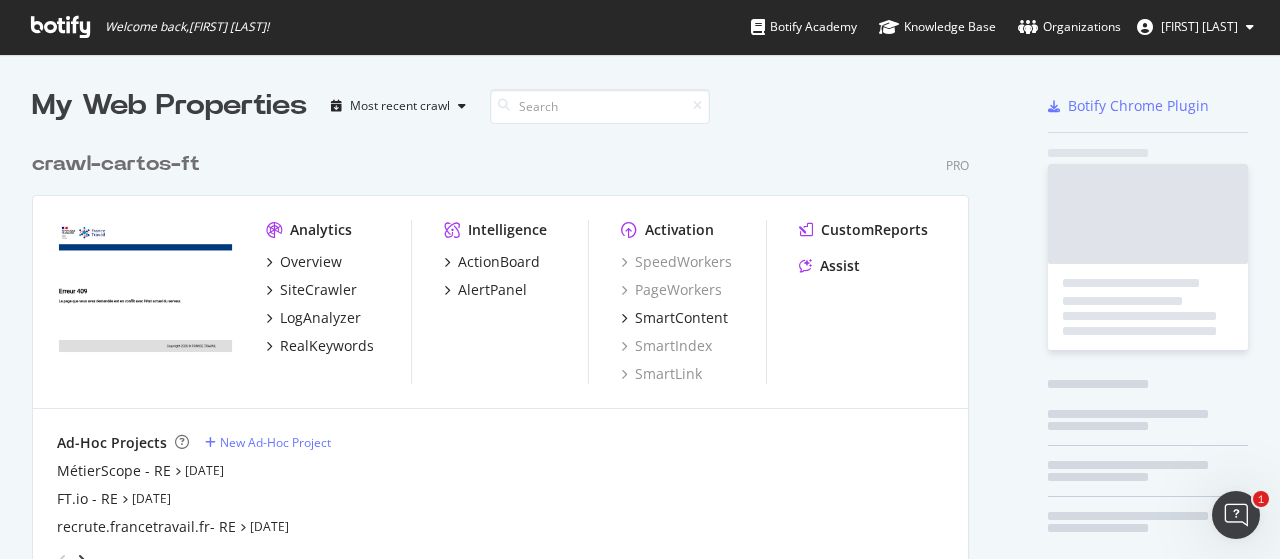 scroll, scrollTop: 16, scrollLeft: 16, axis: both 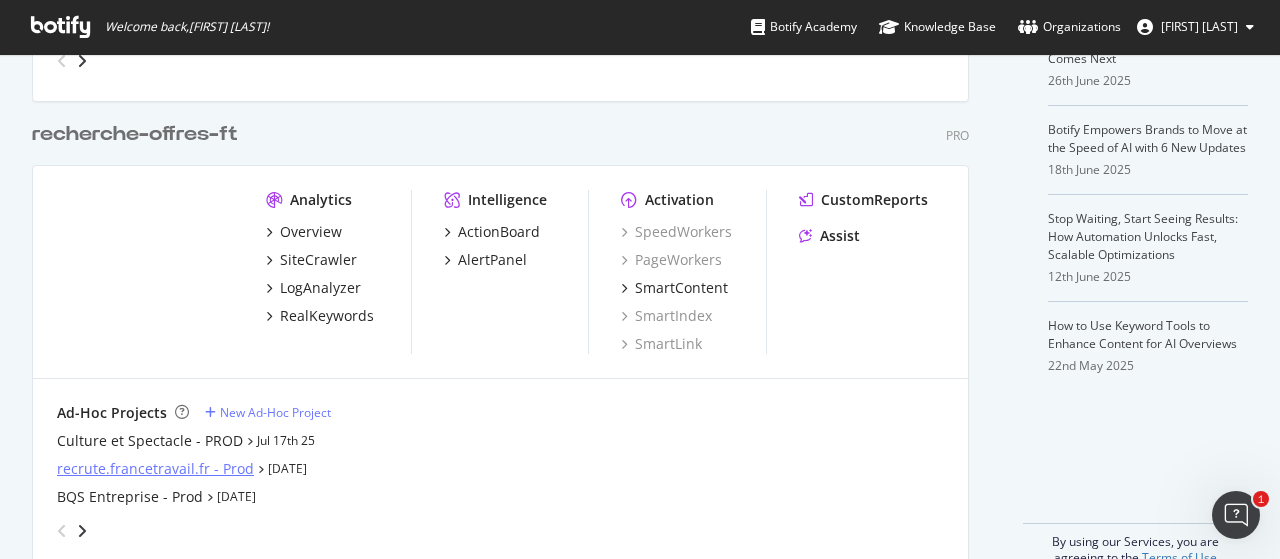 click on "recrute.francetravail.fr - Prod" at bounding box center (155, 469) 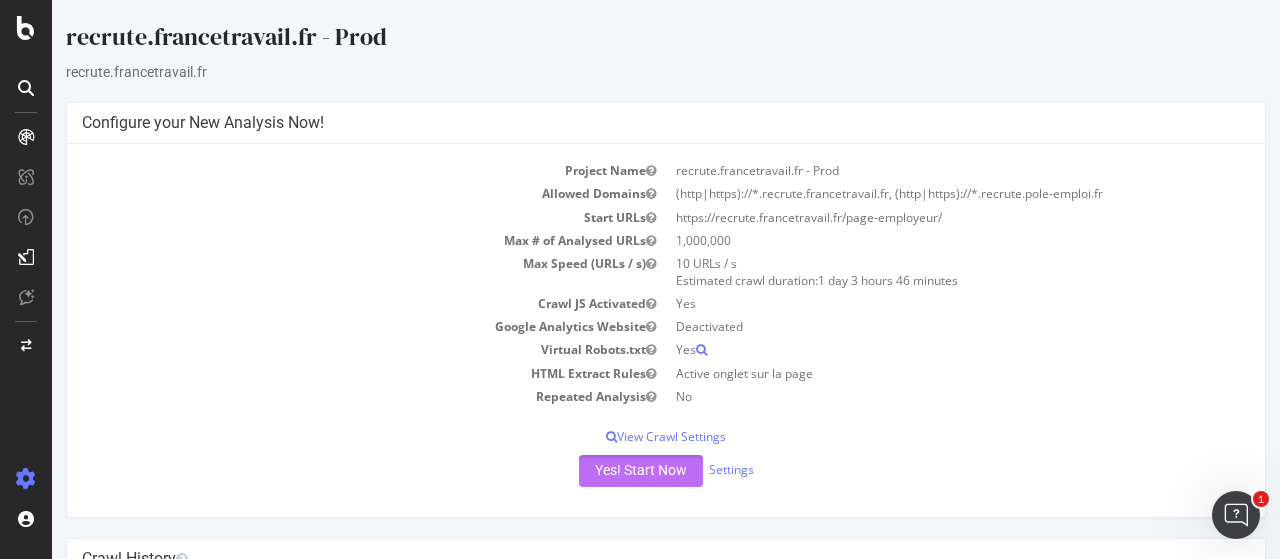click on "Yes! Start Now" at bounding box center [641, 471] 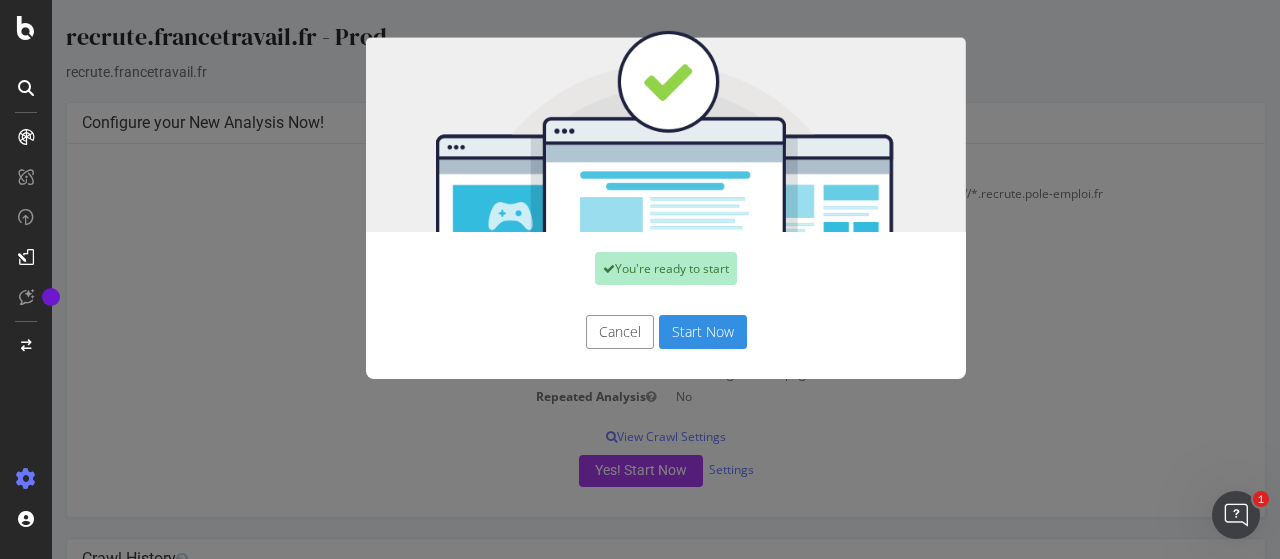 click on "Start Now" at bounding box center (703, 332) 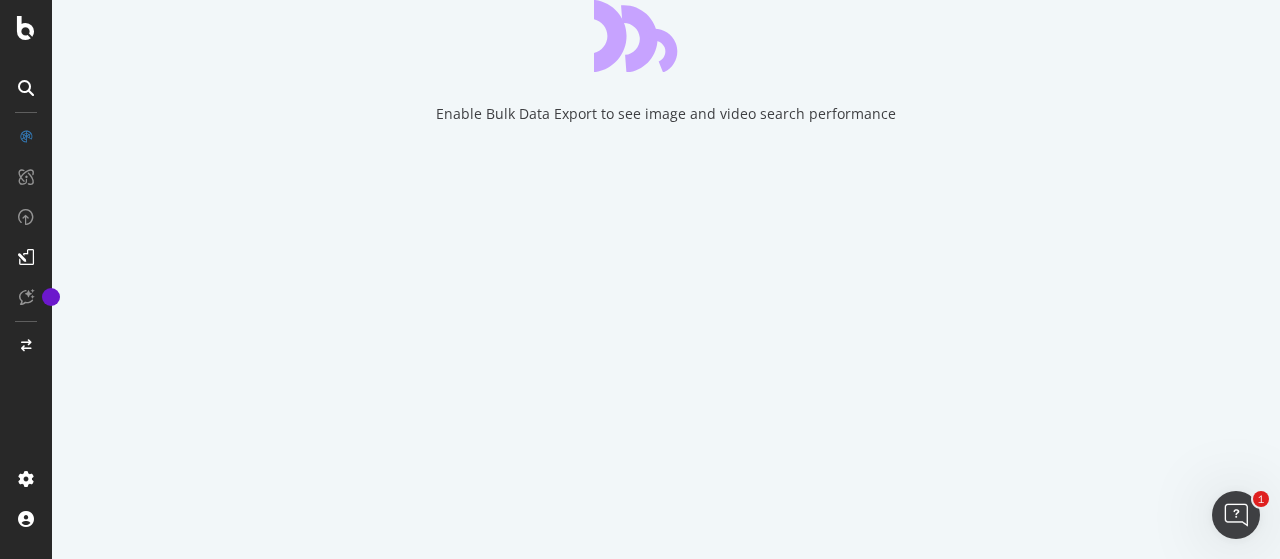 scroll, scrollTop: 0, scrollLeft: 0, axis: both 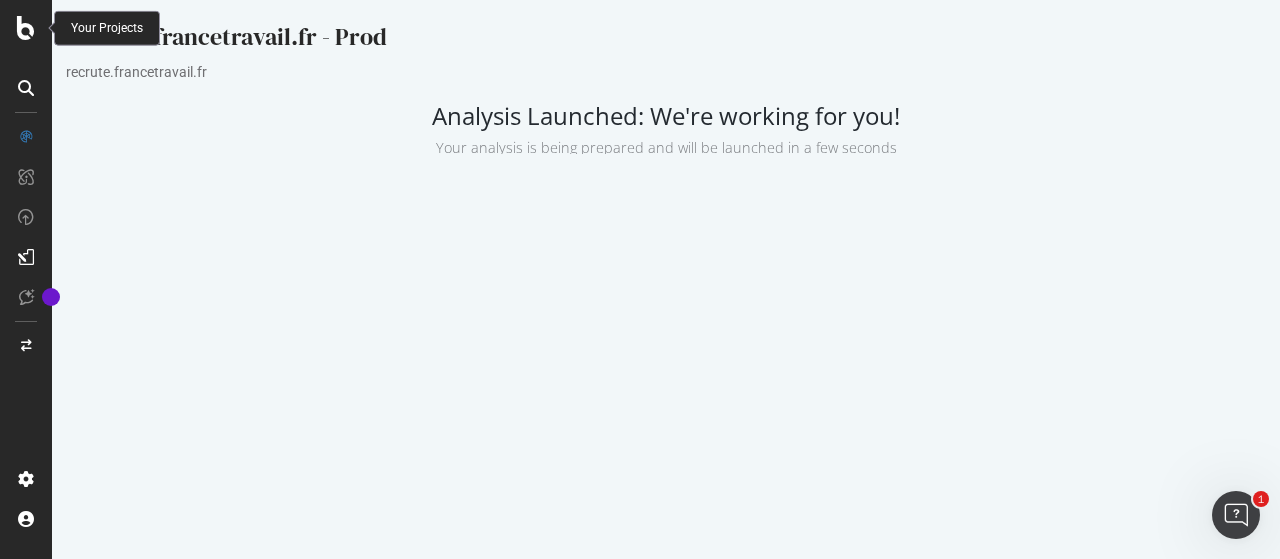 click at bounding box center (26, 28) 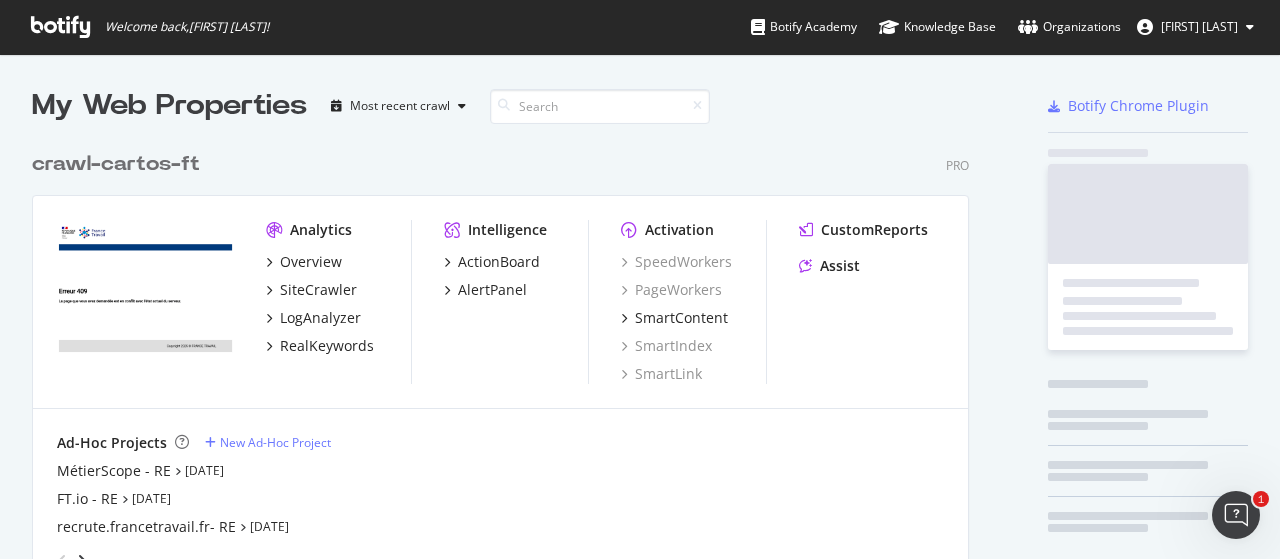 scroll, scrollTop: 16, scrollLeft: 16, axis: both 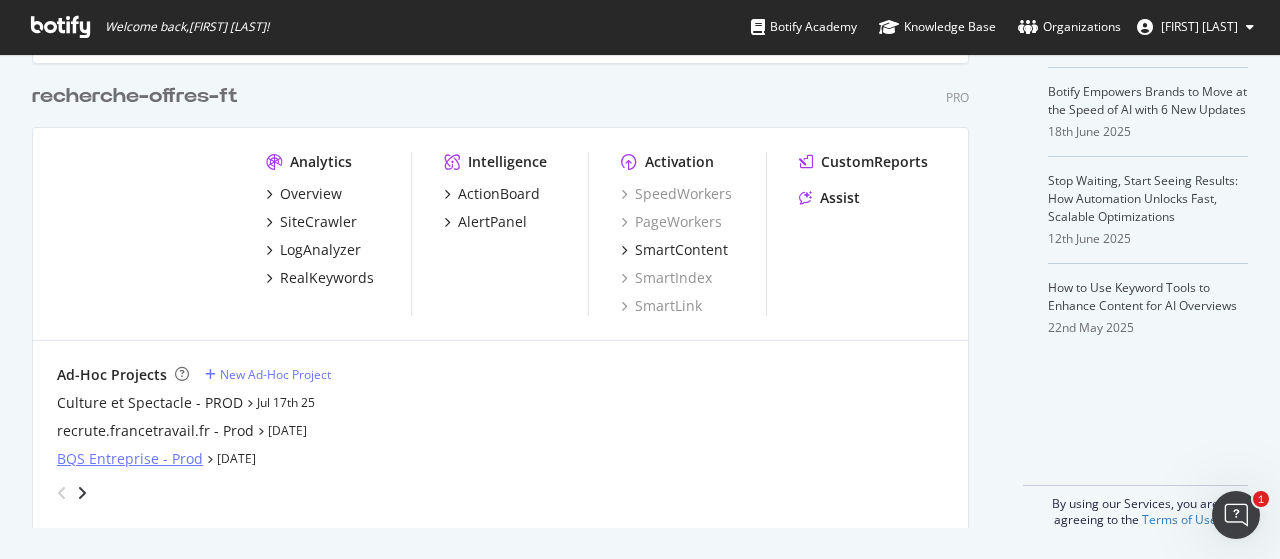 click on "BQS Entreprise - Prod" at bounding box center [130, 459] 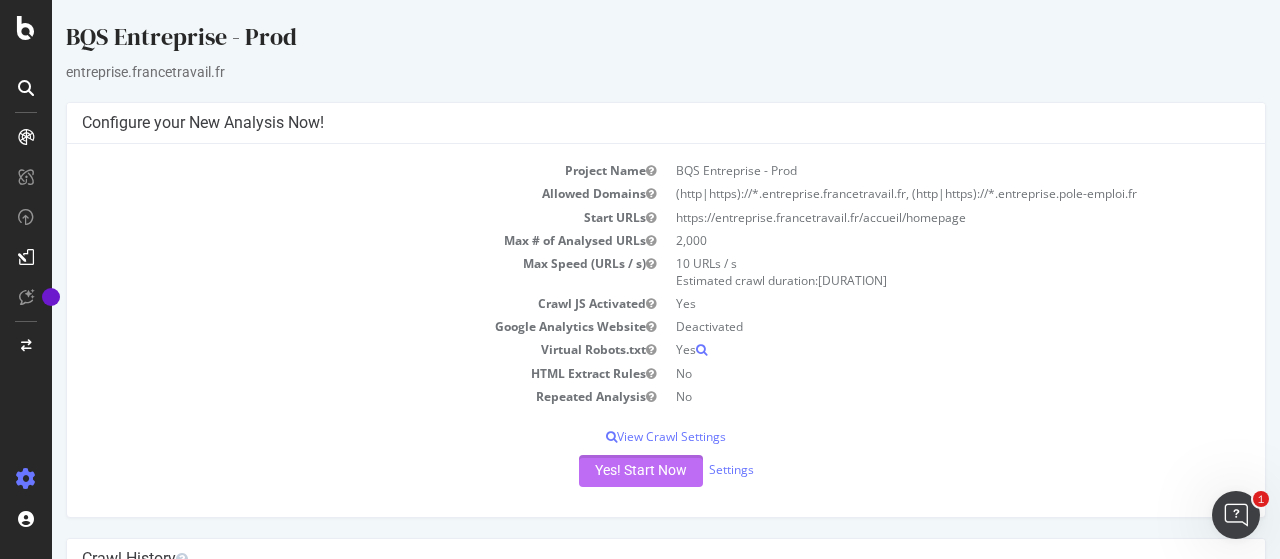 click on "Yes! Start Now" at bounding box center (641, 471) 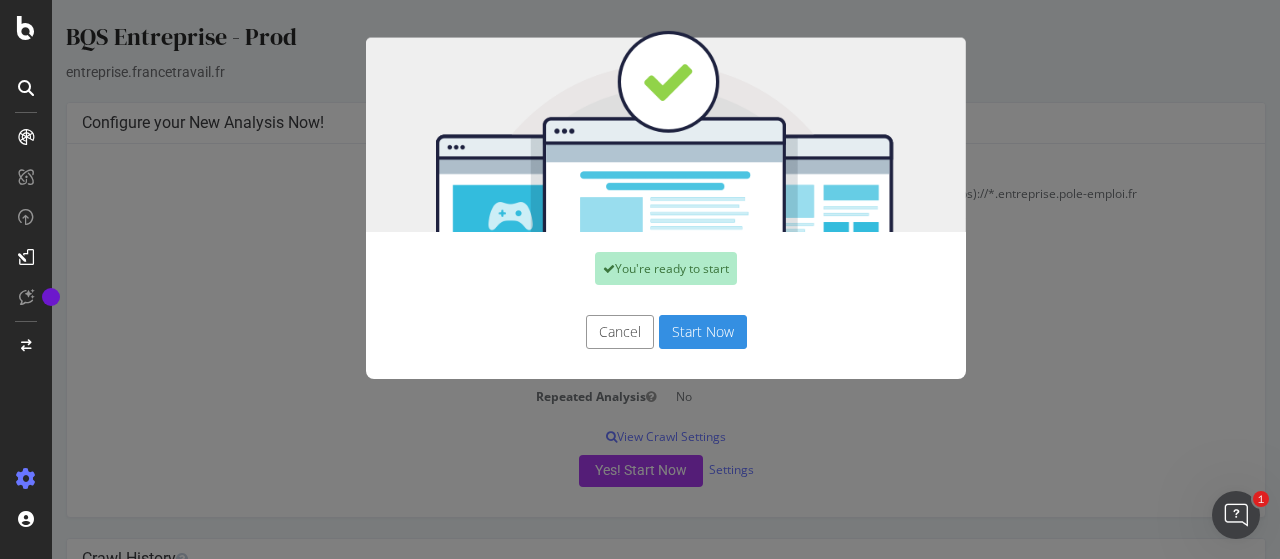 click on "Start Now" at bounding box center (703, 332) 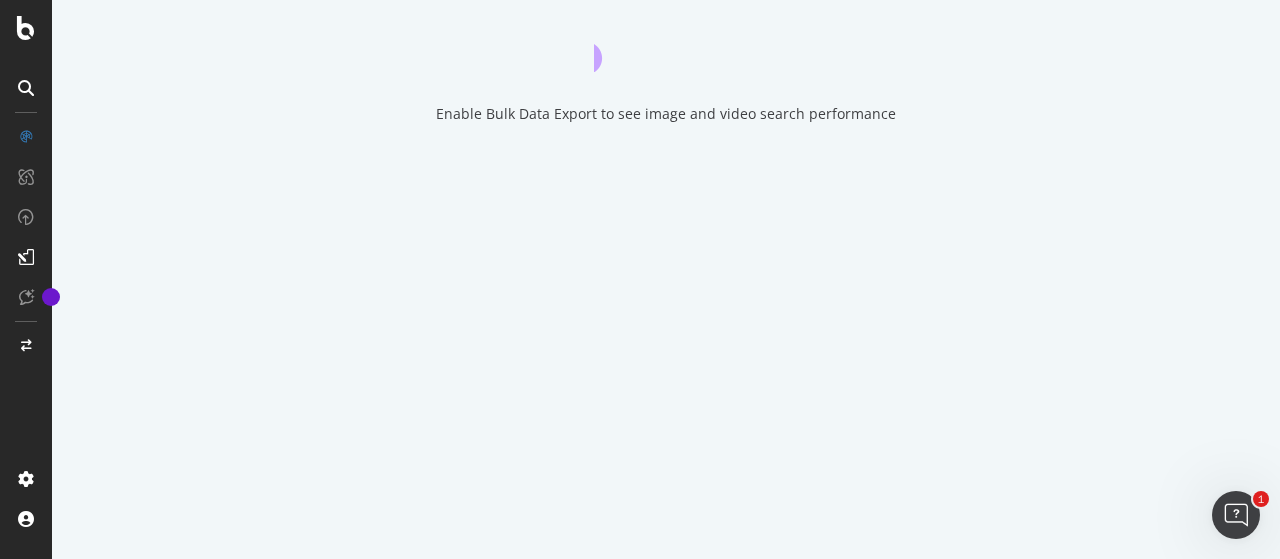 scroll, scrollTop: 0, scrollLeft: 0, axis: both 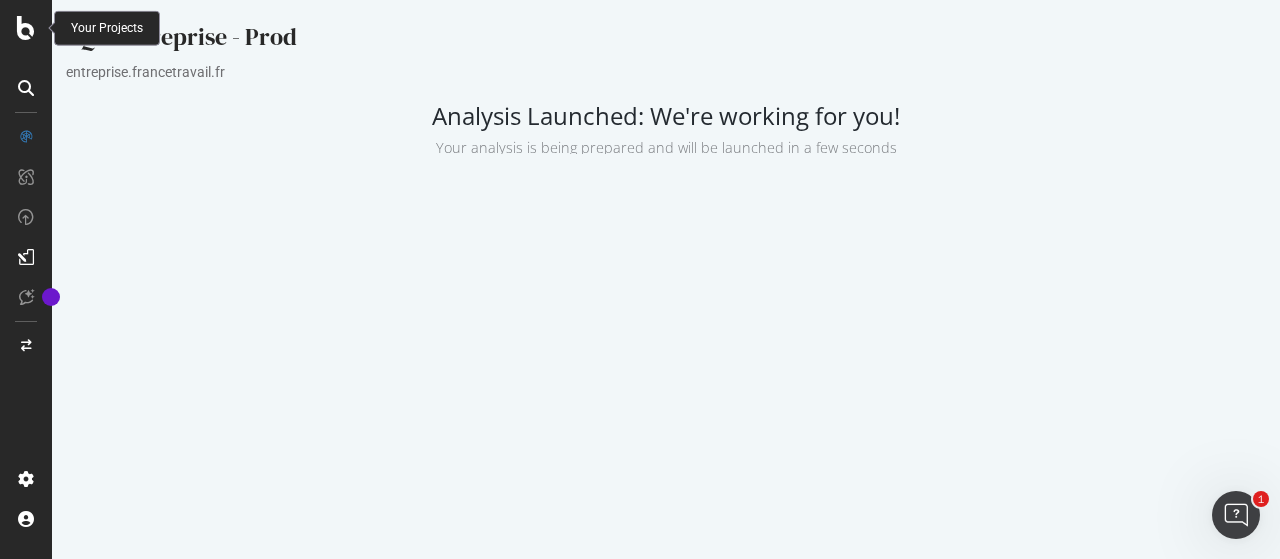 click at bounding box center (26, 28) 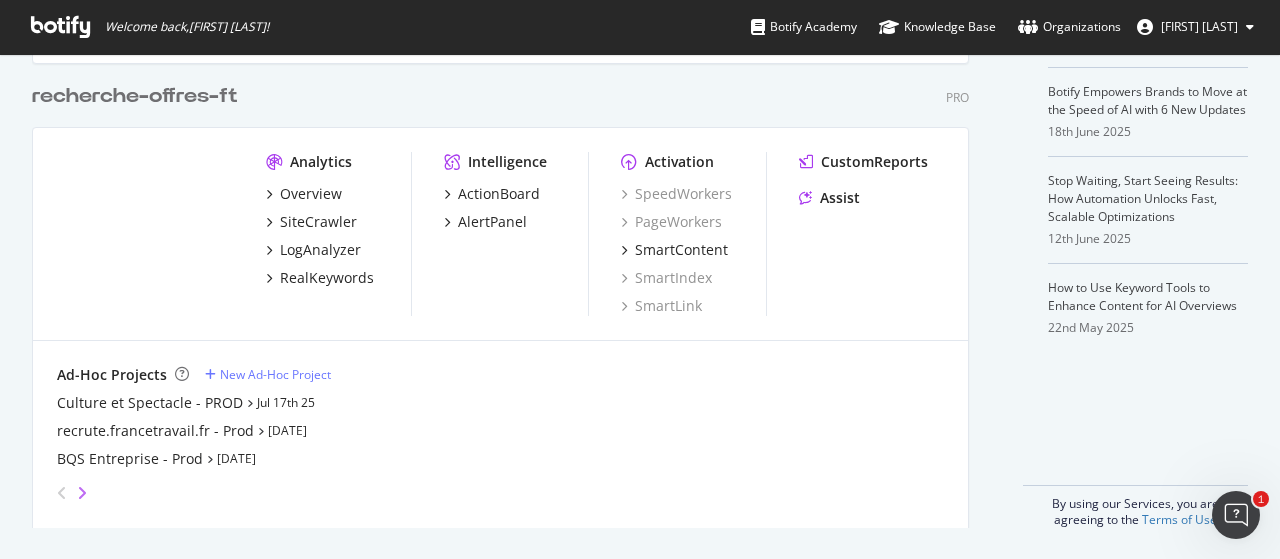 click at bounding box center (82, 493) 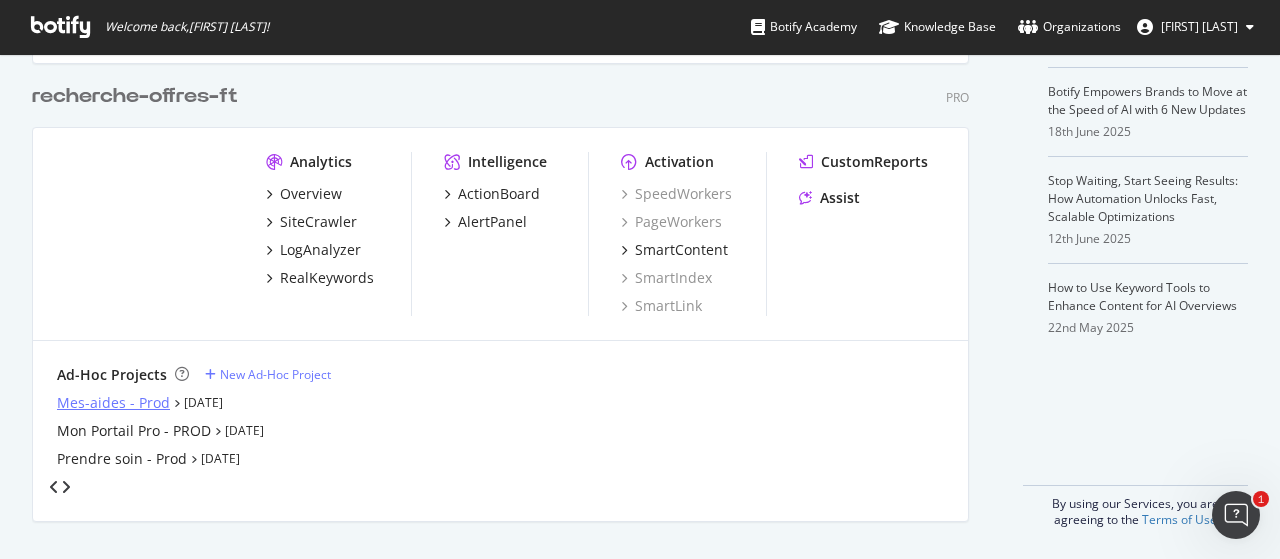click on "Mes-aides - Prod" at bounding box center [113, 403] 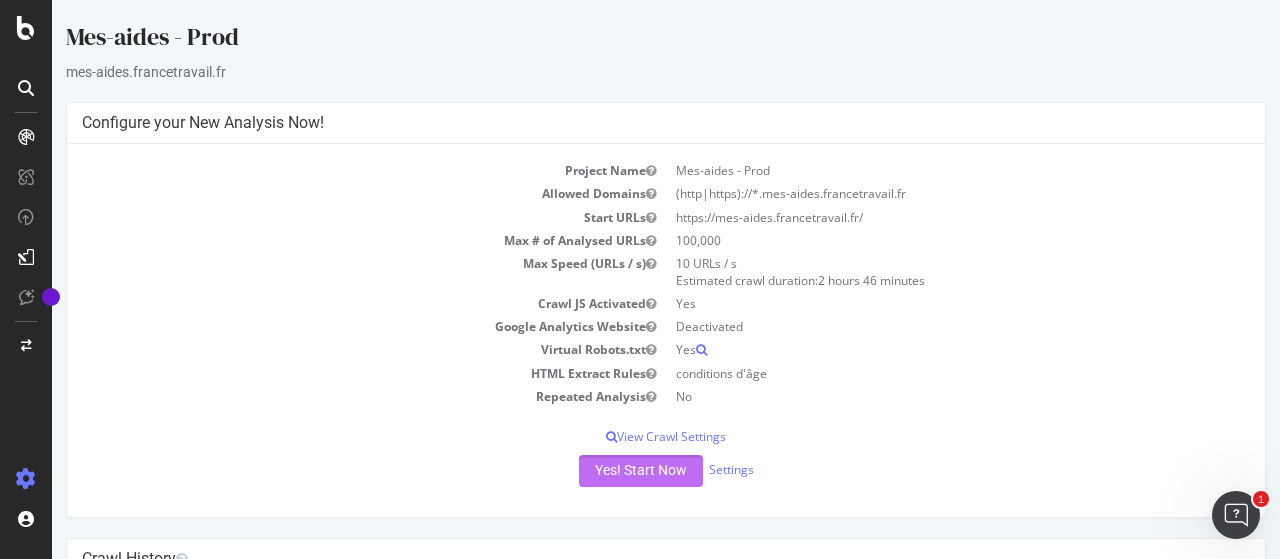 click on "Yes! Start Now" at bounding box center [641, 471] 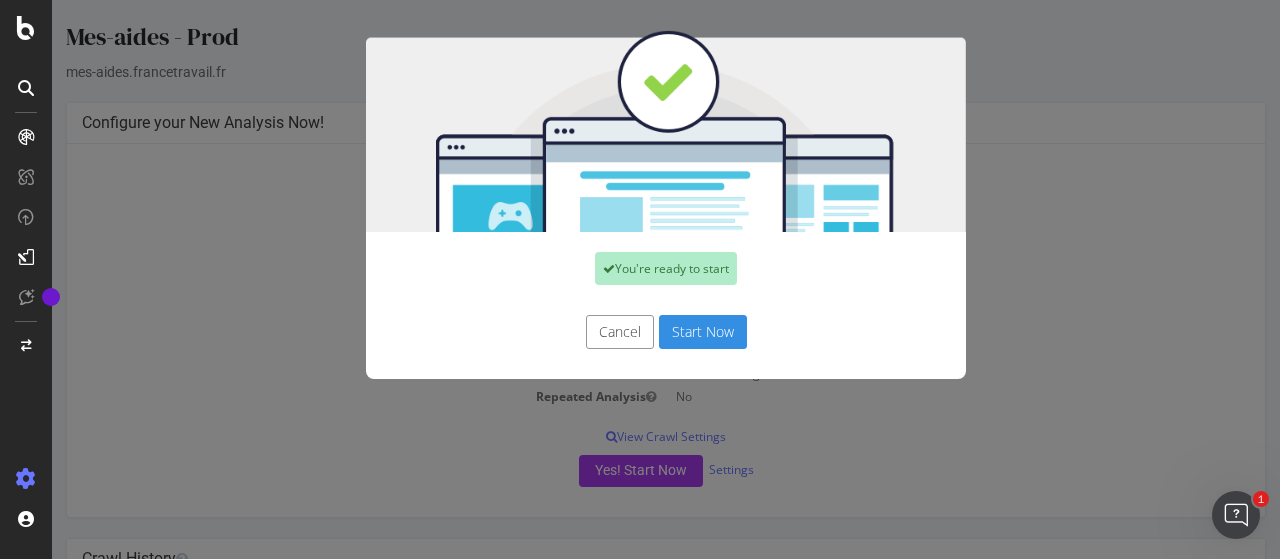 click on "Start Now" at bounding box center (703, 332) 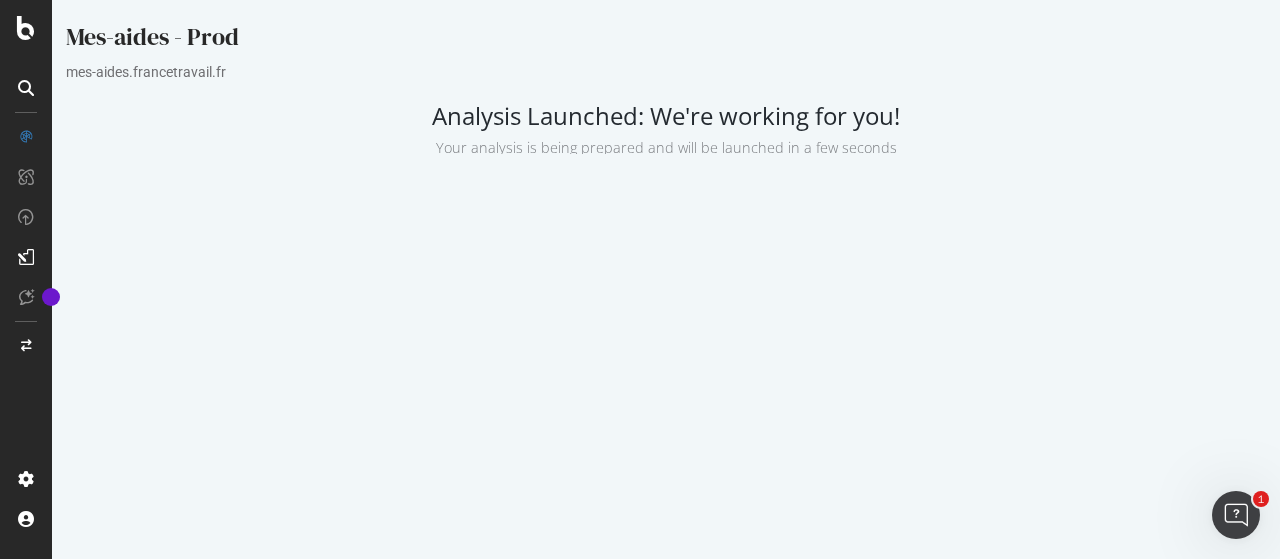 scroll, scrollTop: 0, scrollLeft: 0, axis: both 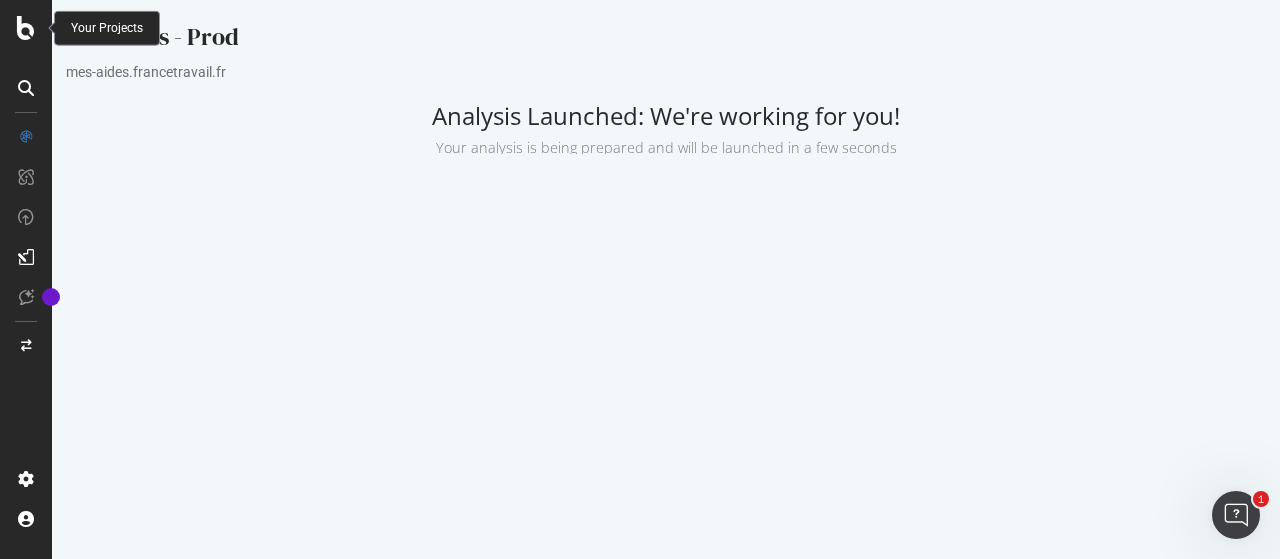 click at bounding box center (26, 28) 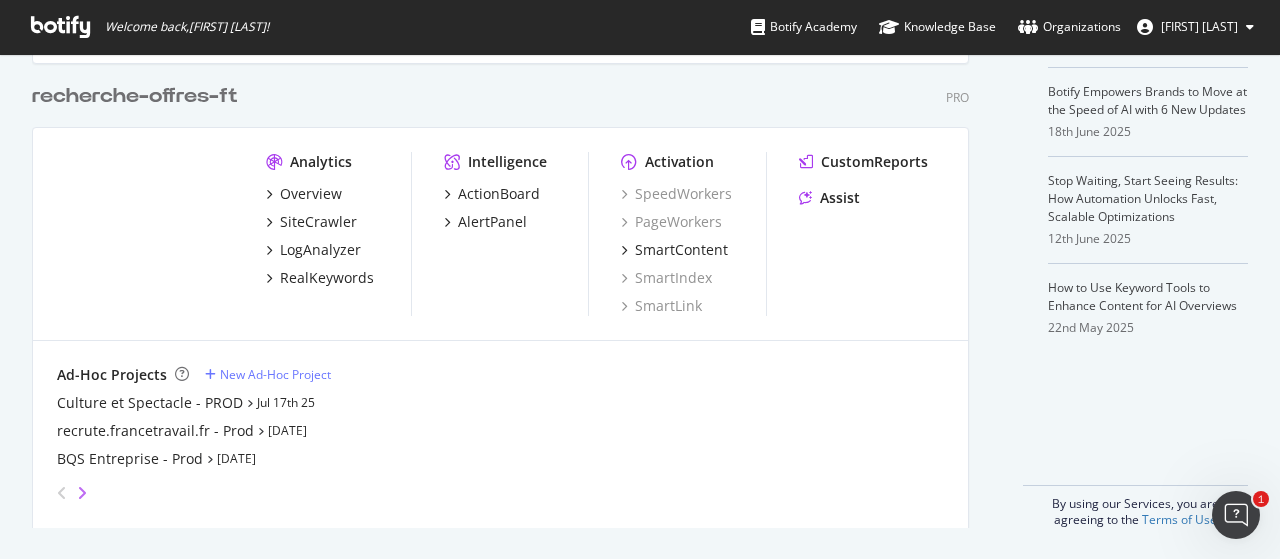 click at bounding box center [82, 493] 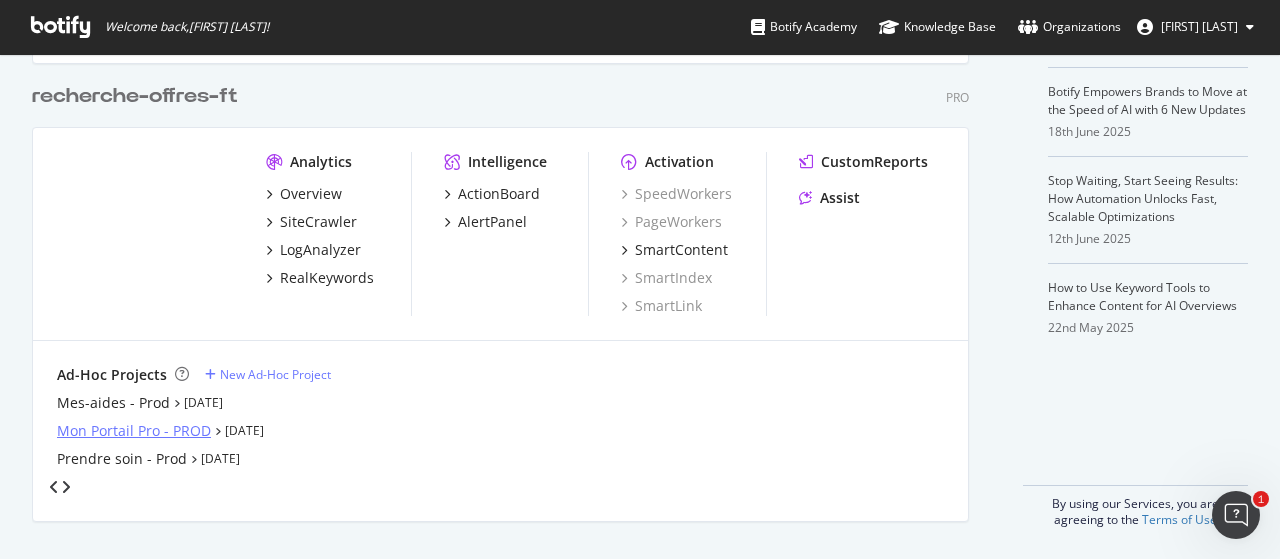 click on "Mon Portail Pro - PROD" at bounding box center [134, 431] 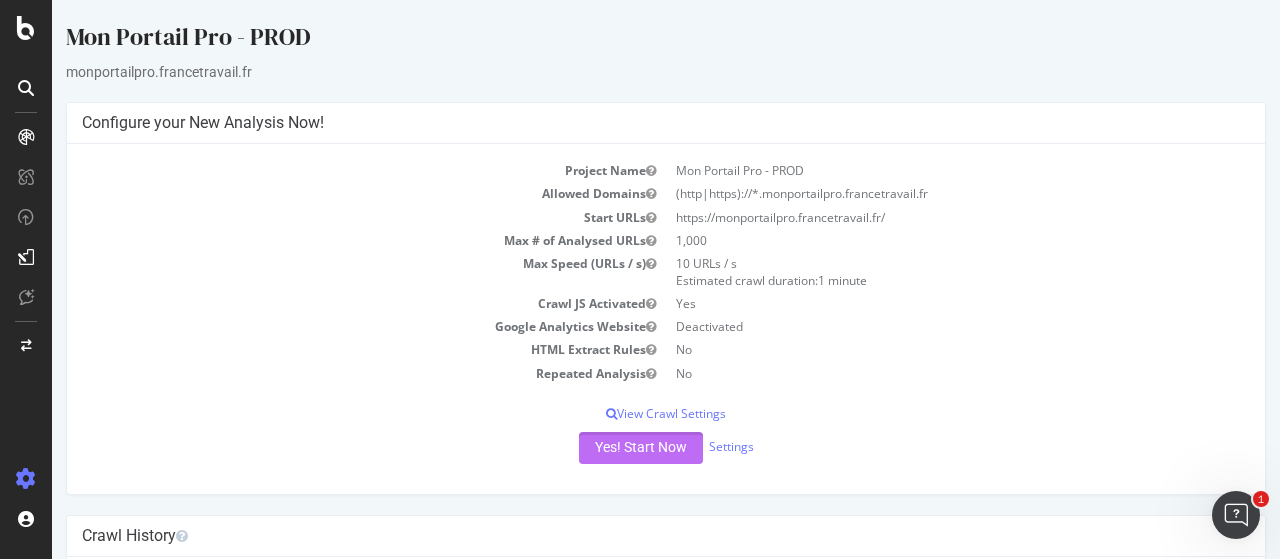 click on "Yes! Start Now" at bounding box center (641, 448) 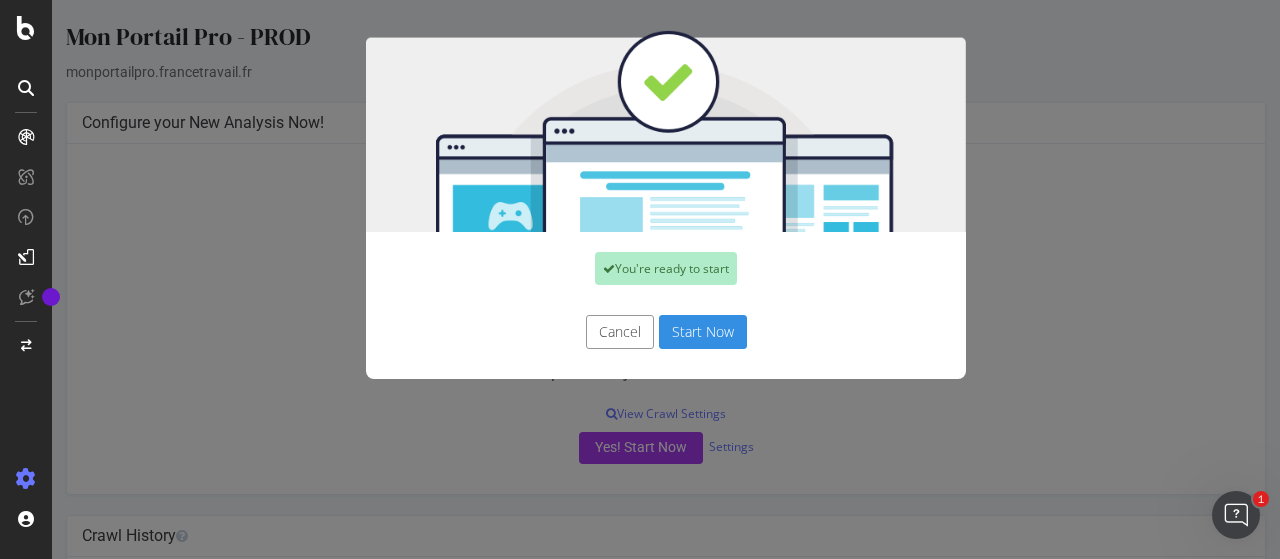 click on "Start Now" at bounding box center (703, 332) 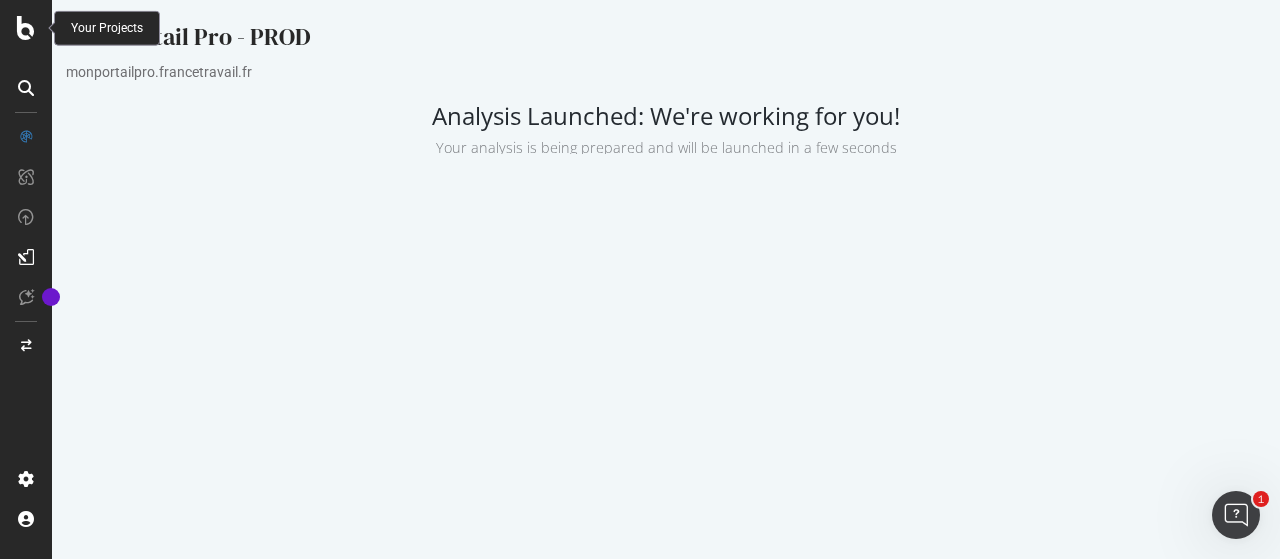 click at bounding box center (26, 28) 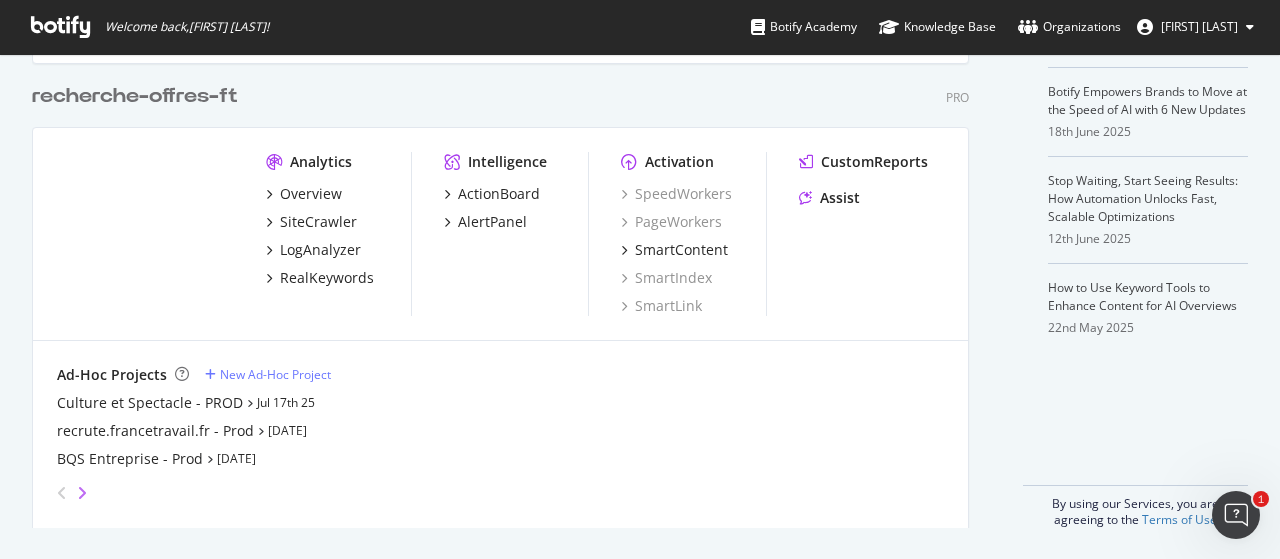 click at bounding box center [82, 493] 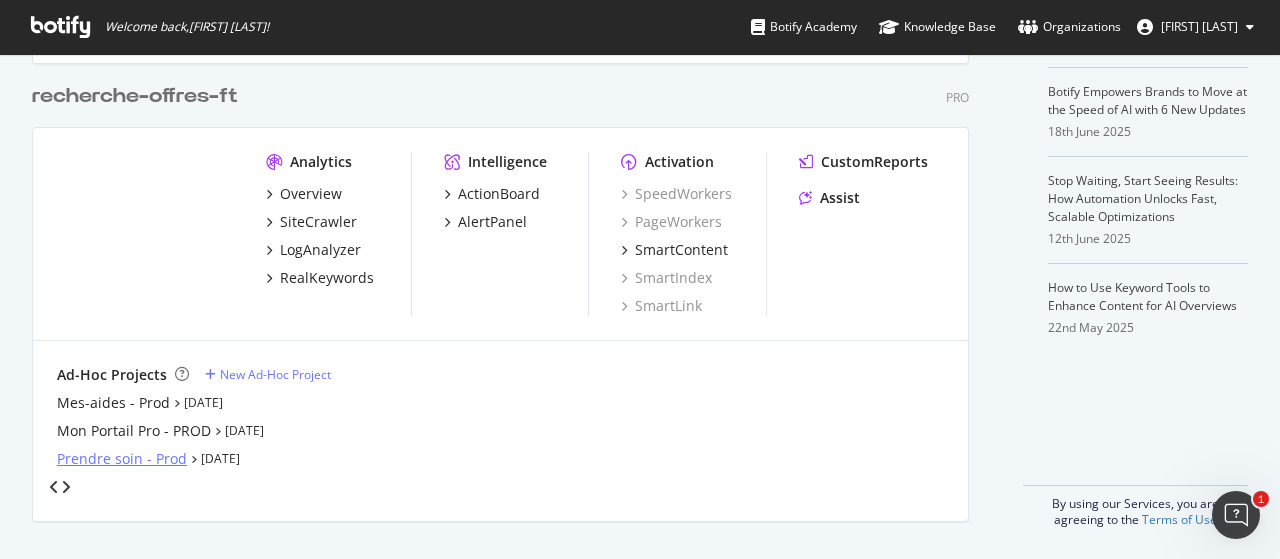 click on "Prendre soin - Prod" at bounding box center (122, 459) 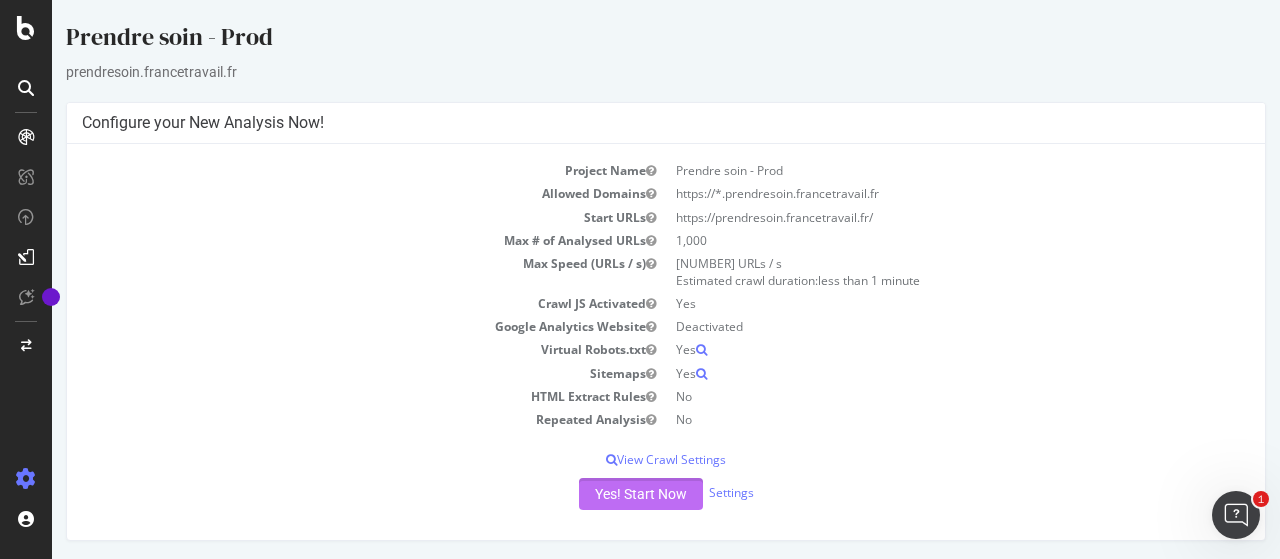 click on "Yes! Start Now" at bounding box center (641, 494) 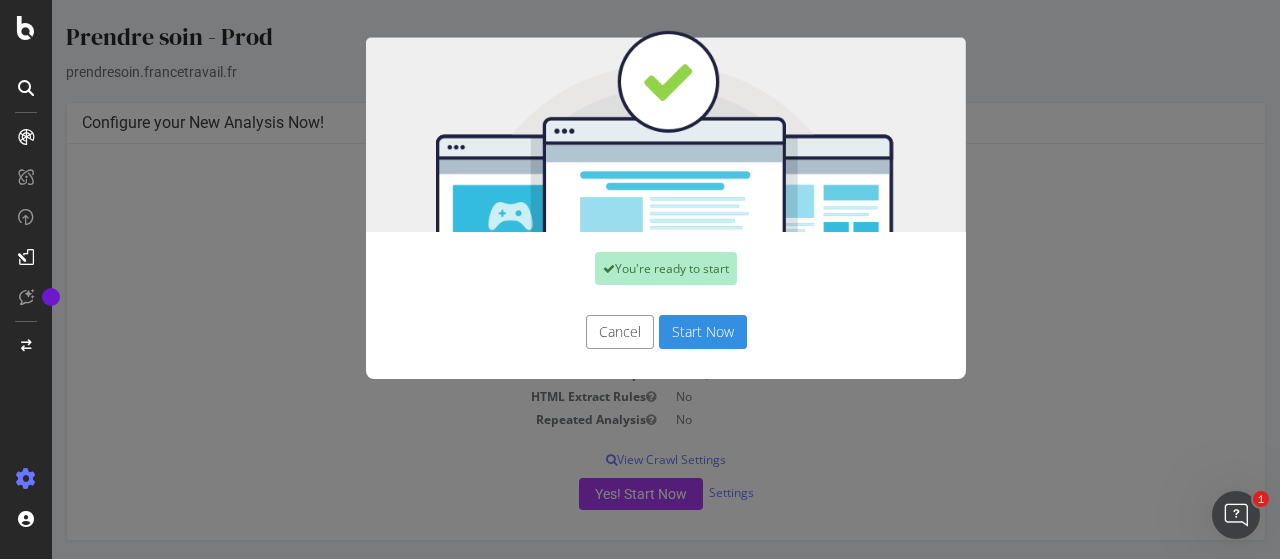 click on "Start Now" at bounding box center (703, 332) 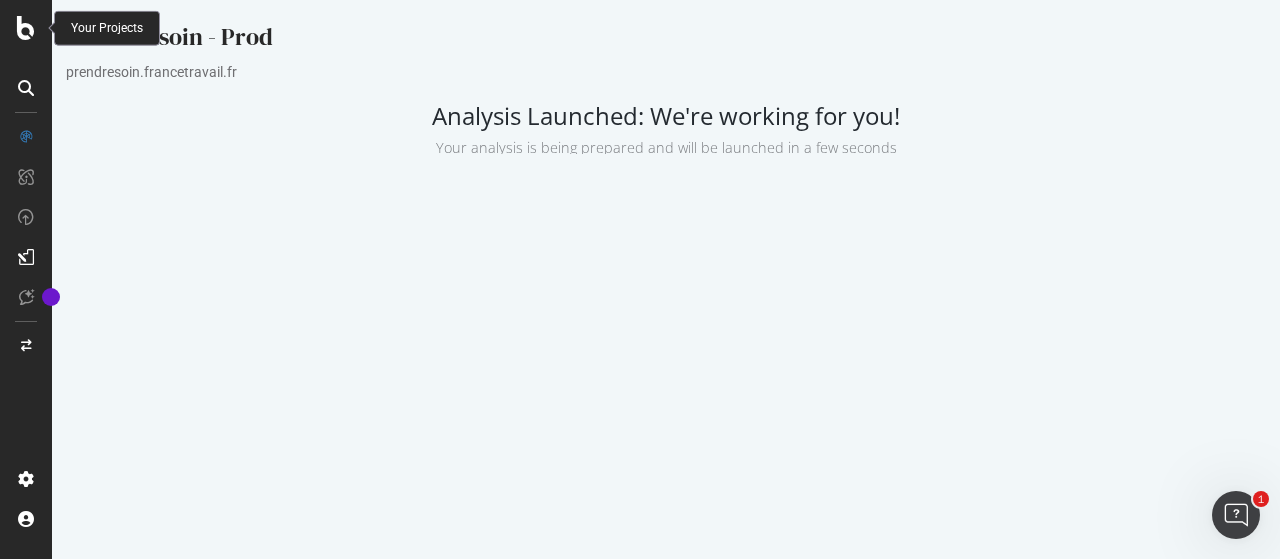 click at bounding box center (26, 28) 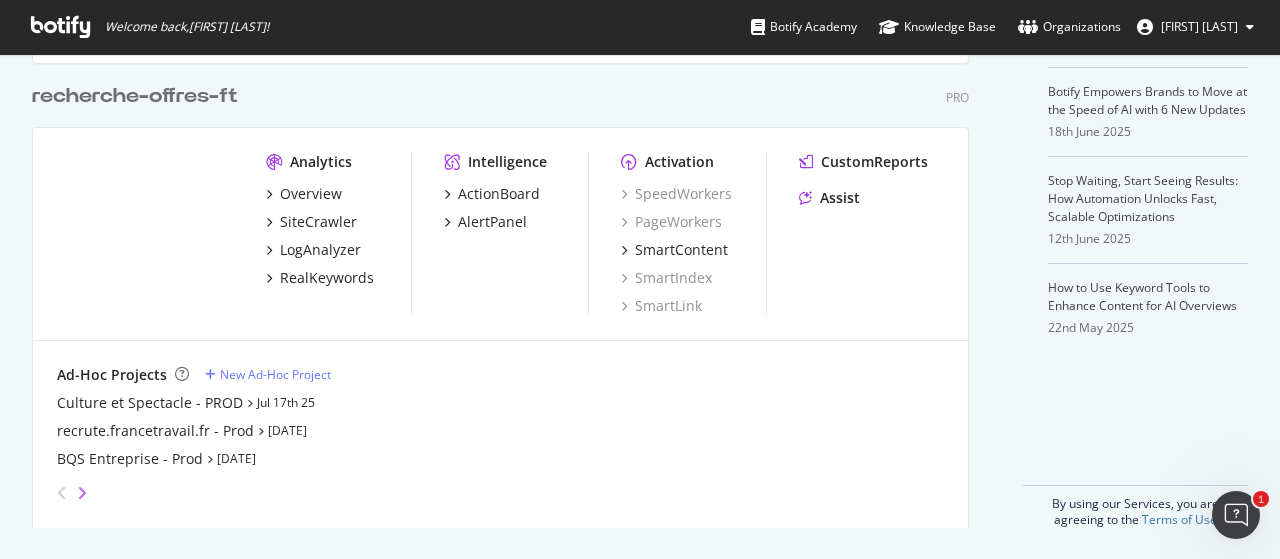 click at bounding box center [82, 493] 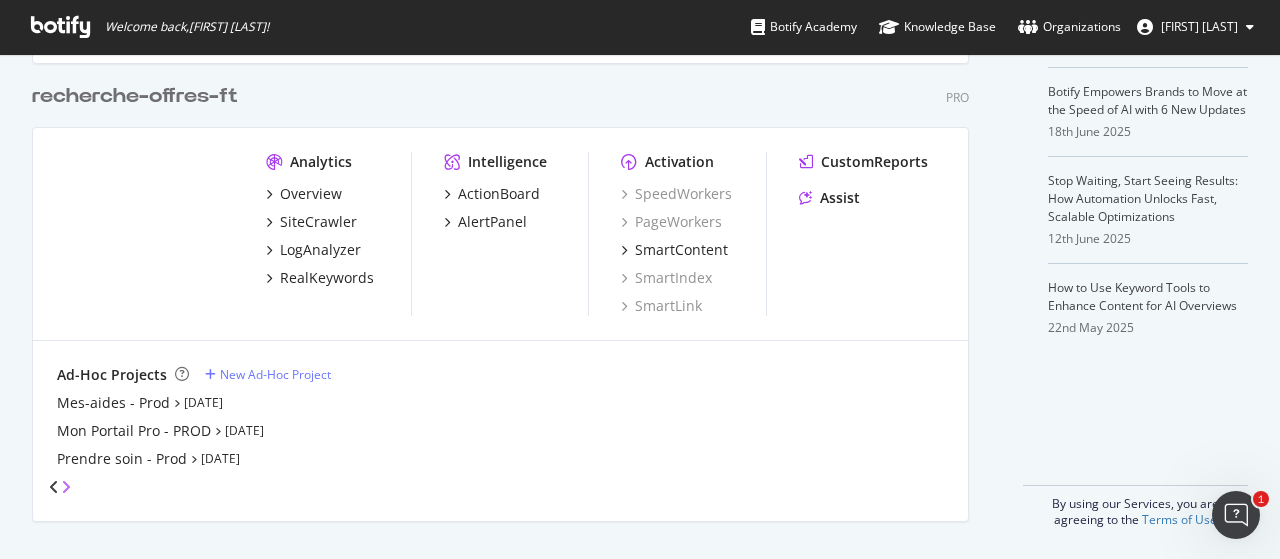 click at bounding box center (66, 487) 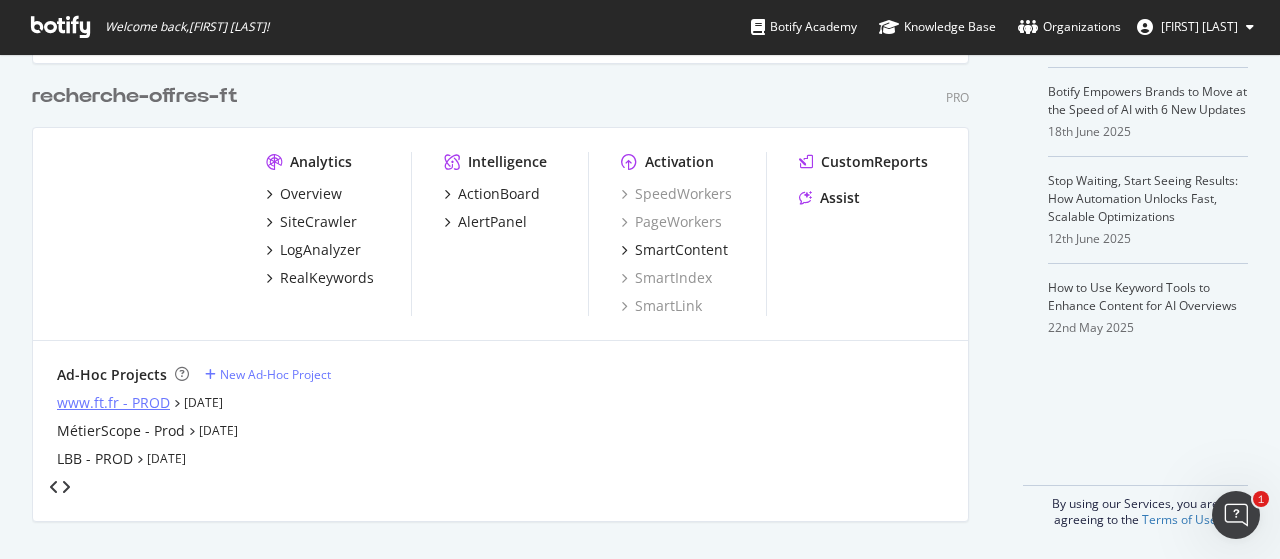 click on "www.ft.fr - PROD" at bounding box center (113, 403) 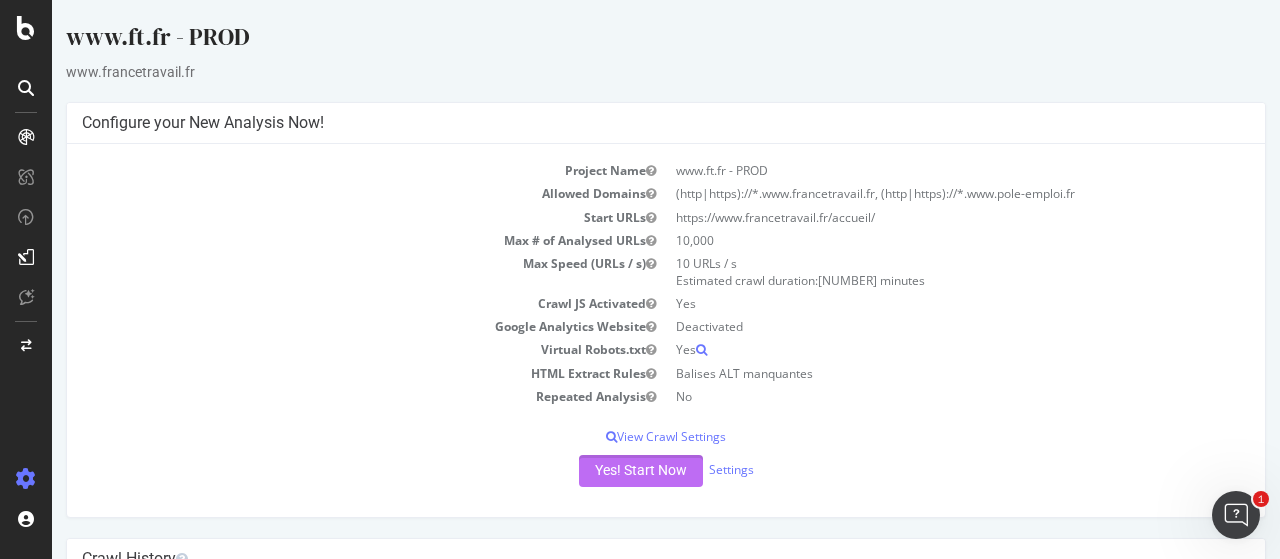 click on "Yes! Start Now" at bounding box center [641, 471] 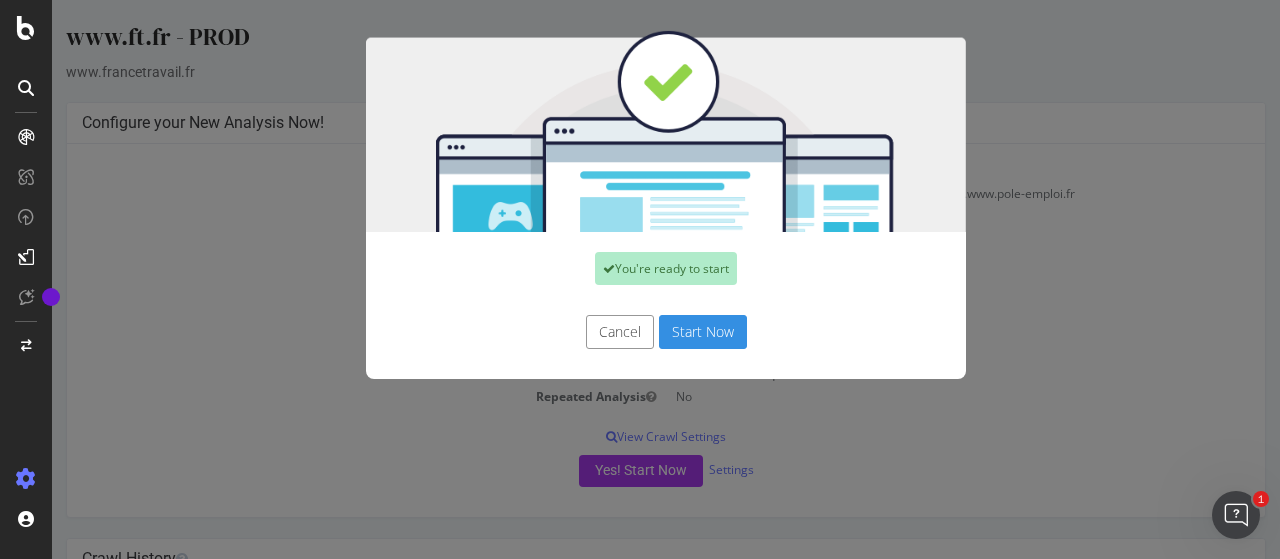 click on "Start Now" at bounding box center [703, 332] 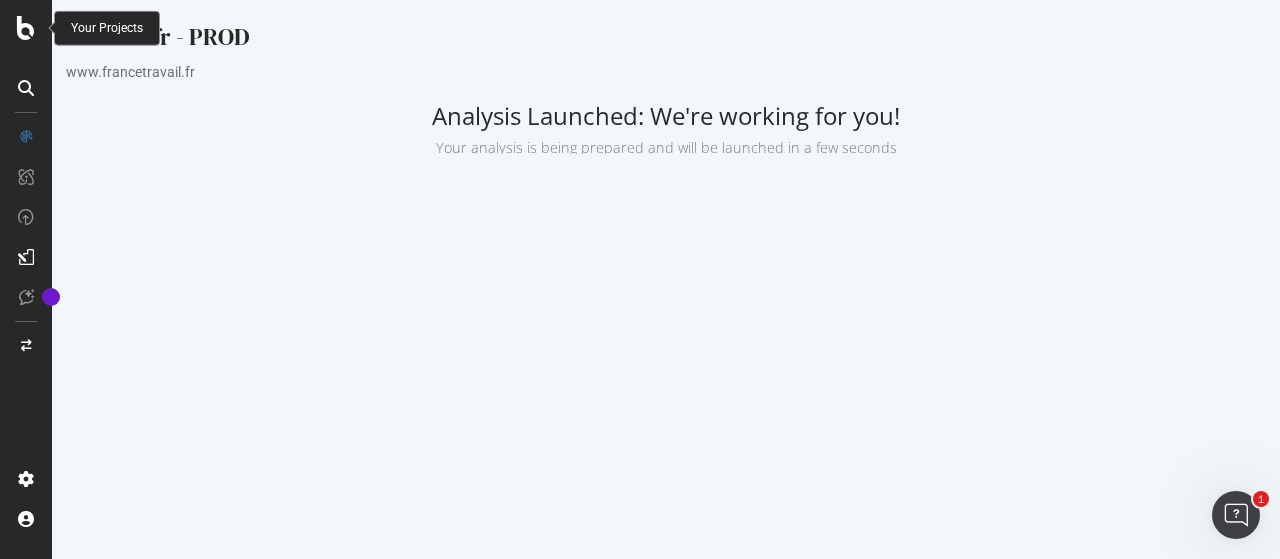 click at bounding box center (26, 28) 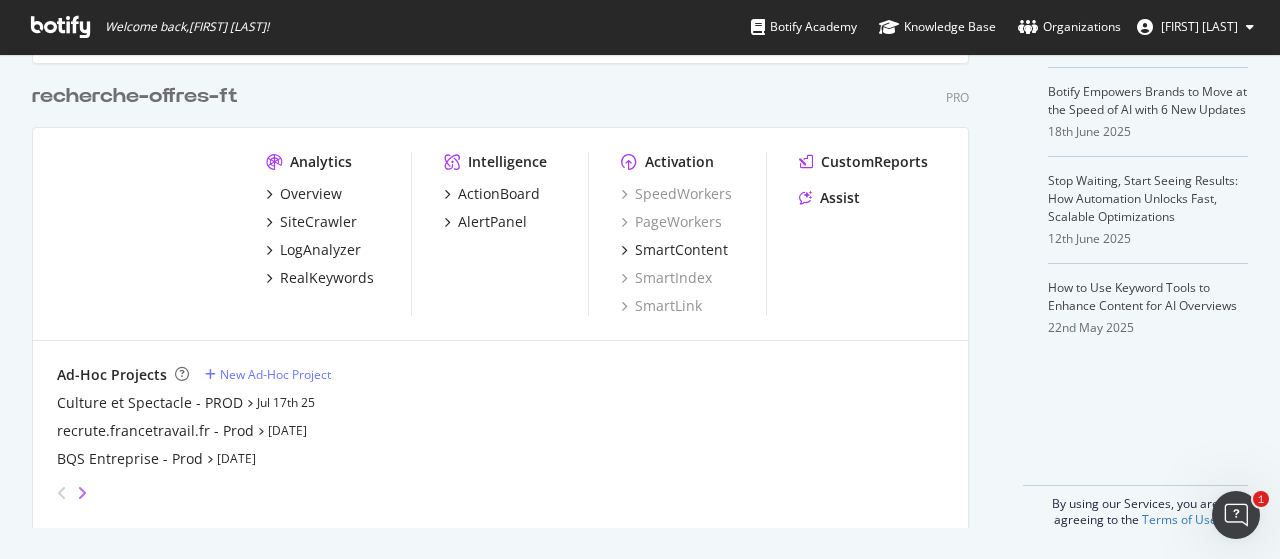 click at bounding box center (82, 493) 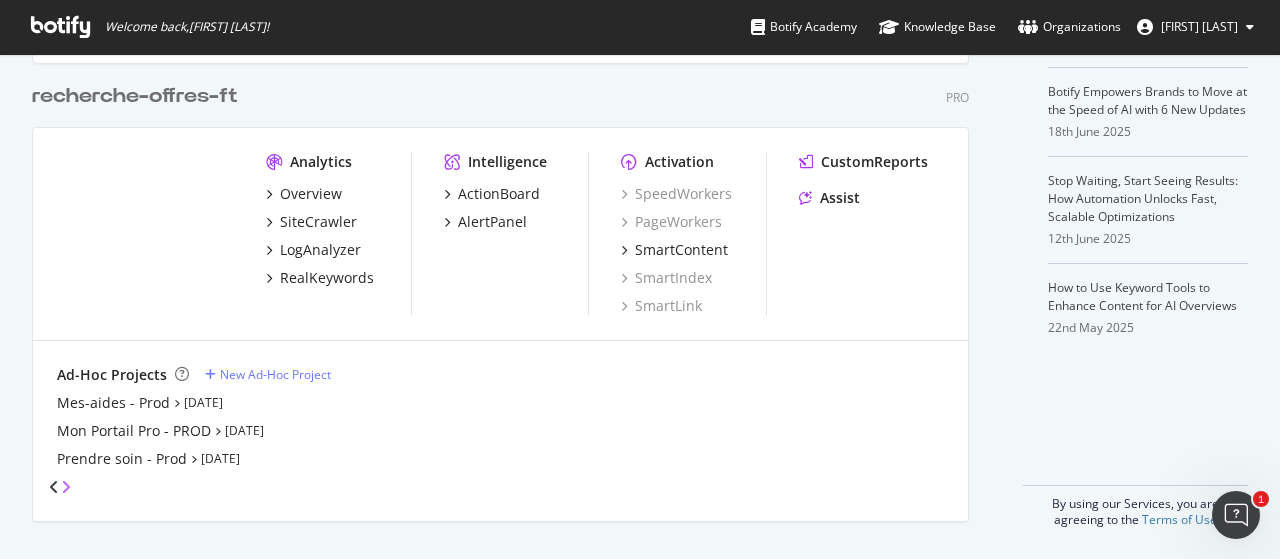 click at bounding box center (66, 487) 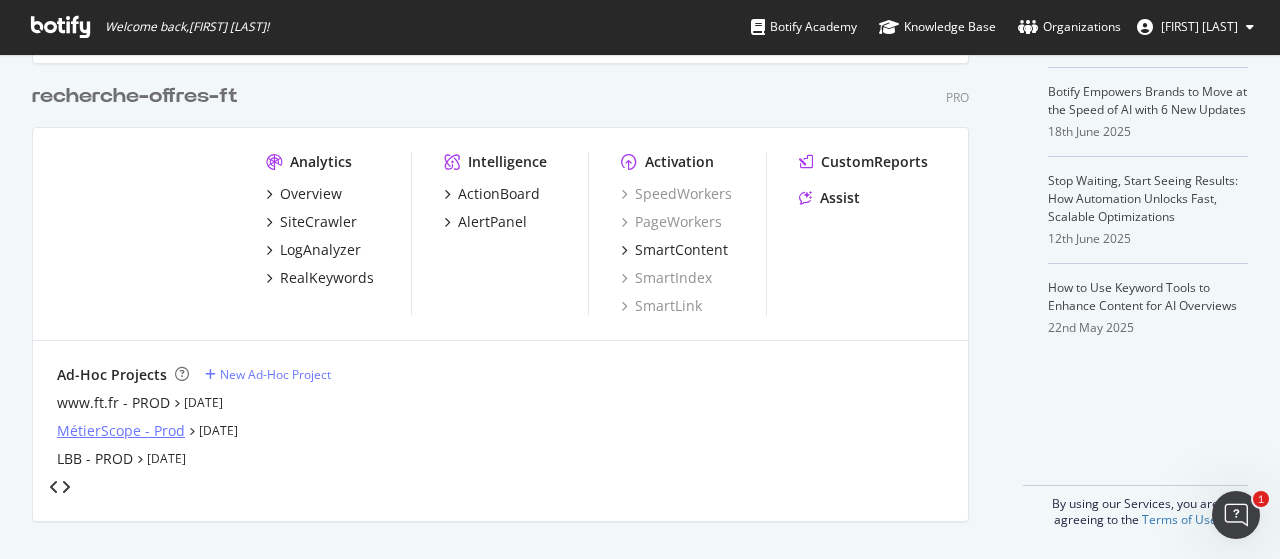 click on "MétierScope - Prod" at bounding box center [121, 431] 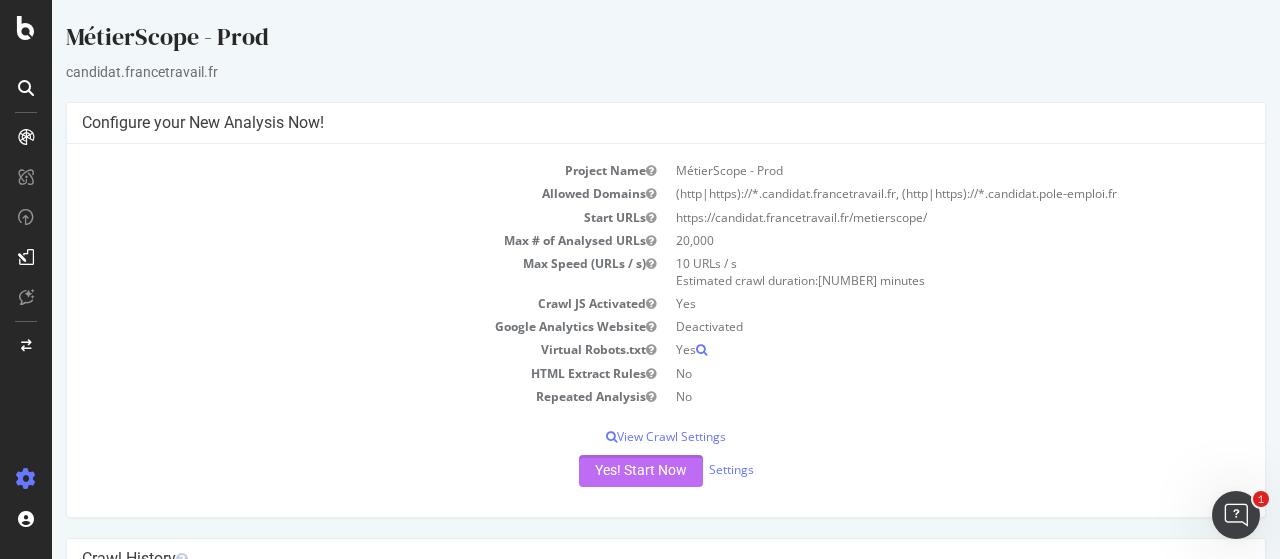 click on "Yes! Start Now" at bounding box center [641, 471] 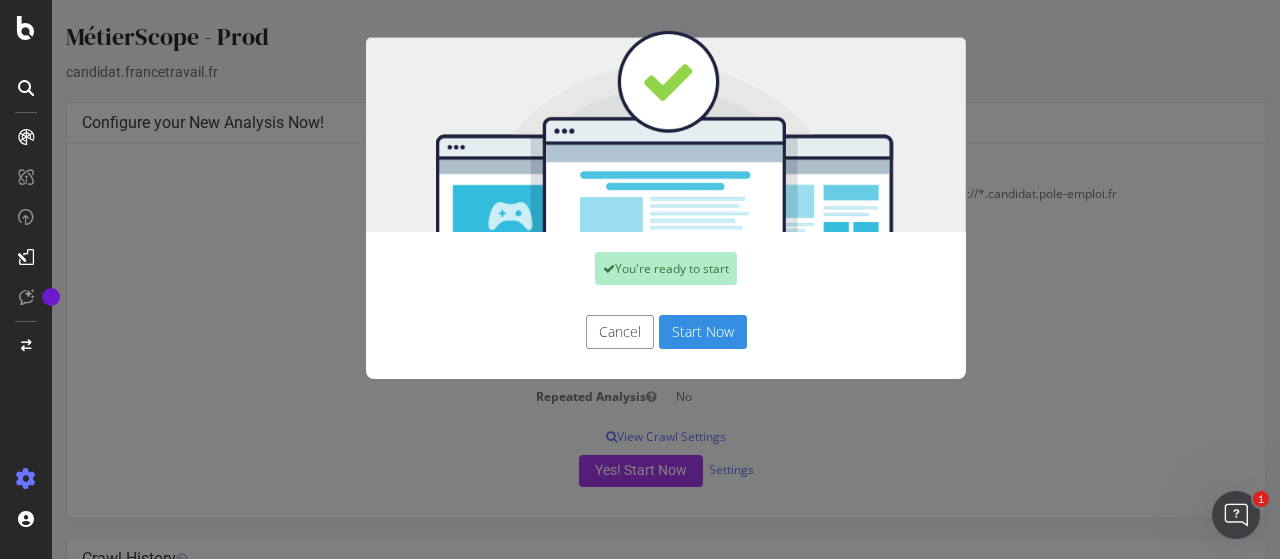 click on "Start Now" at bounding box center [703, 332] 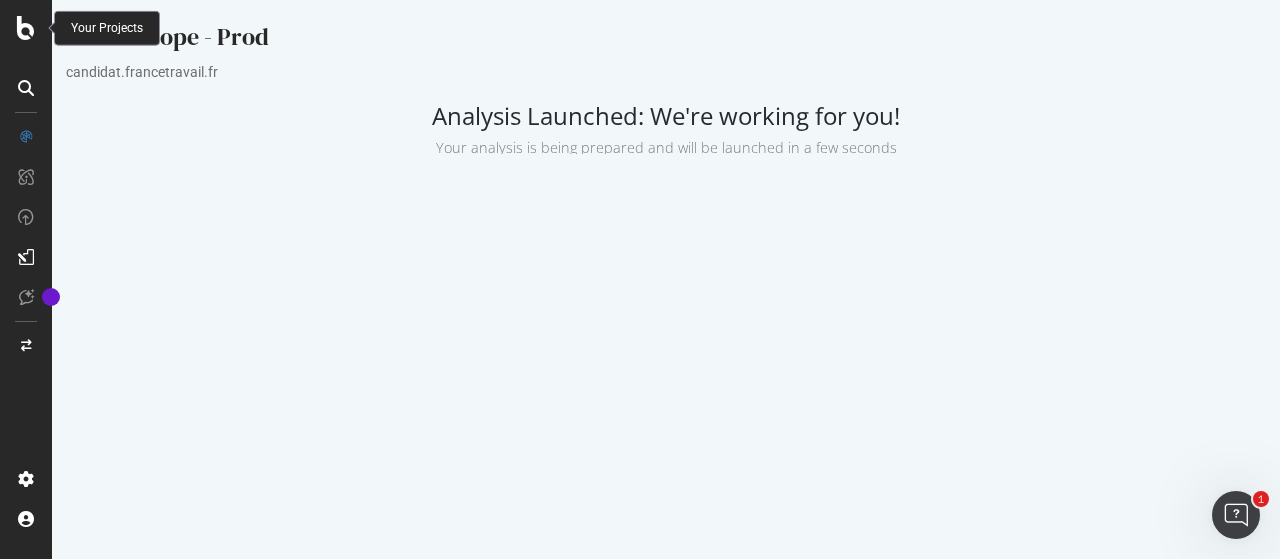 click at bounding box center (26, 28) 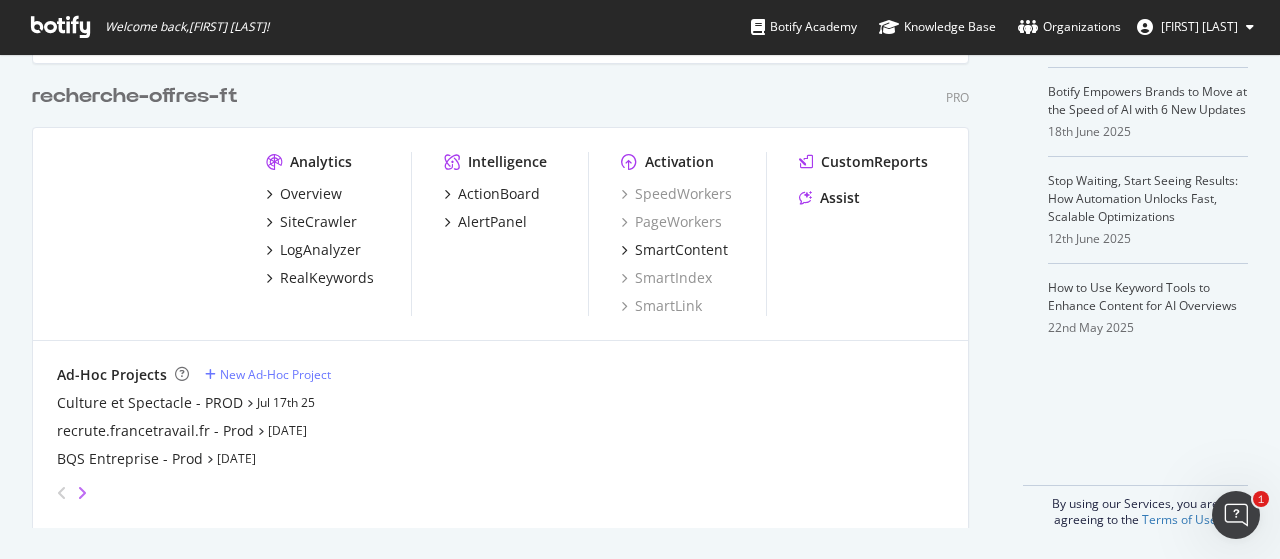 click at bounding box center [82, 493] 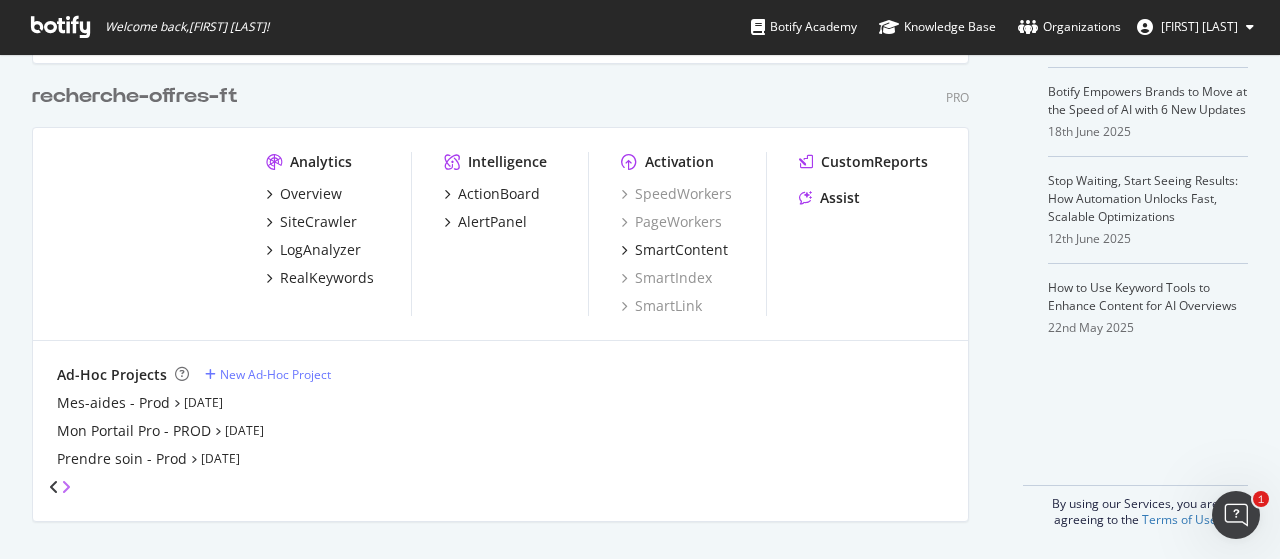 click at bounding box center (66, 487) 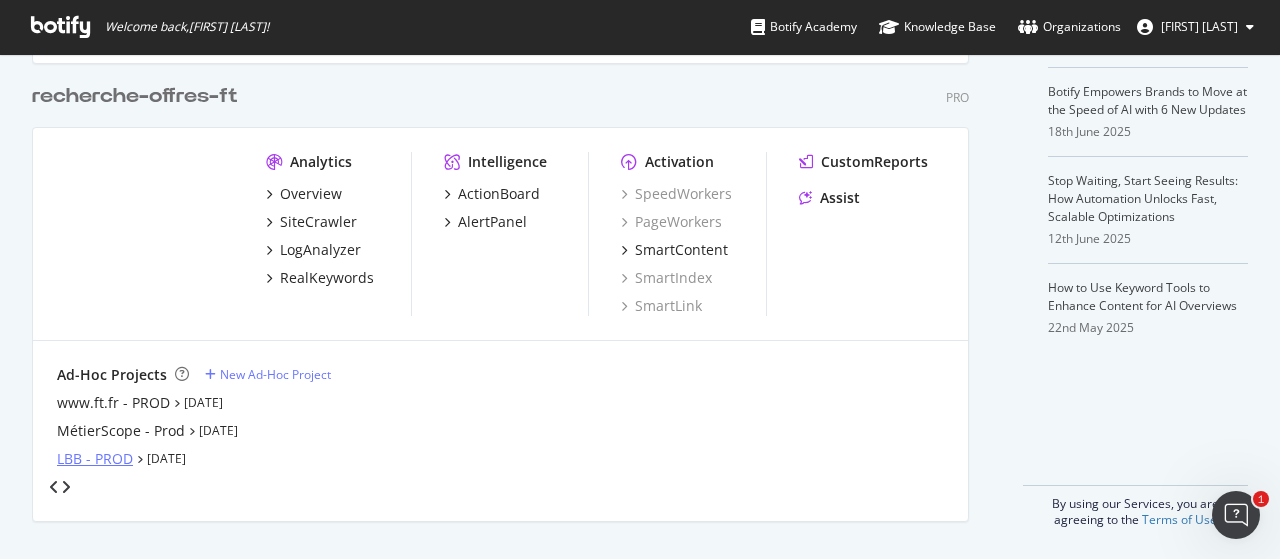 click on "LBB - PROD" at bounding box center [95, 459] 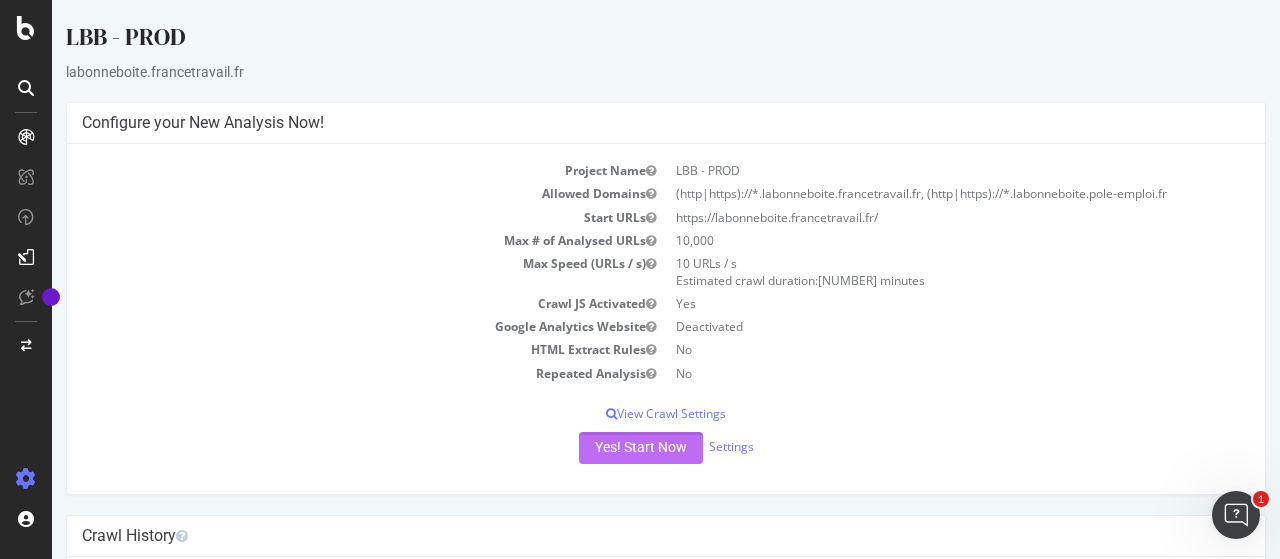 click on "Yes! Start Now" at bounding box center [641, 448] 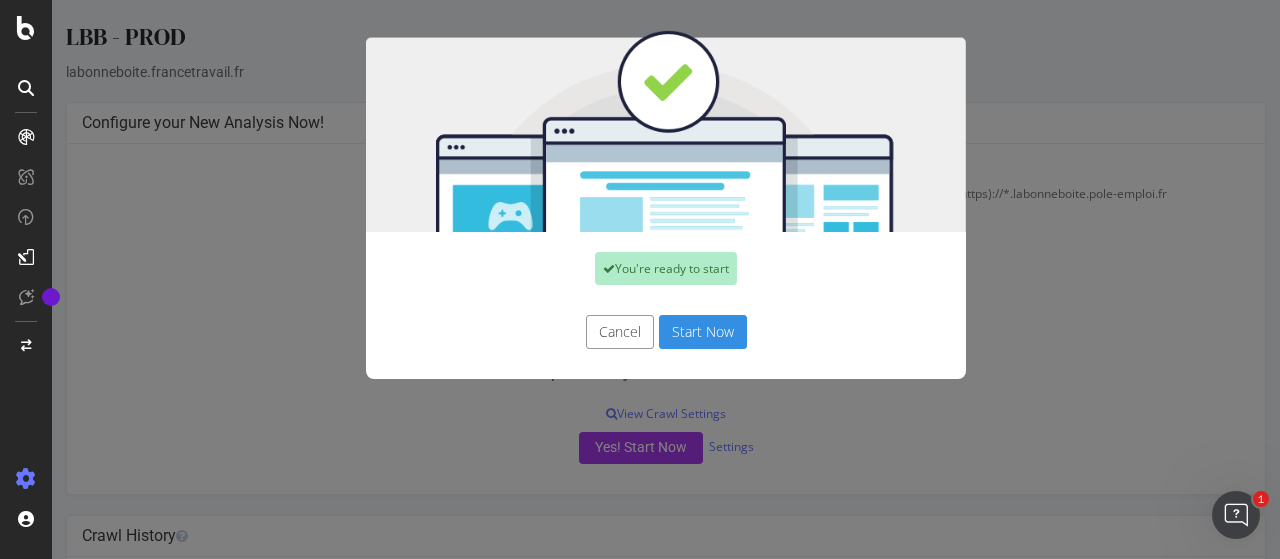 click on "Start Now" at bounding box center [703, 332] 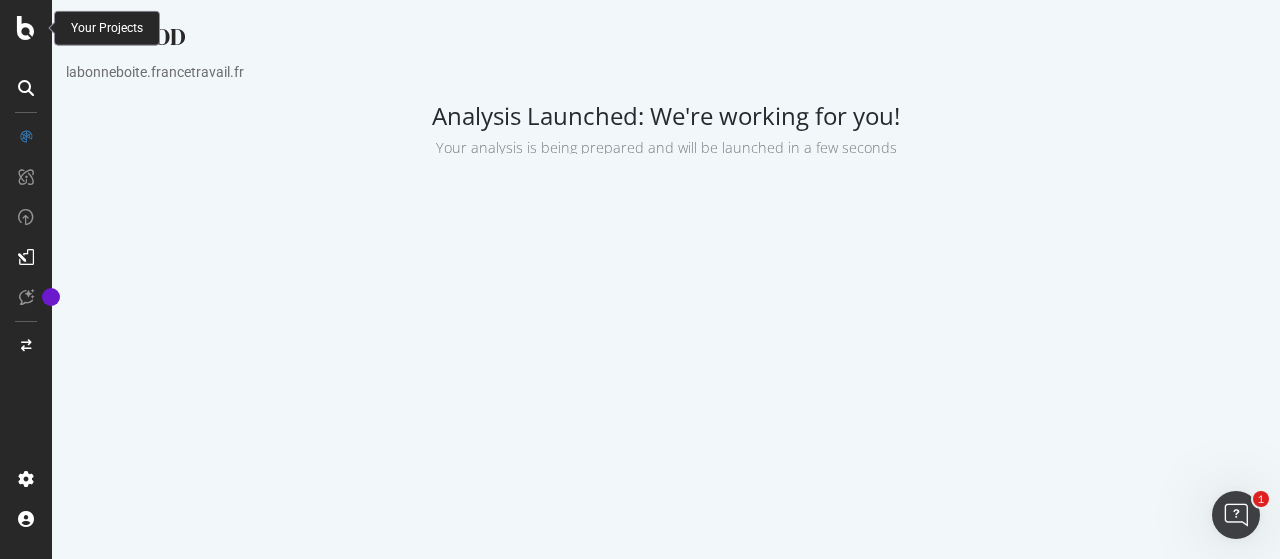 click at bounding box center [26, 28] 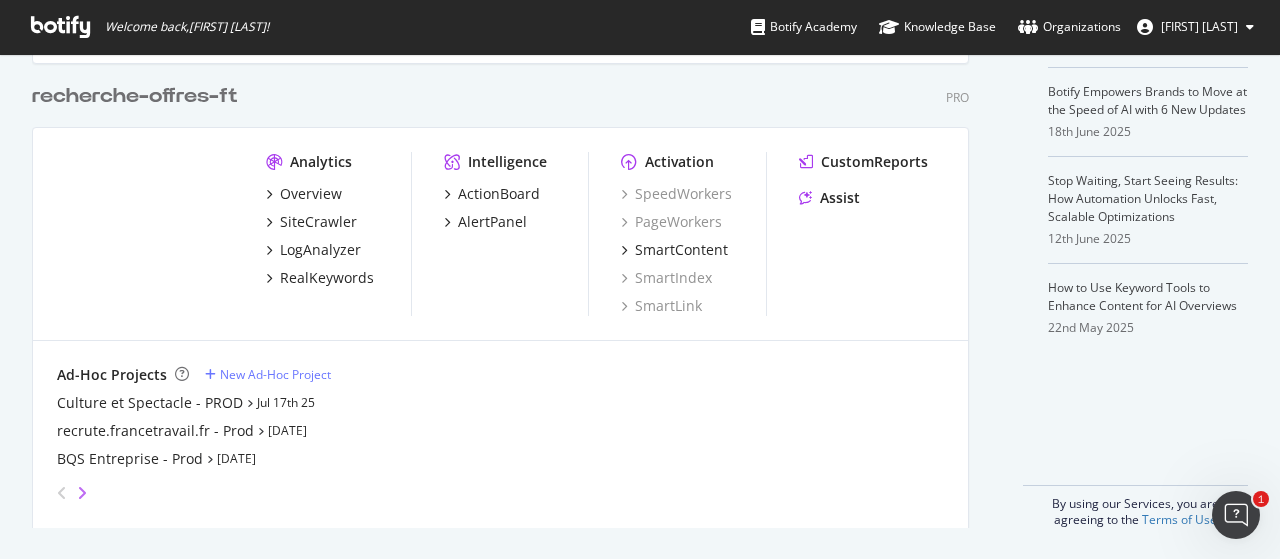 click at bounding box center (82, 493) 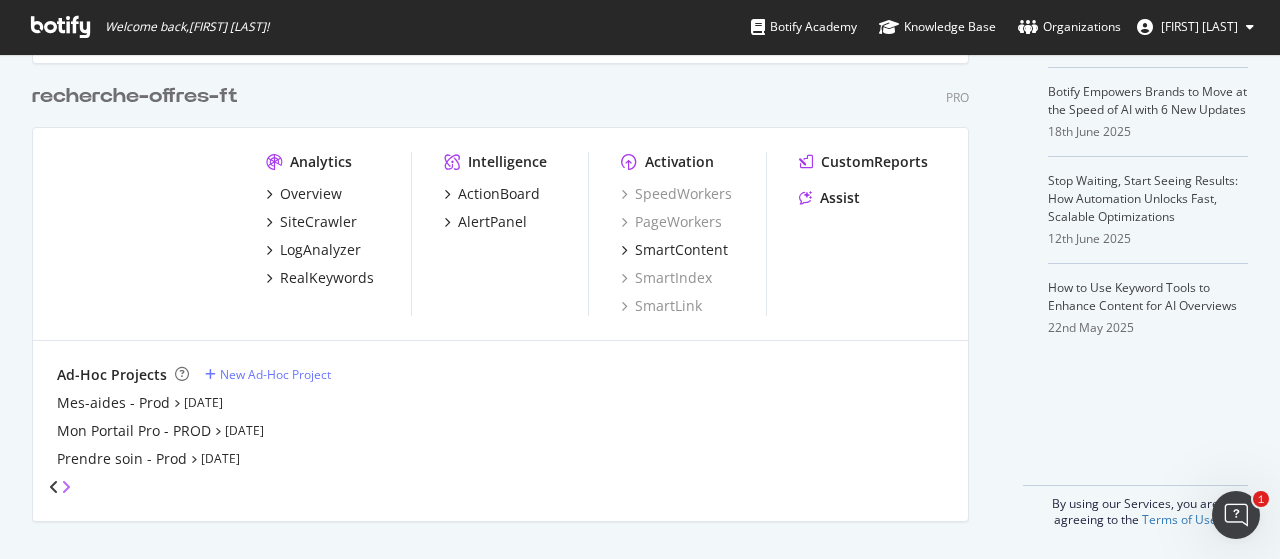click at bounding box center (66, 487) 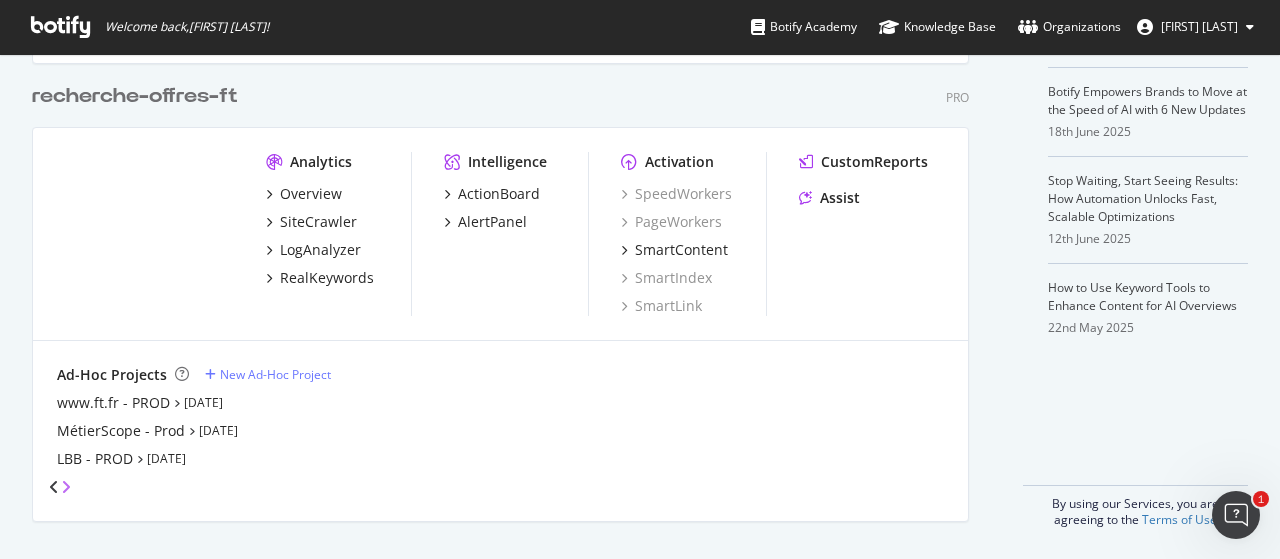 click at bounding box center (66, 487) 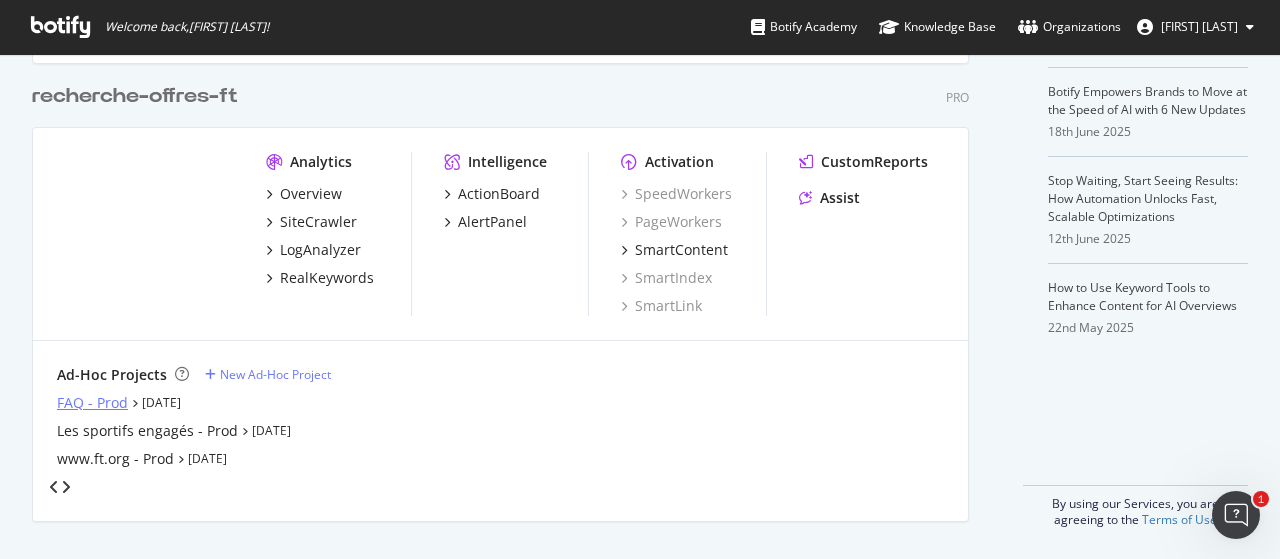 click on "FAQ - Prod" at bounding box center (92, 403) 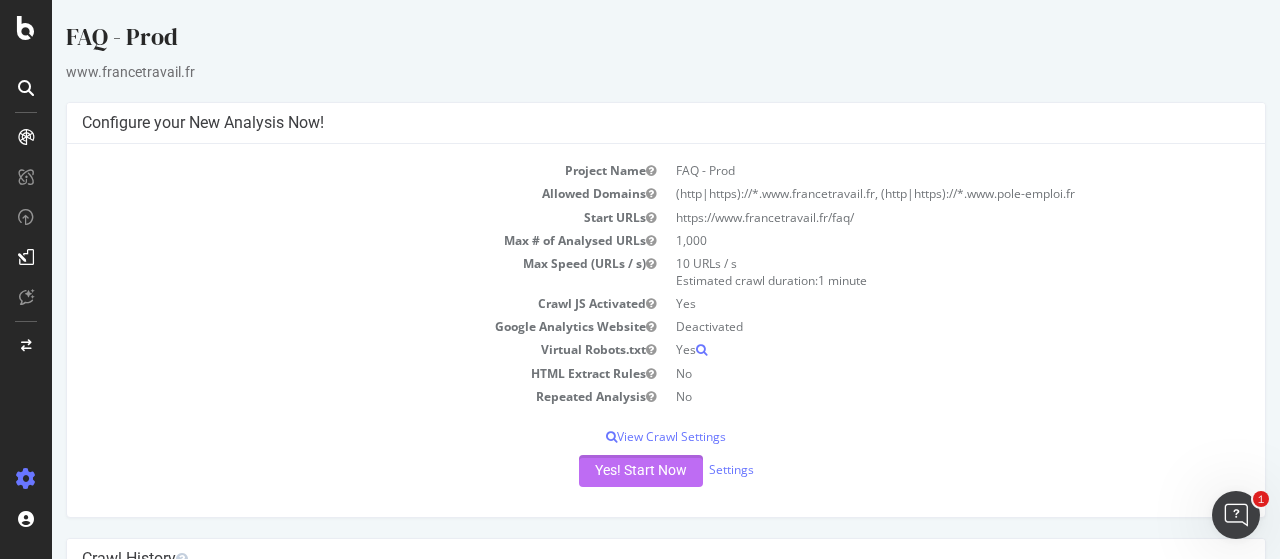 click on "Yes! Start Now" at bounding box center (641, 471) 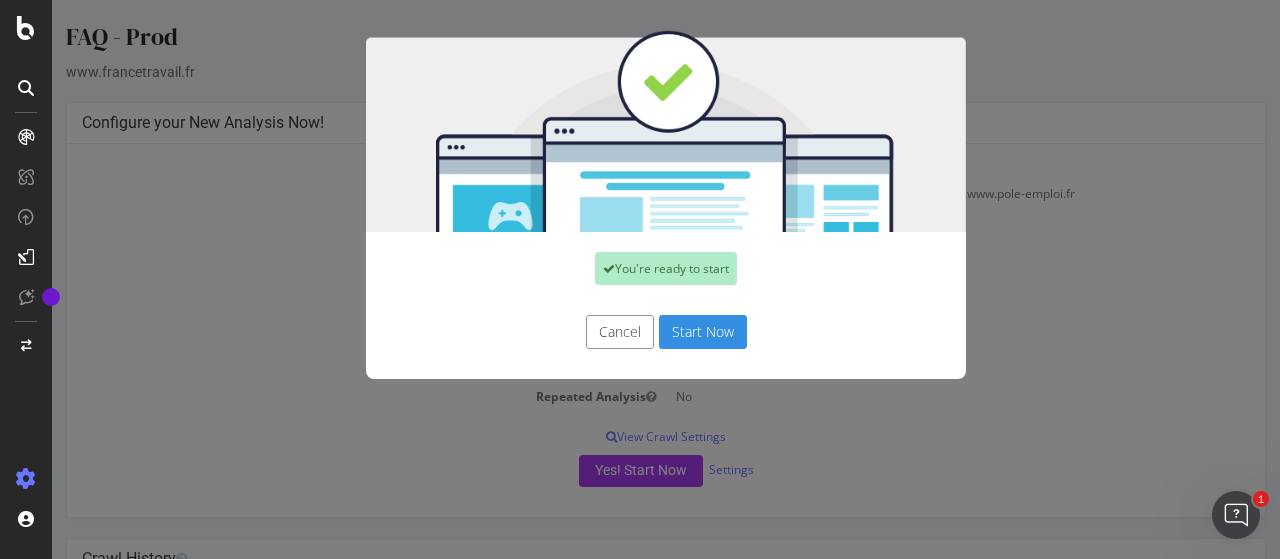 click on "Start Now" at bounding box center (703, 332) 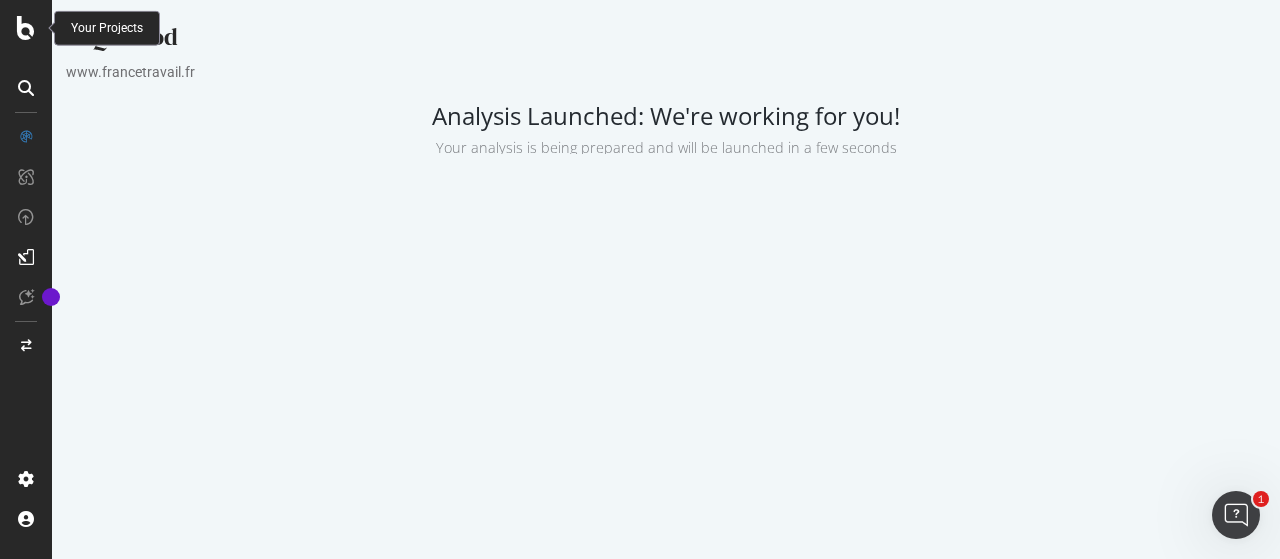 click at bounding box center (26, 28) 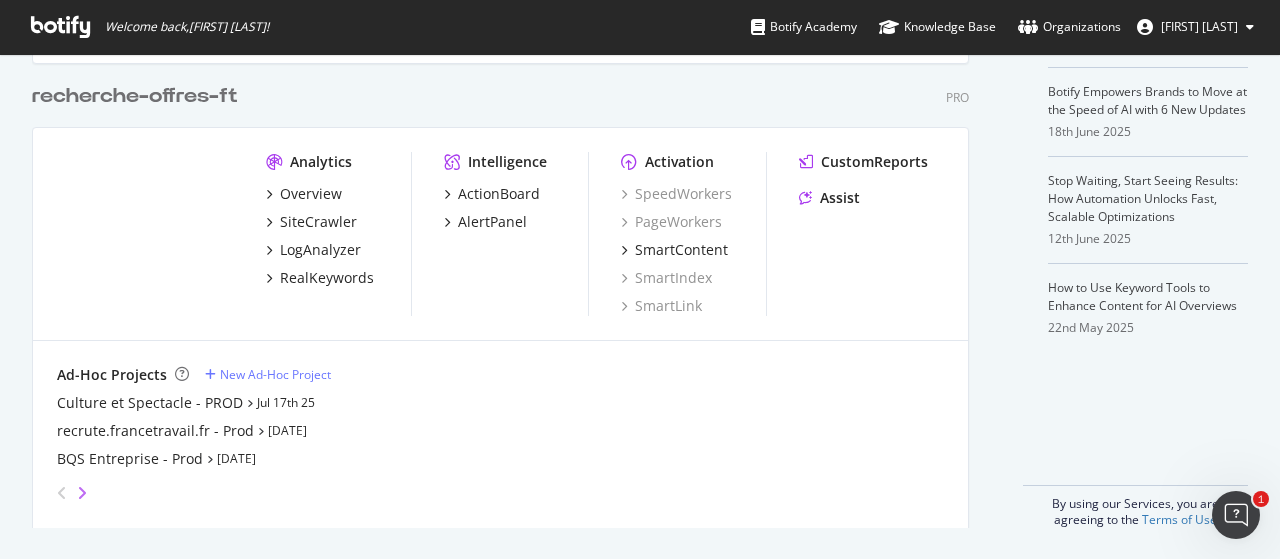 click at bounding box center (82, 493) 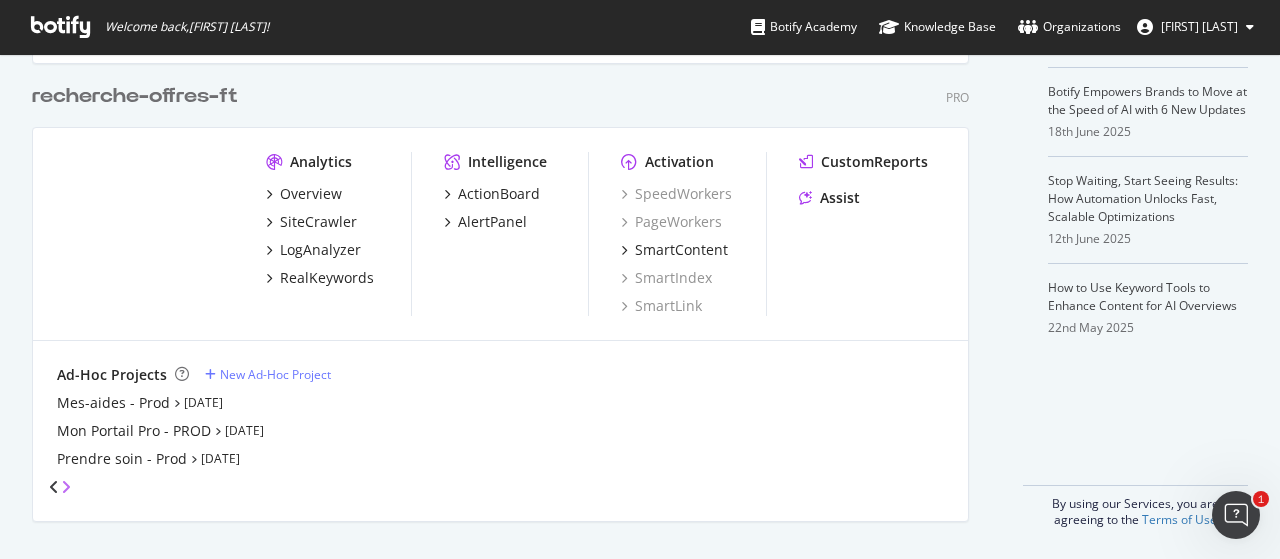 click at bounding box center (66, 487) 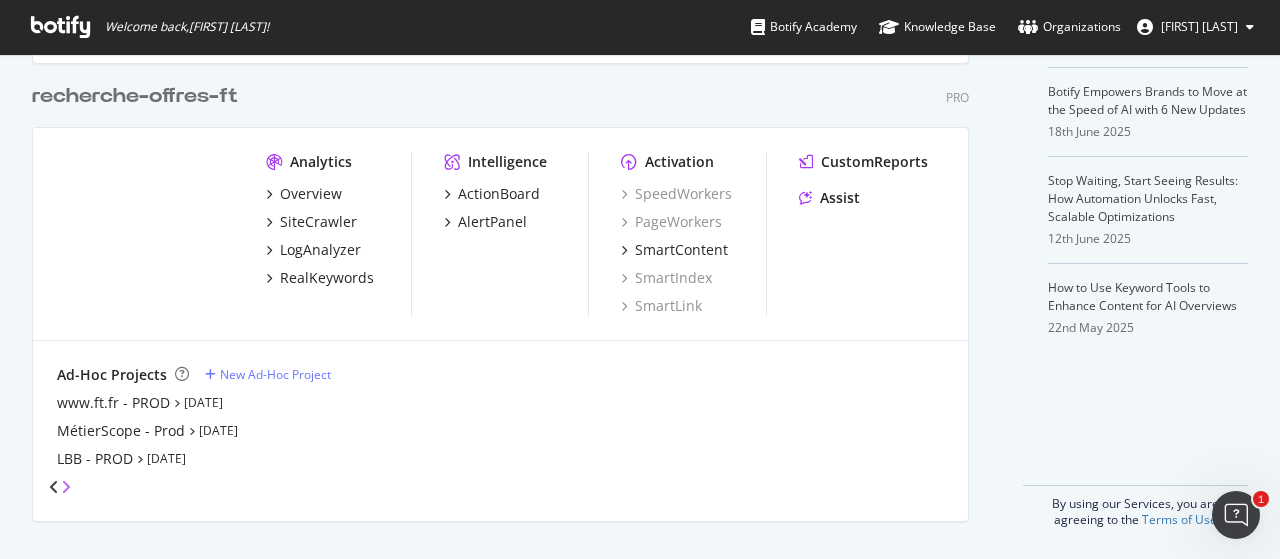 click at bounding box center (66, 487) 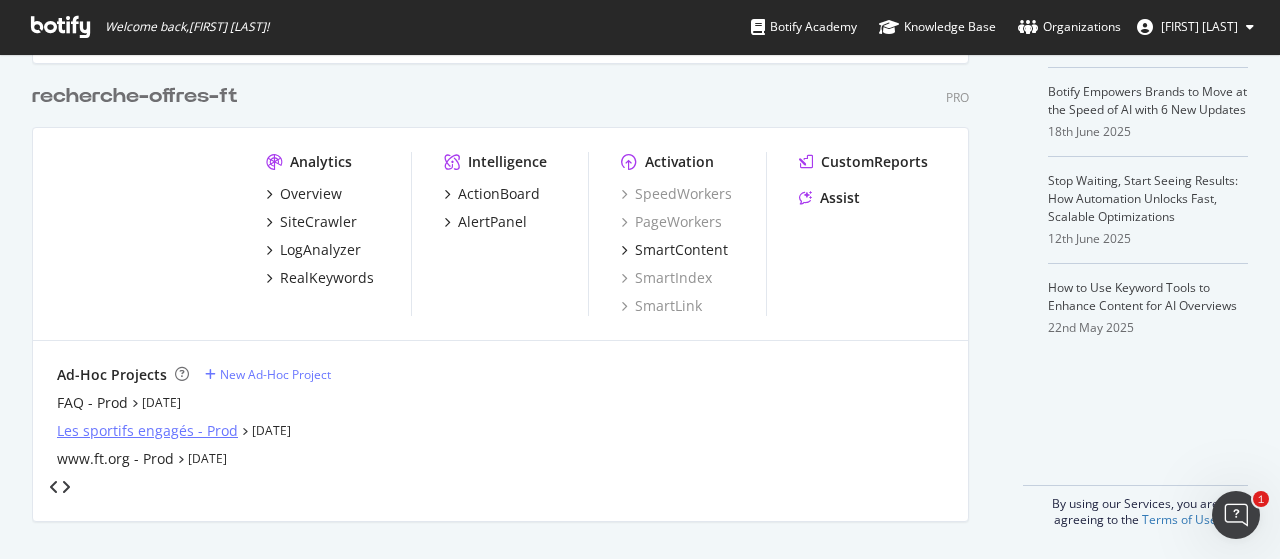 click on "Les sportifs engagés - Prod" at bounding box center (147, 431) 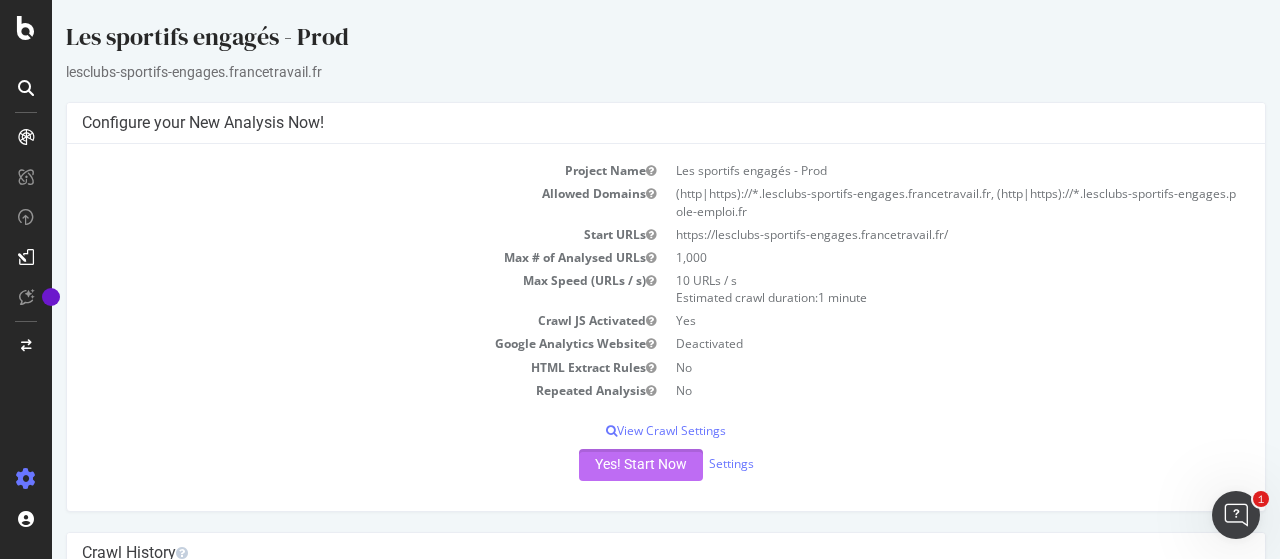 click on "Yes! Start Now" at bounding box center (641, 465) 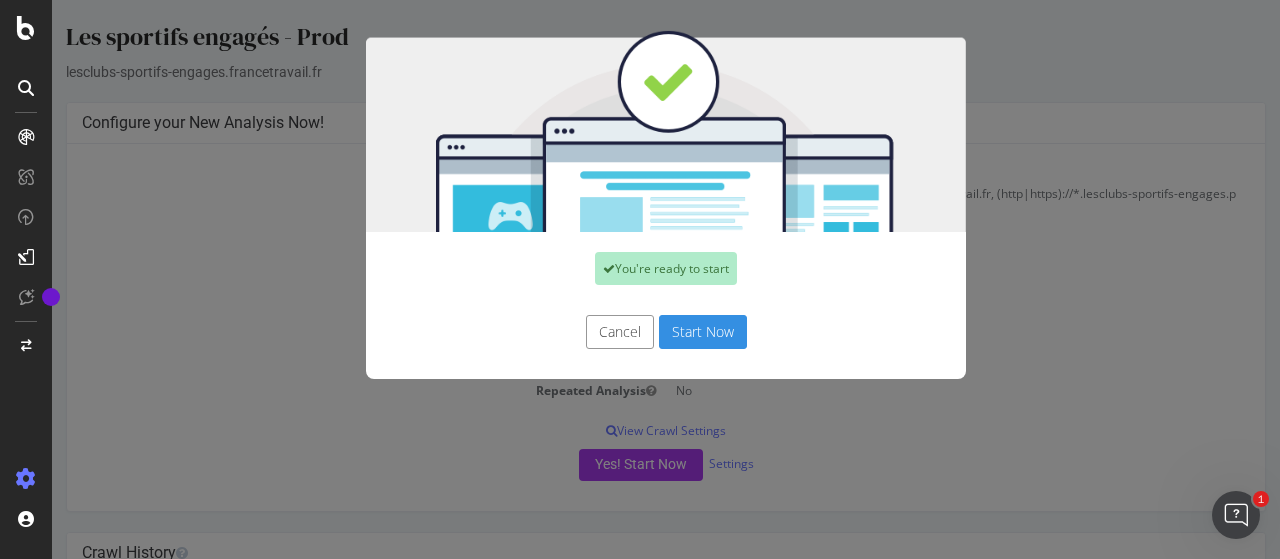 click on "Start Now" at bounding box center (703, 332) 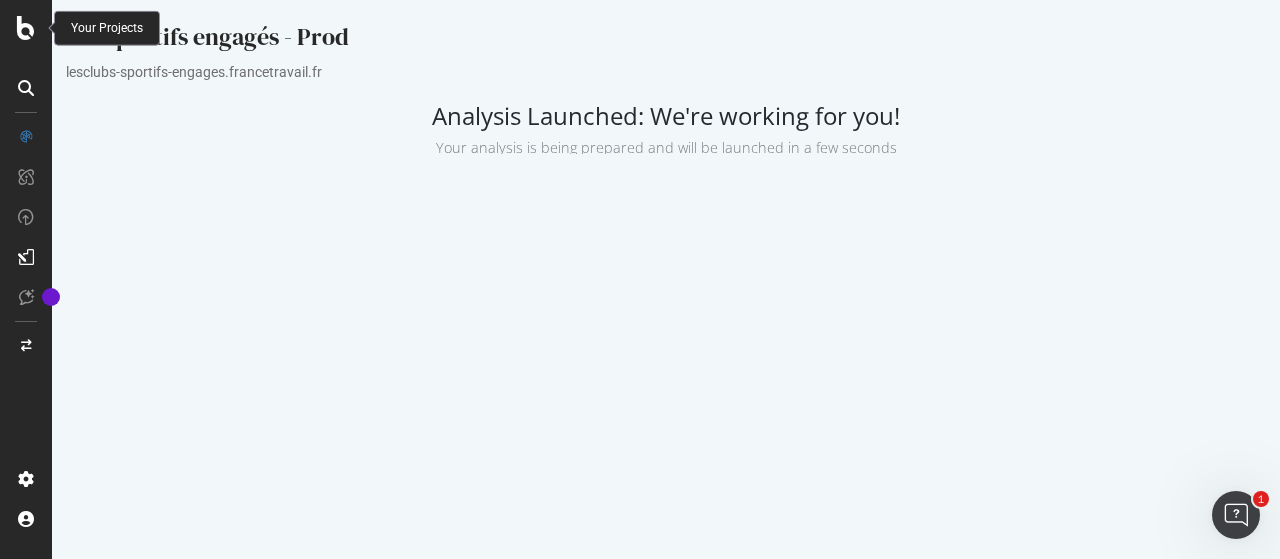 click at bounding box center (26, 28) 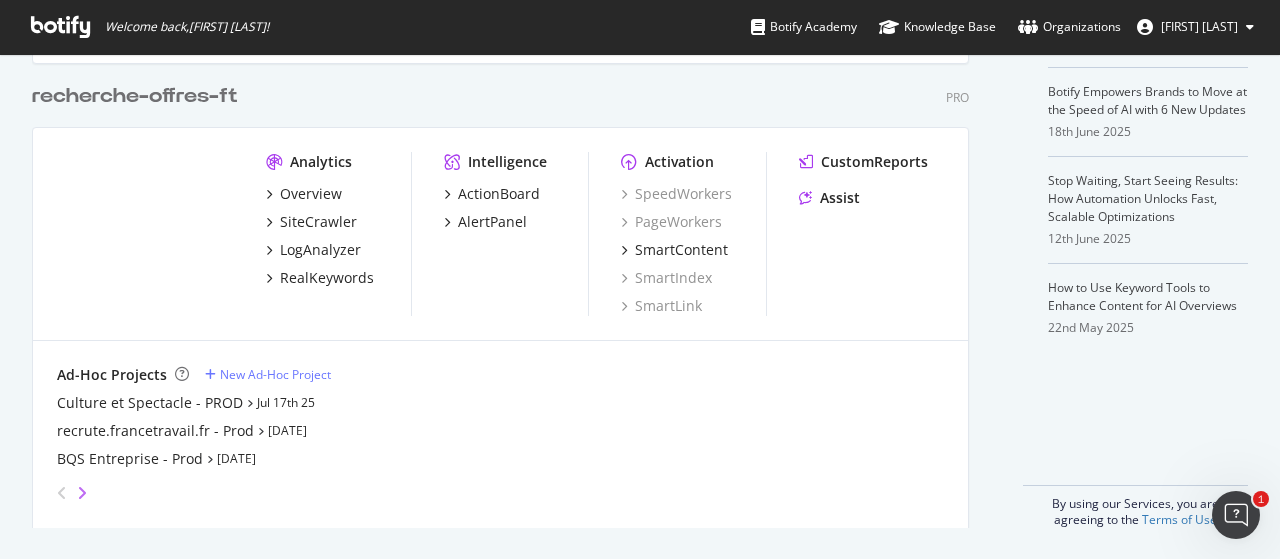 click at bounding box center [82, 493] 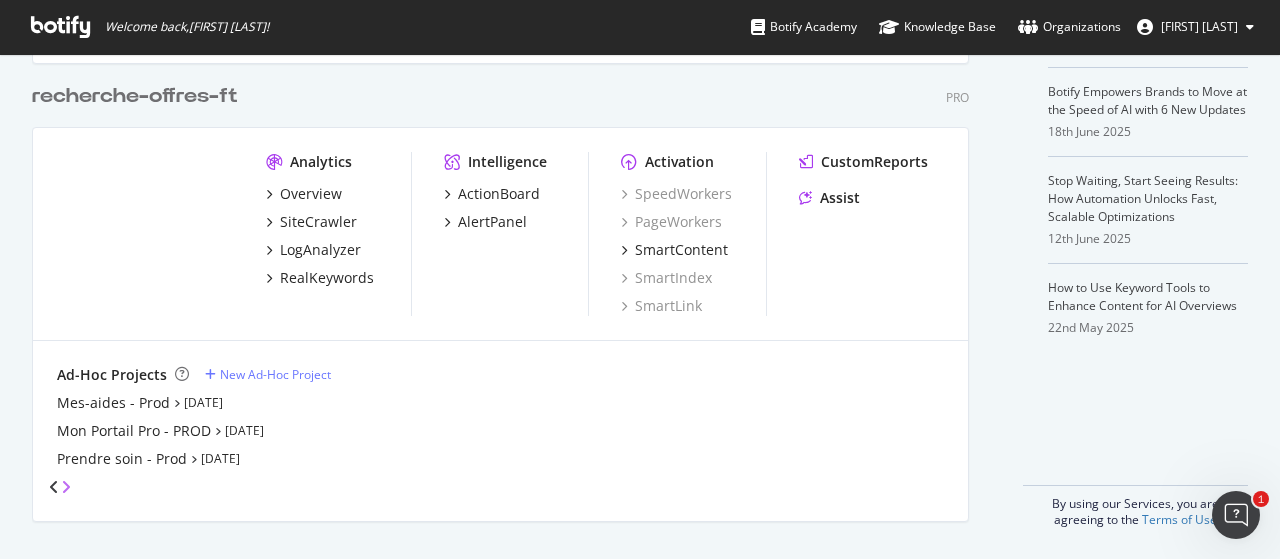 click at bounding box center (66, 487) 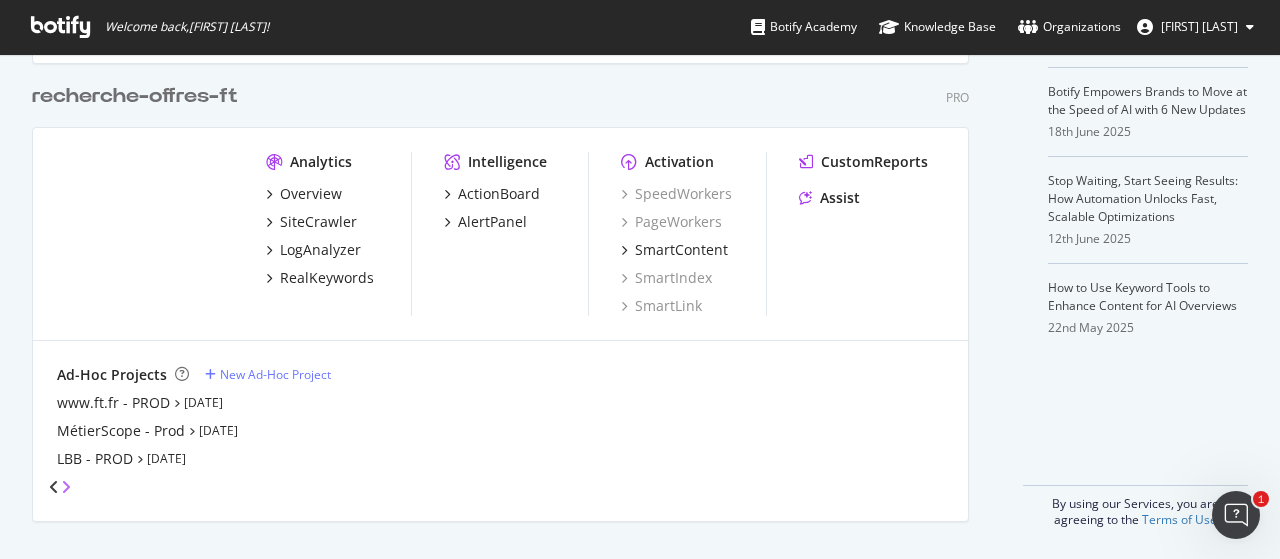 click at bounding box center [66, 487] 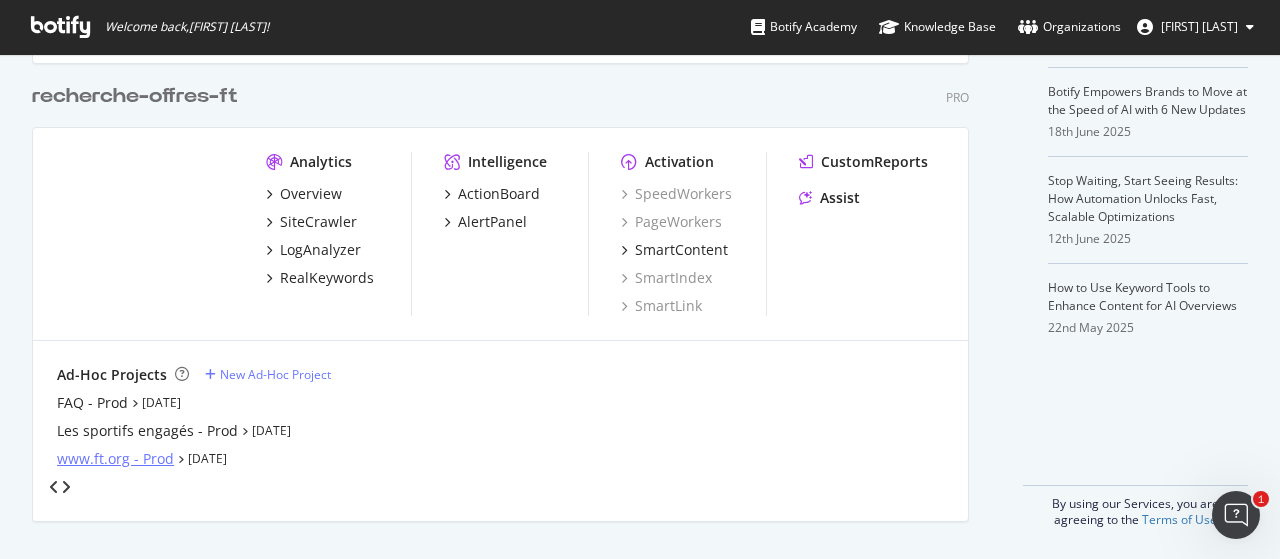 click on "www.ft.org - Prod" at bounding box center (115, 459) 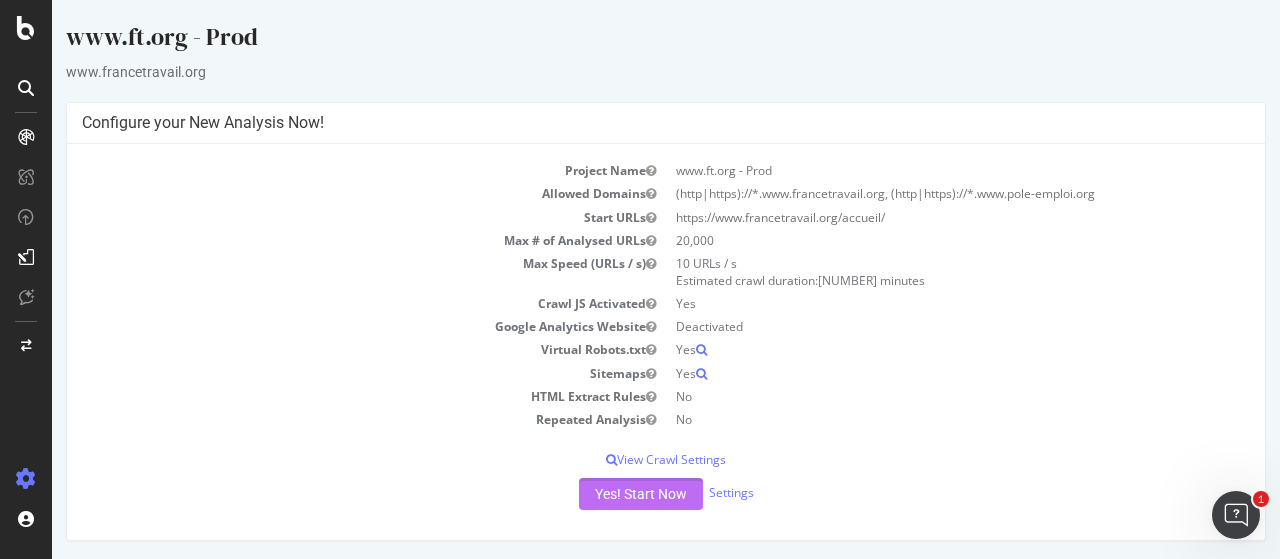 click on "Yes! Start Now" at bounding box center (641, 494) 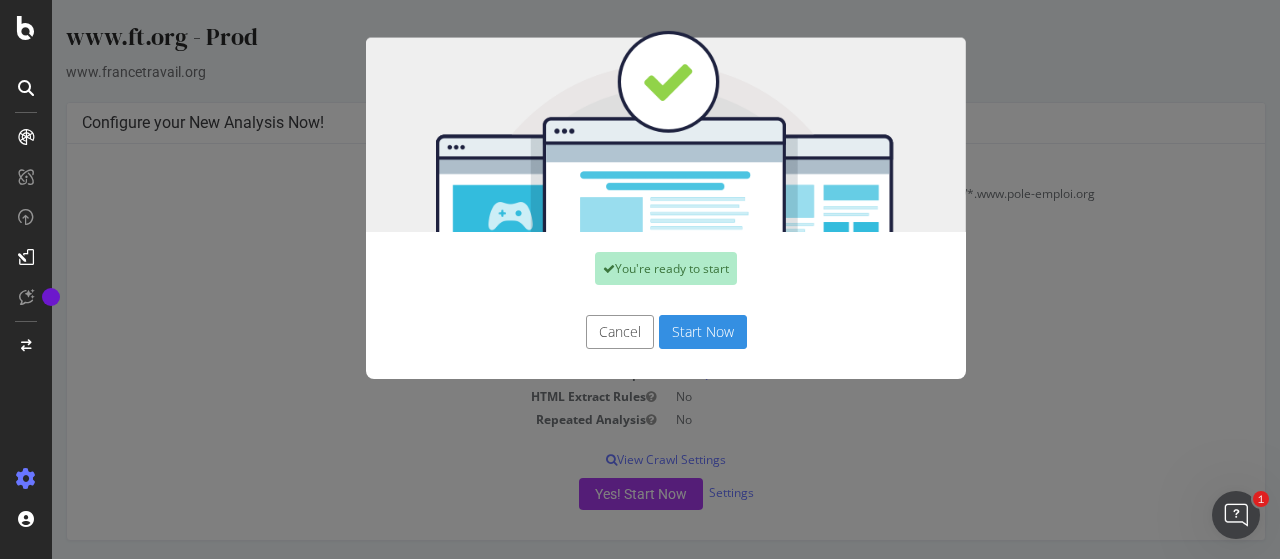 click on "Start Now" at bounding box center [703, 332] 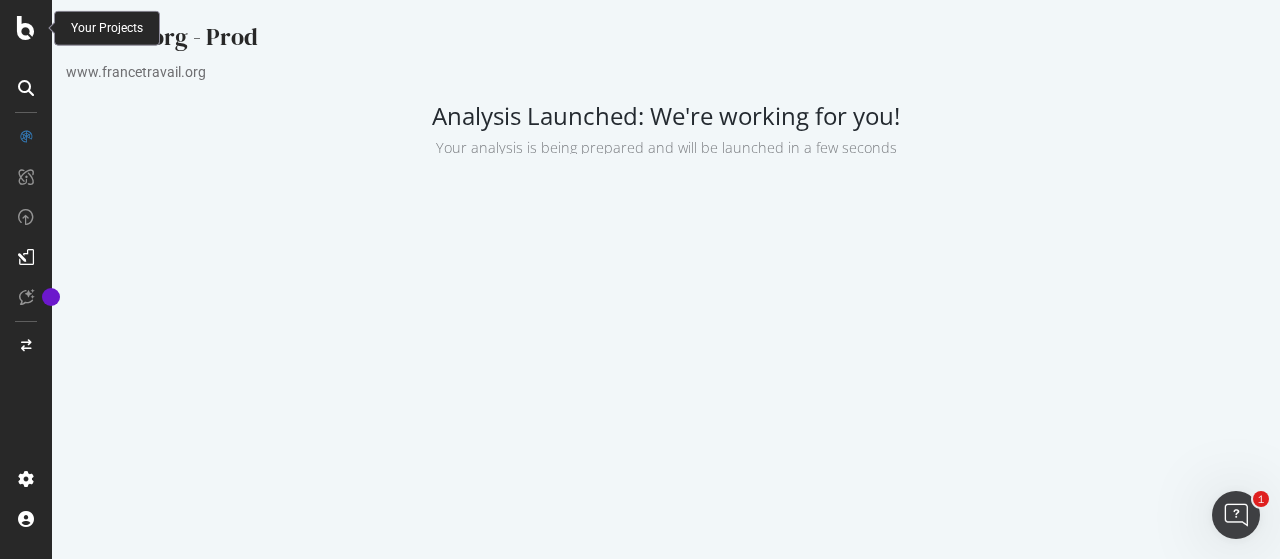 click at bounding box center (26, 28) 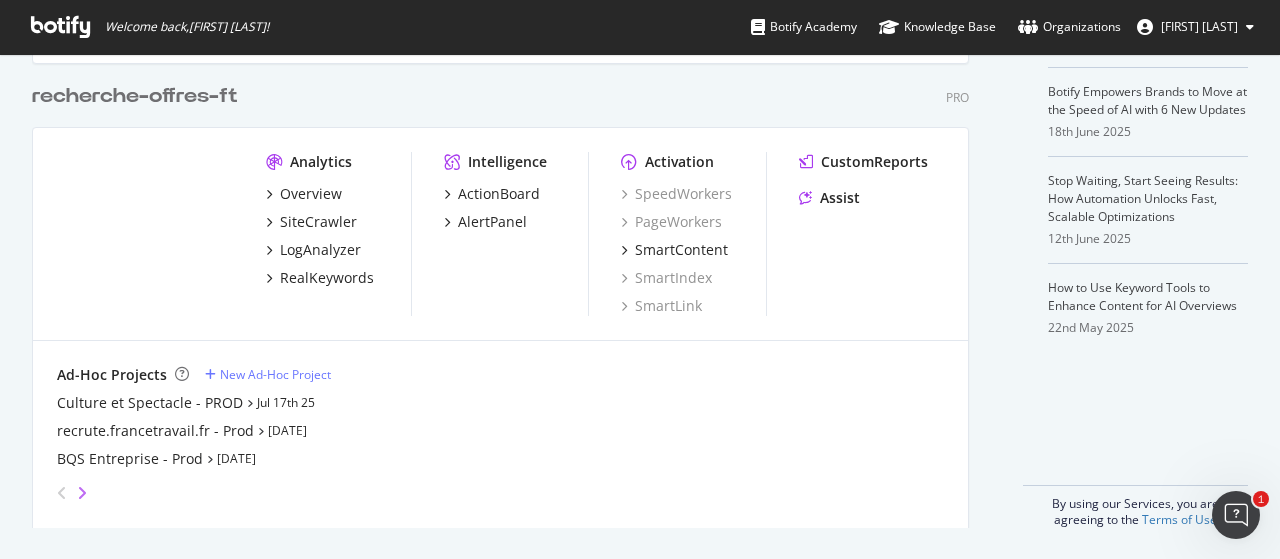 click at bounding box center (82, 493) 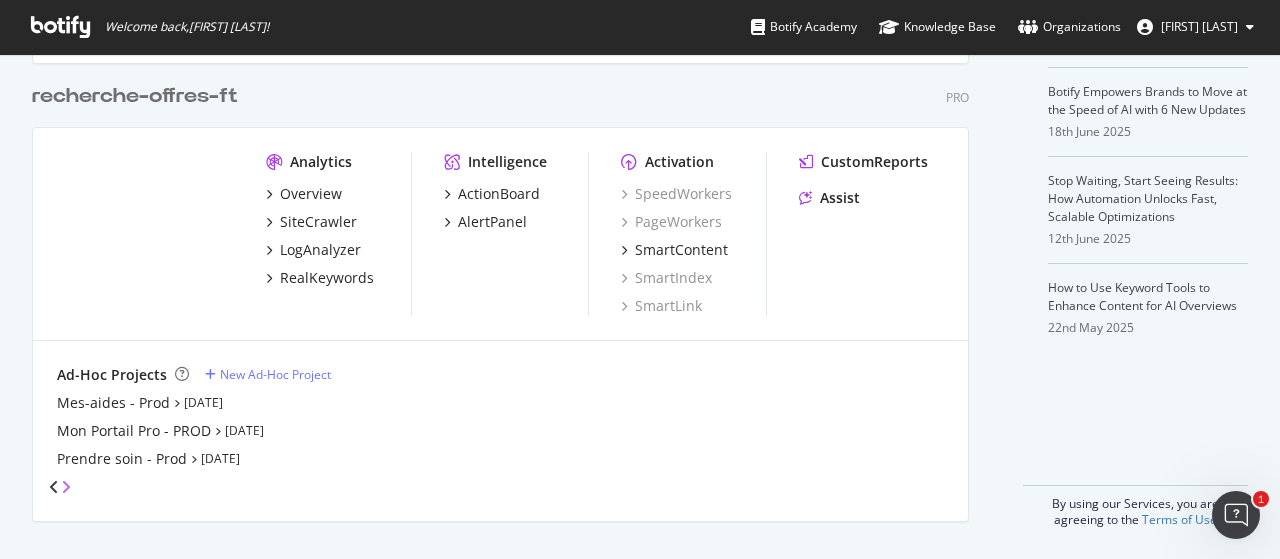 click at bounding box center [66, 487] 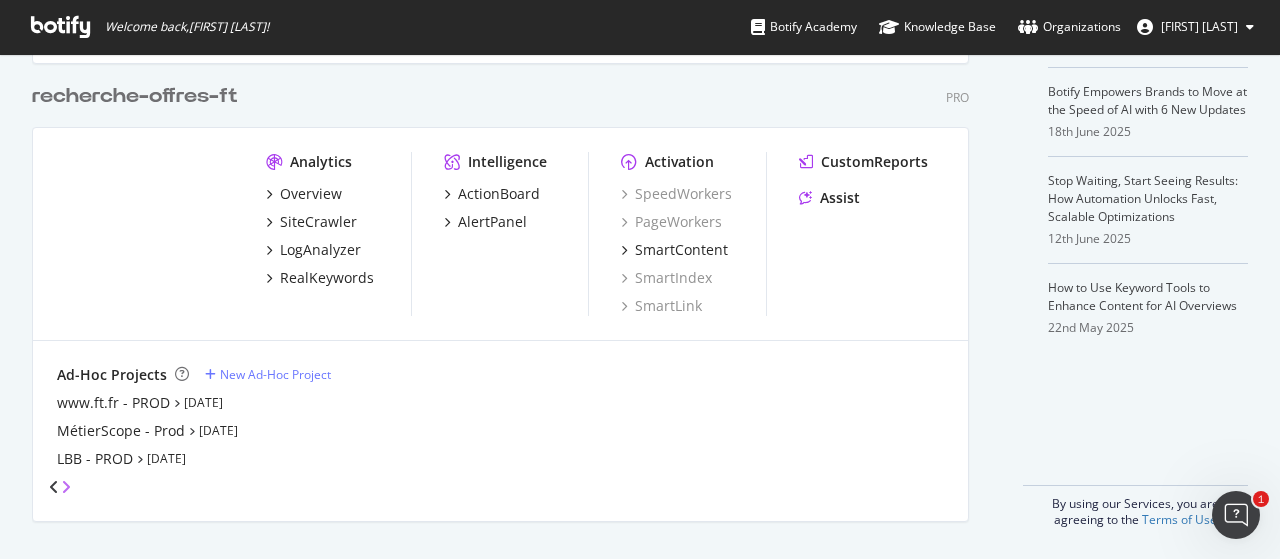 click at bounding box center (66, 487) 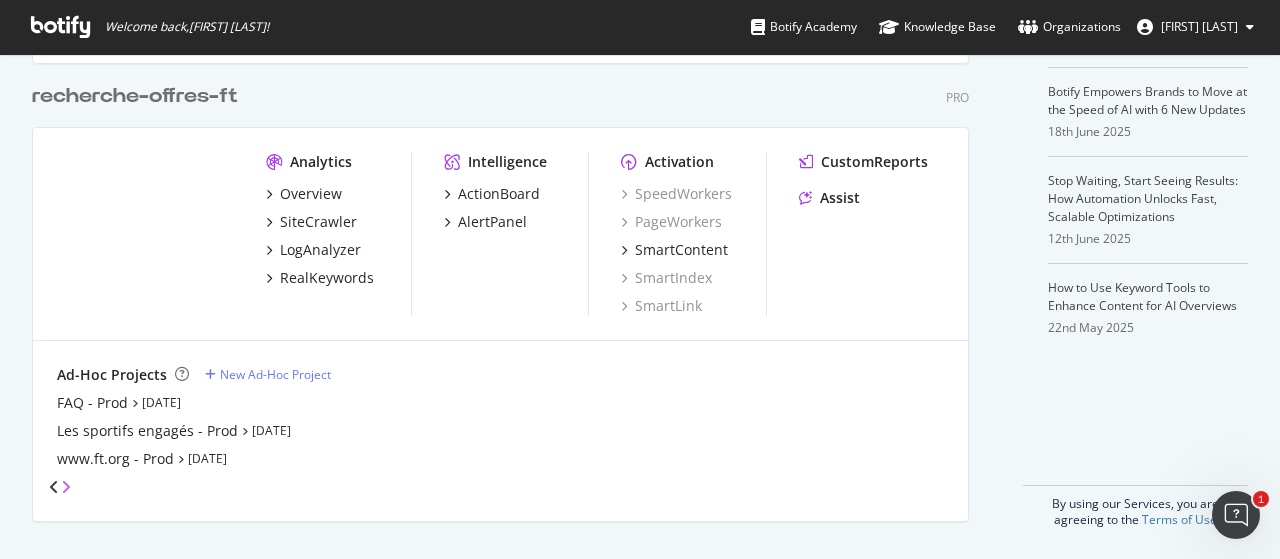 click at bounding box center (66, 487) 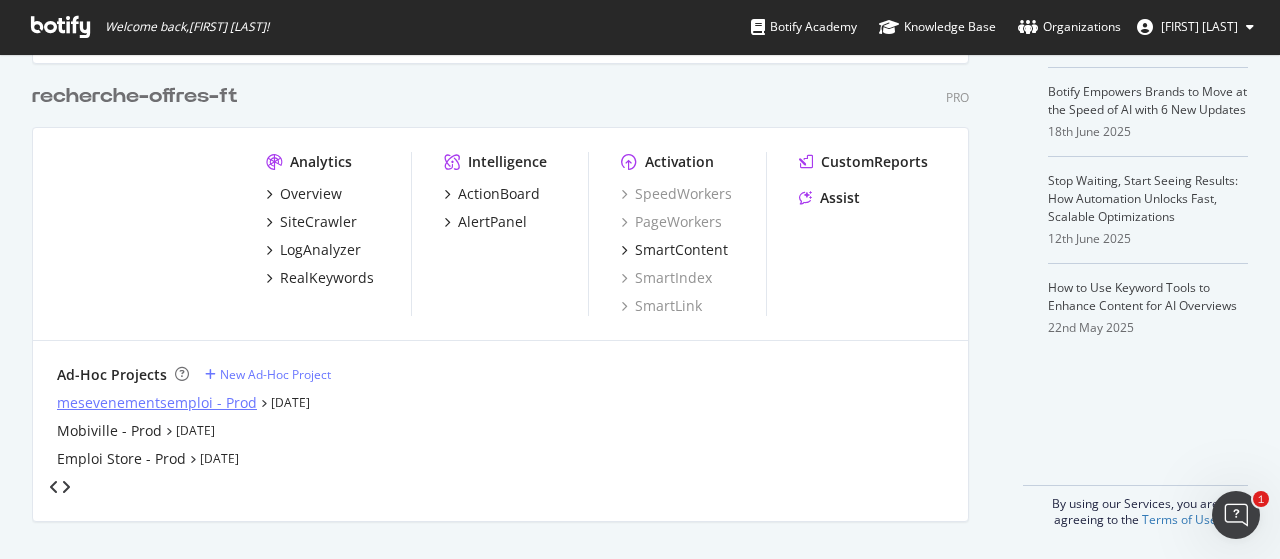 click on "mesevenementsemploi - Prod" at bounding box center (157, 403) 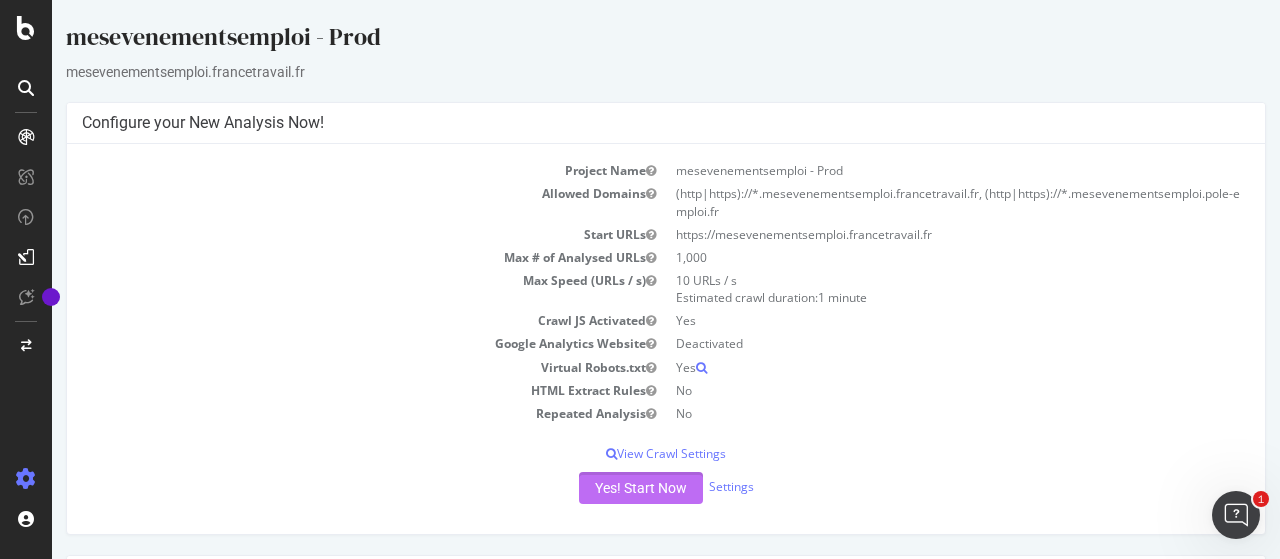 click on "Yes! Start Now" at bounding box center [641, 488] 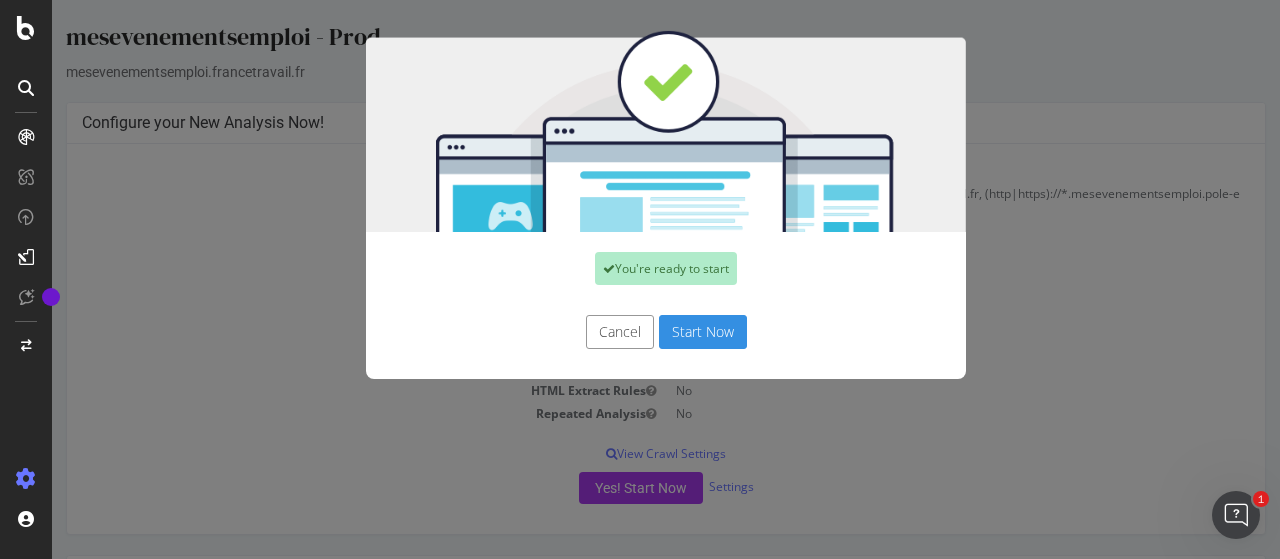 click on "Start Now" at bounding box center [703, 332] 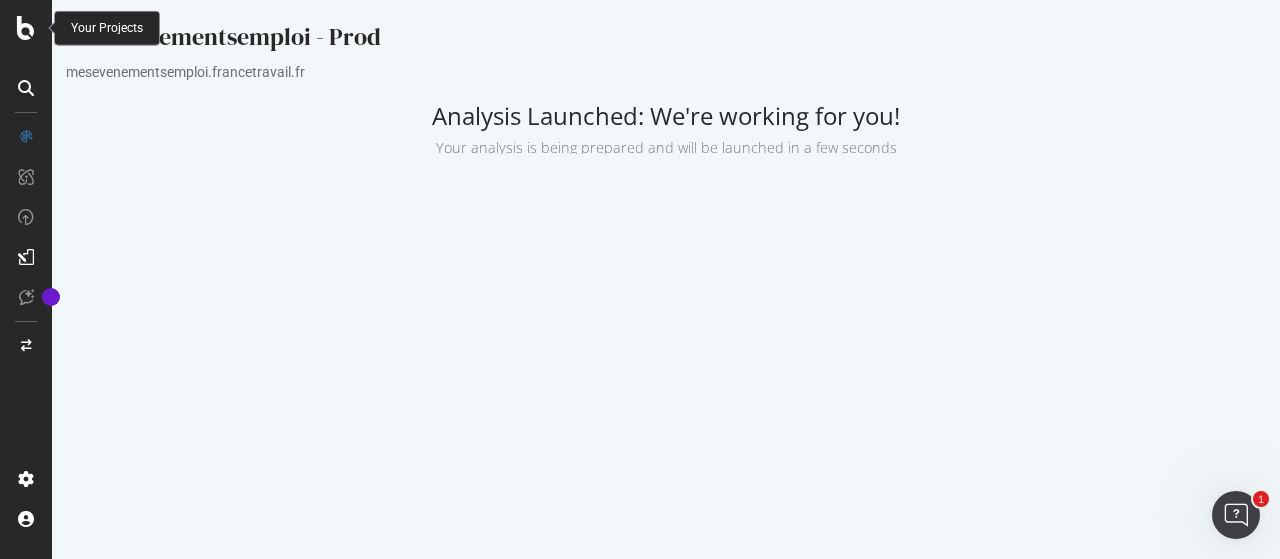 click at bounding box center [26, 28] 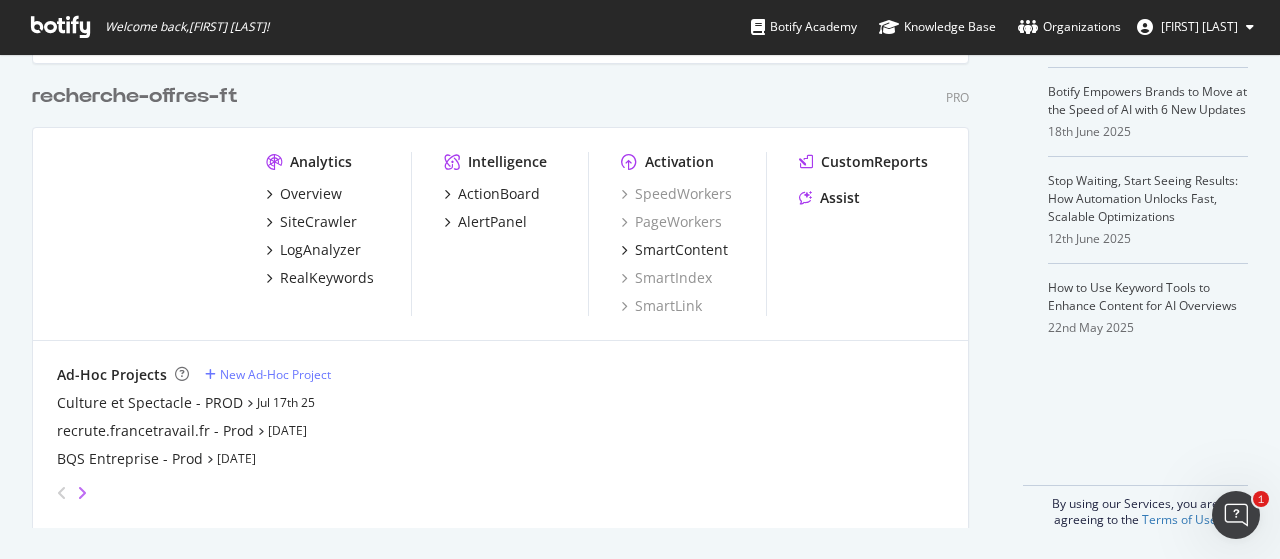 click at bounding box center [82, 493] 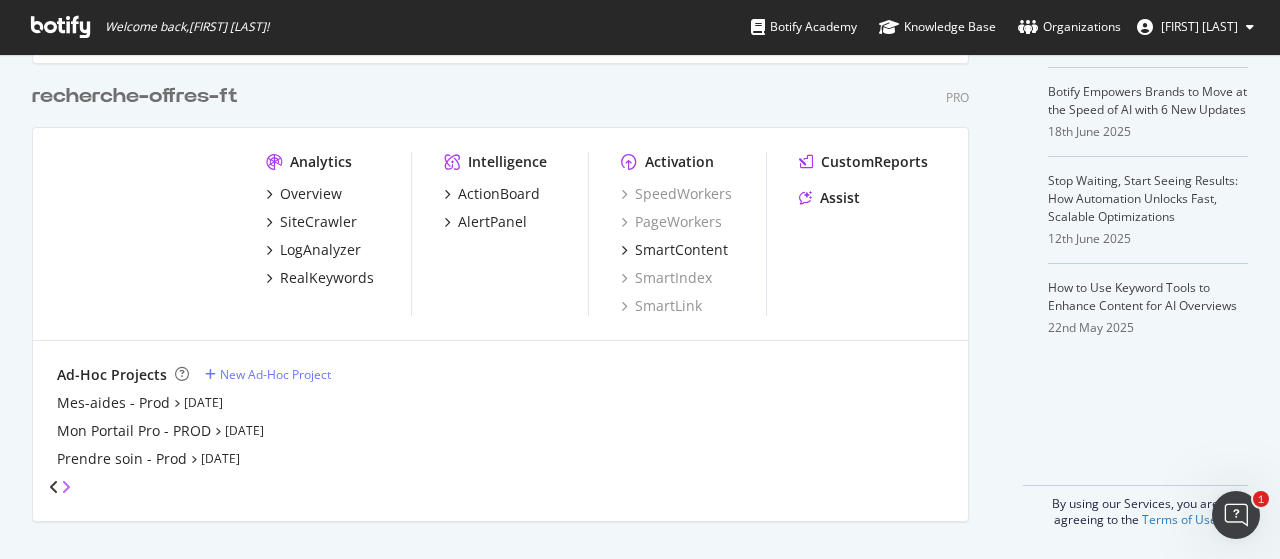 click at bounding box center [66, 487] 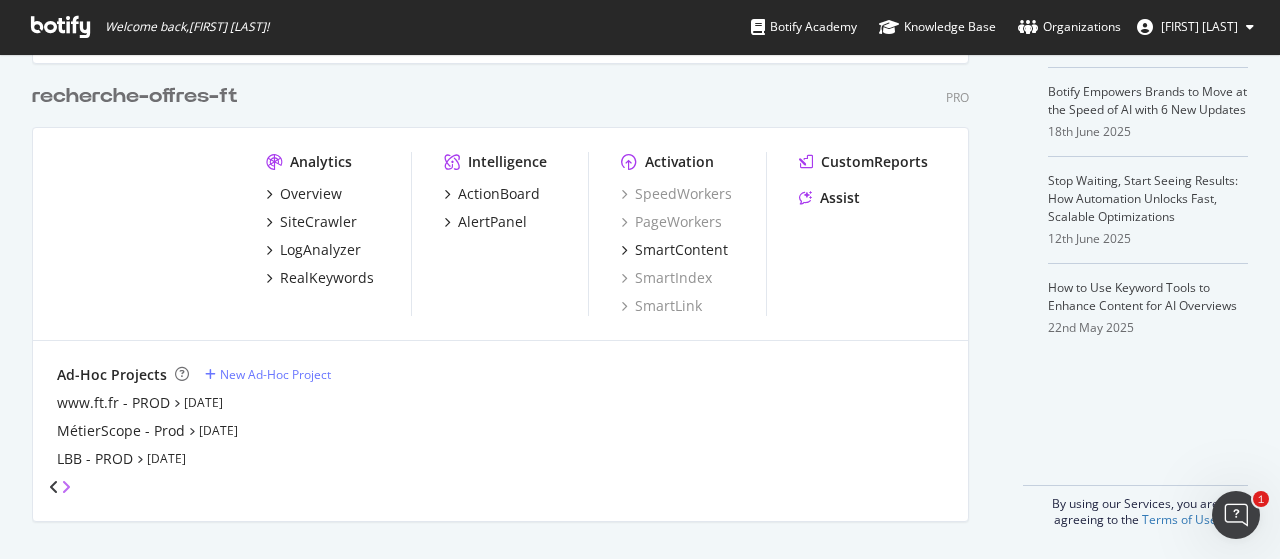 click at bounding box center (66, 487) 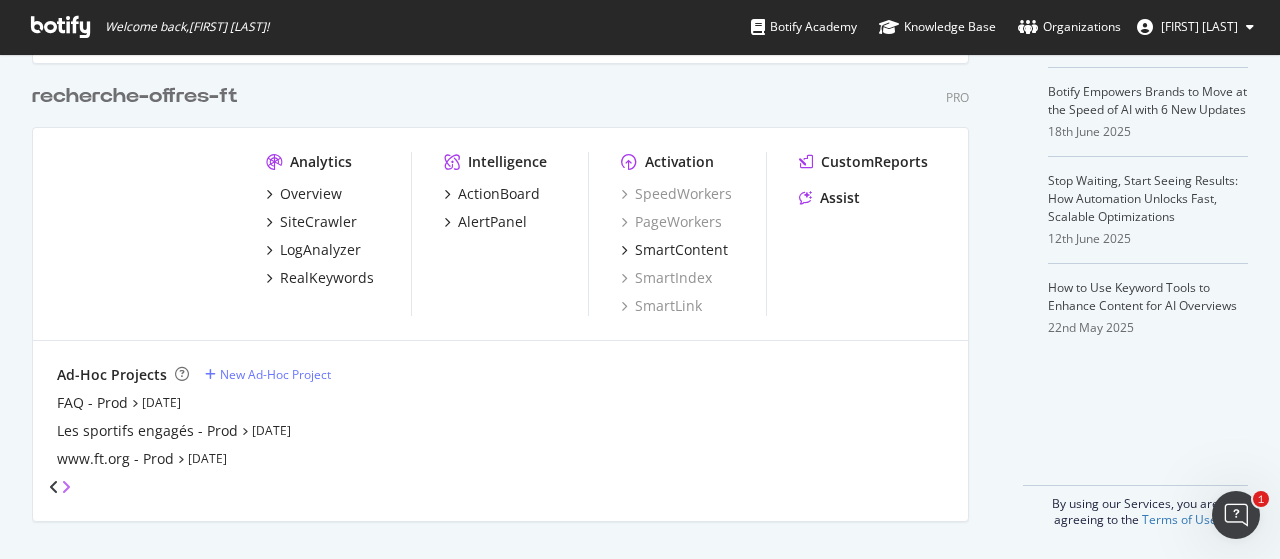 click at bounding box center [66, 487] 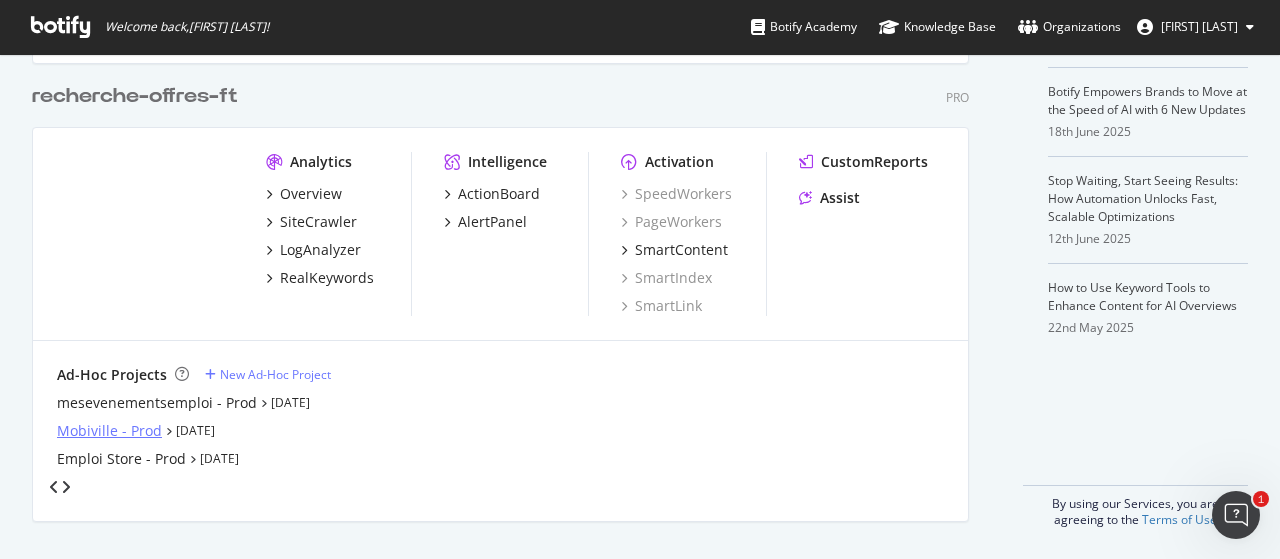 click on "Mobiville - Prod" at bounding box center (109, 431) 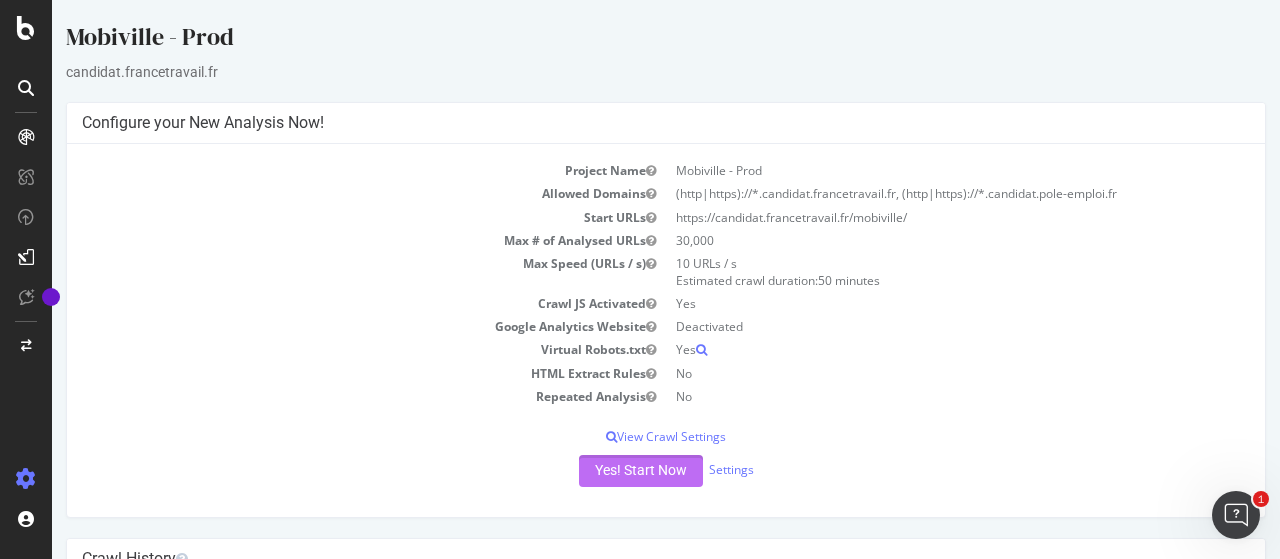 click on "Yes! Start Now" at bounding box center (641, 471) 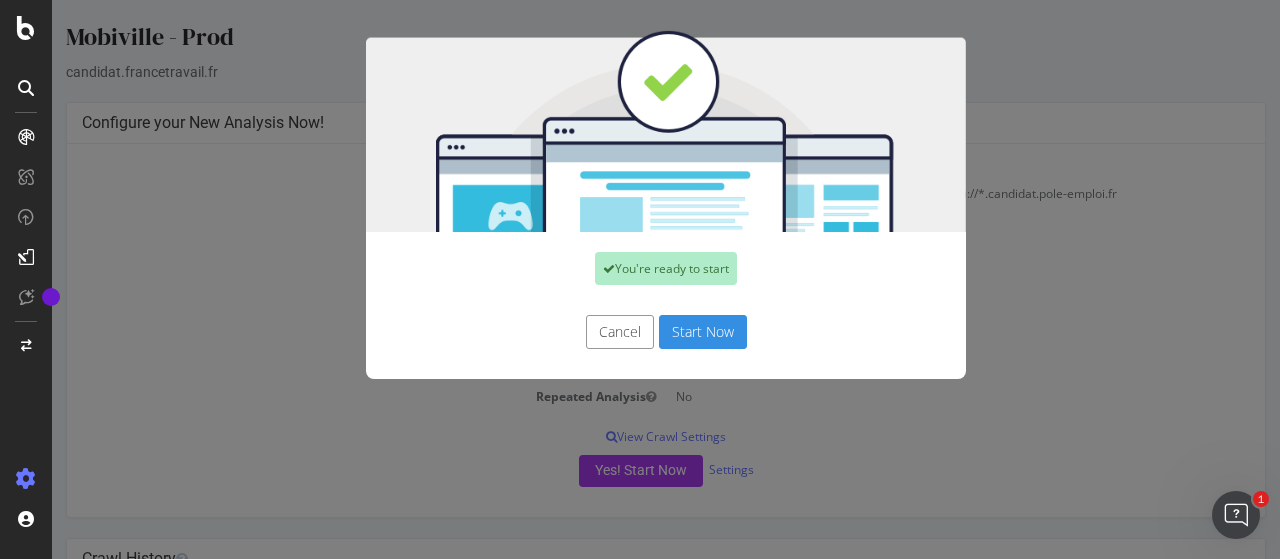 click on "Start Now" at bounding box center [703, 332] 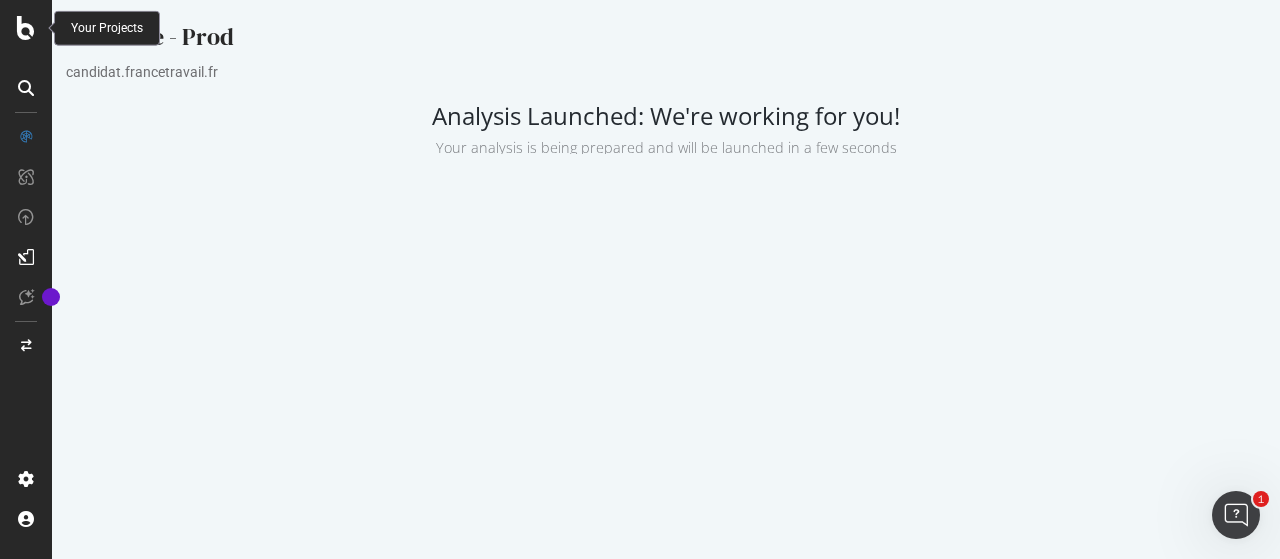 click at bounding box center [26, 28] 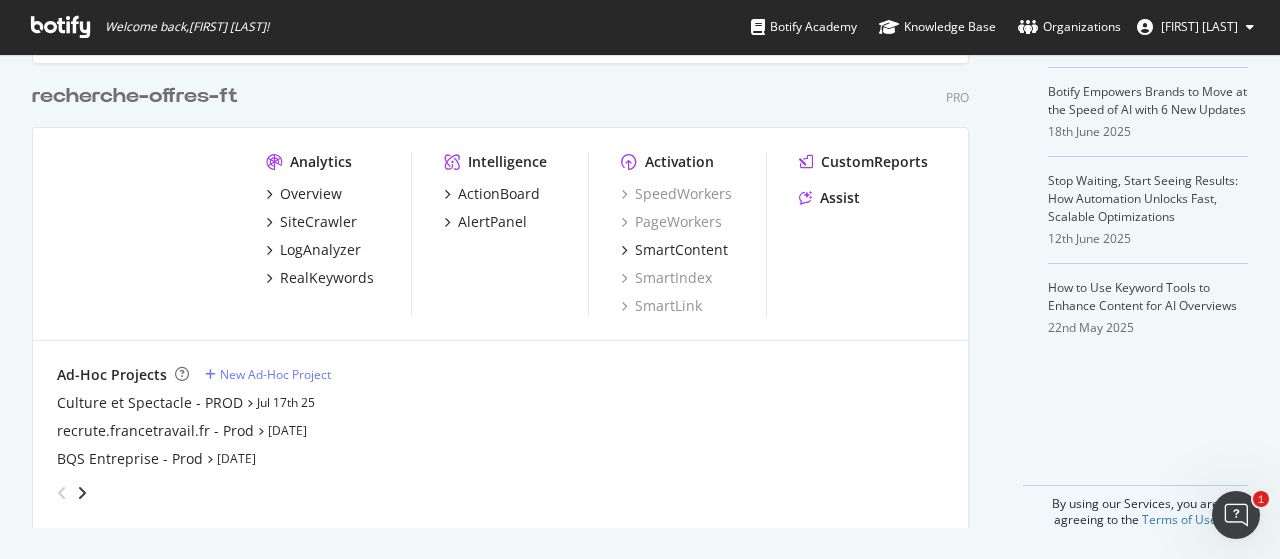 click at bounding box center [82, 493] 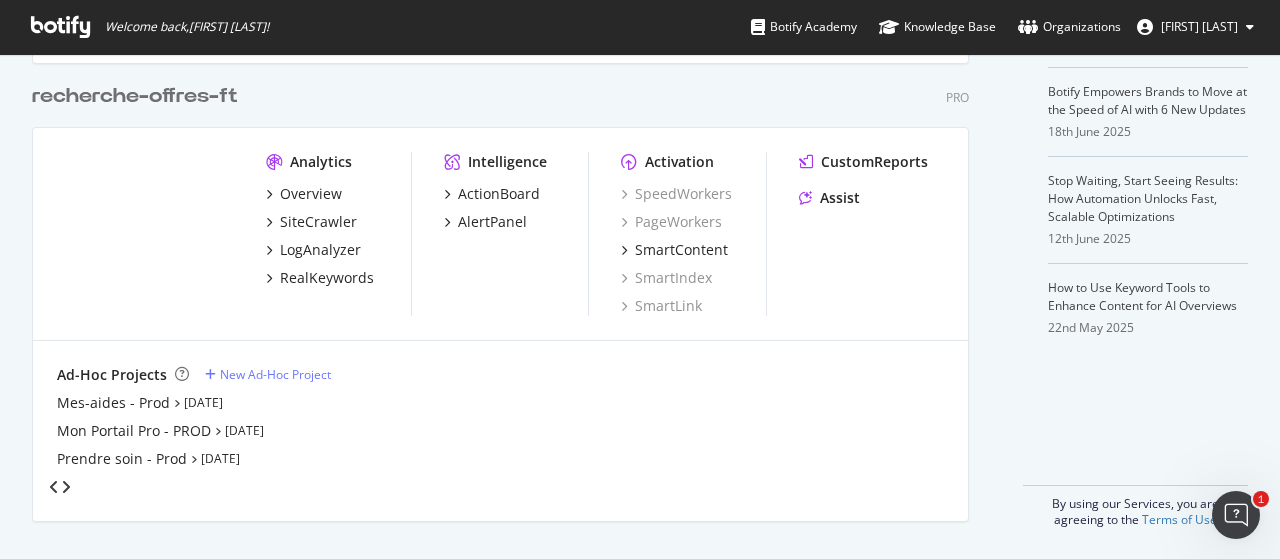 click at bounding box center (66, 487) 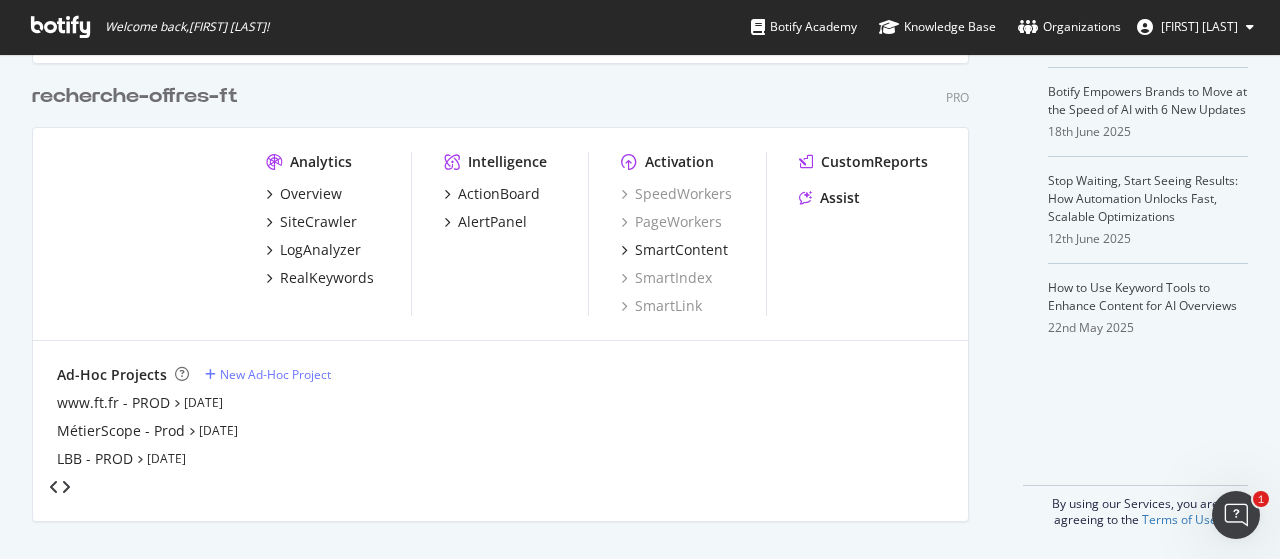 click at bounding box center (66, 487) 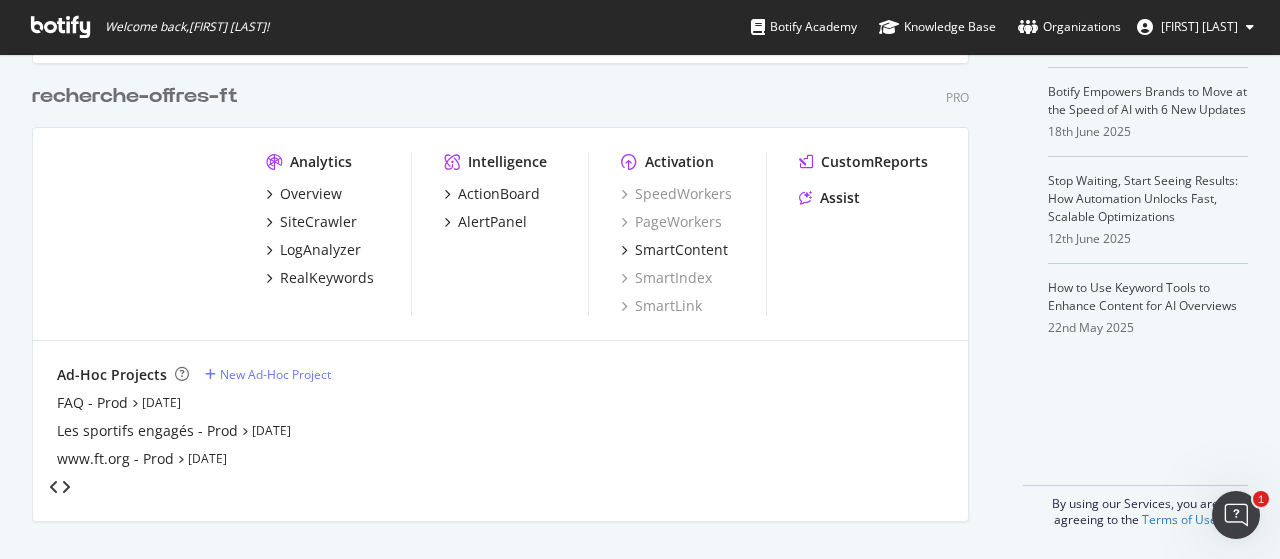 click at bounding box center (66, 487) 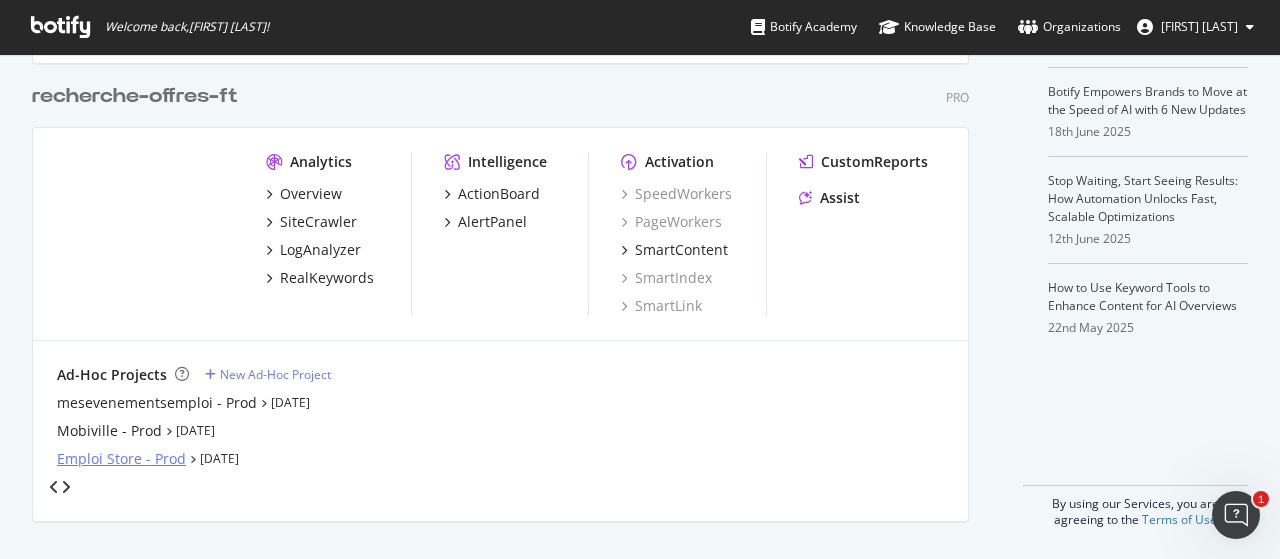 click on "Emploi Store - Prod" at bounding box center [121, 459] 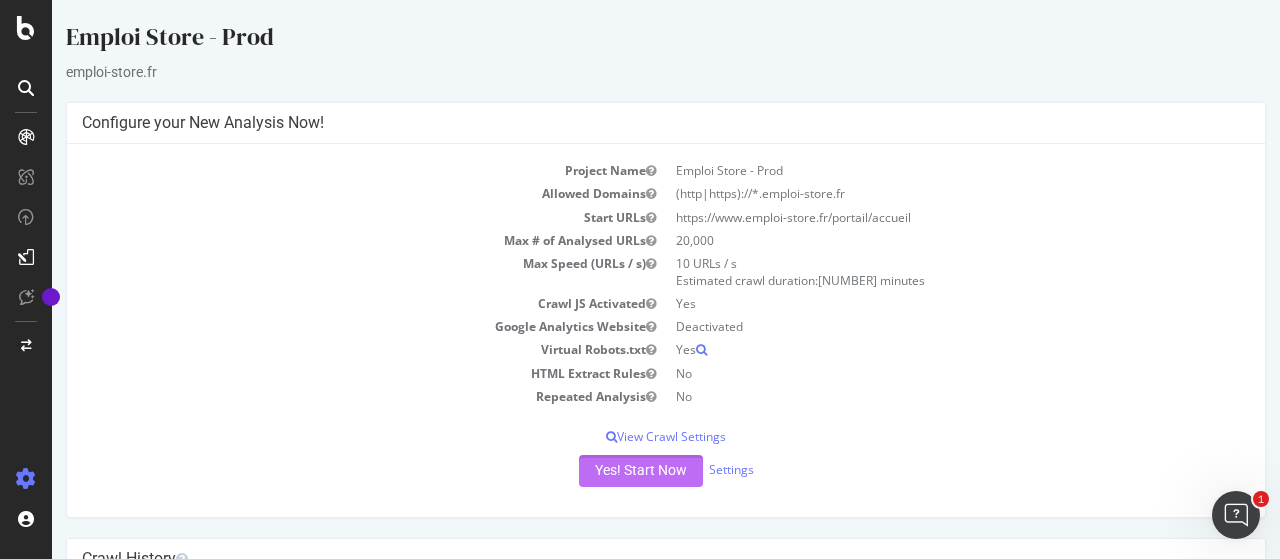 click on "Yes! Start Now" at bounding box center [641, 471] 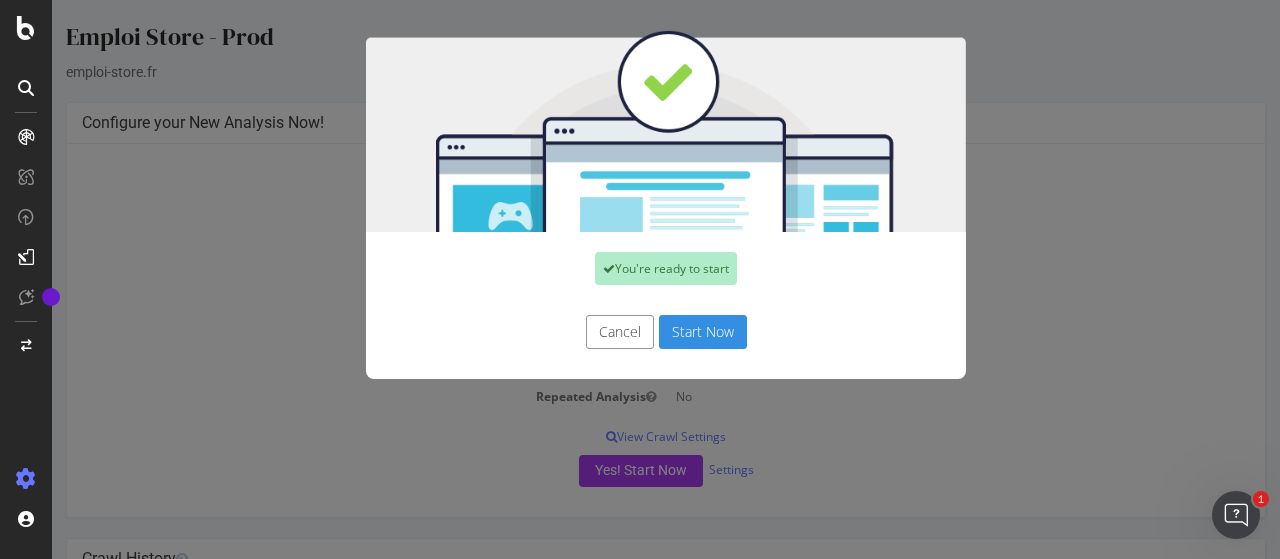 click on "Start Now" at bounding box center (703, 332) 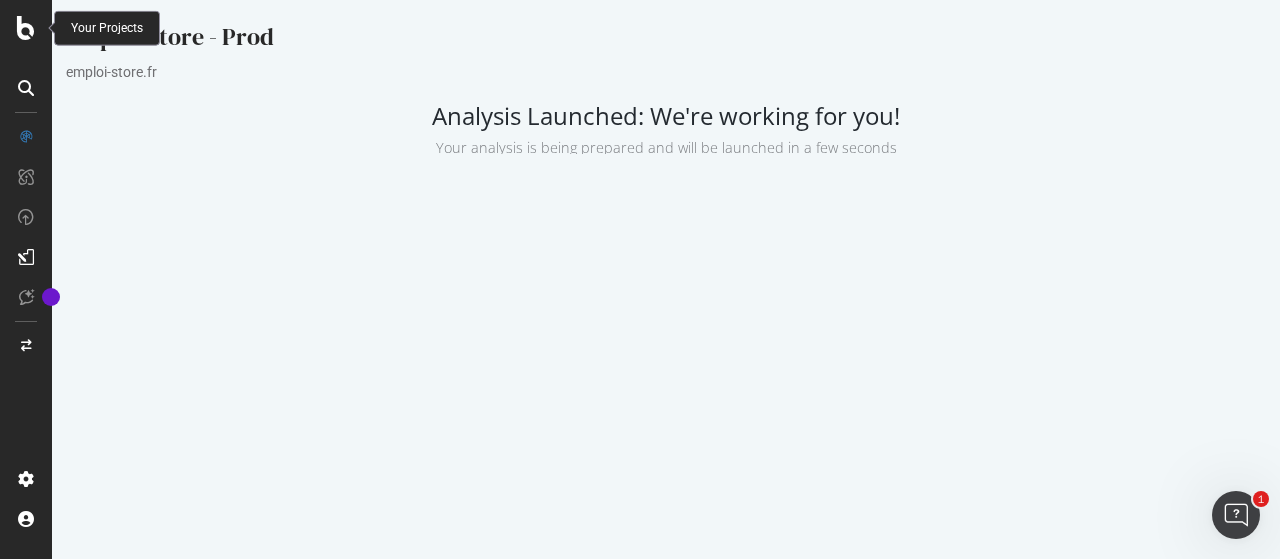 click at bounding box center [26, 28] 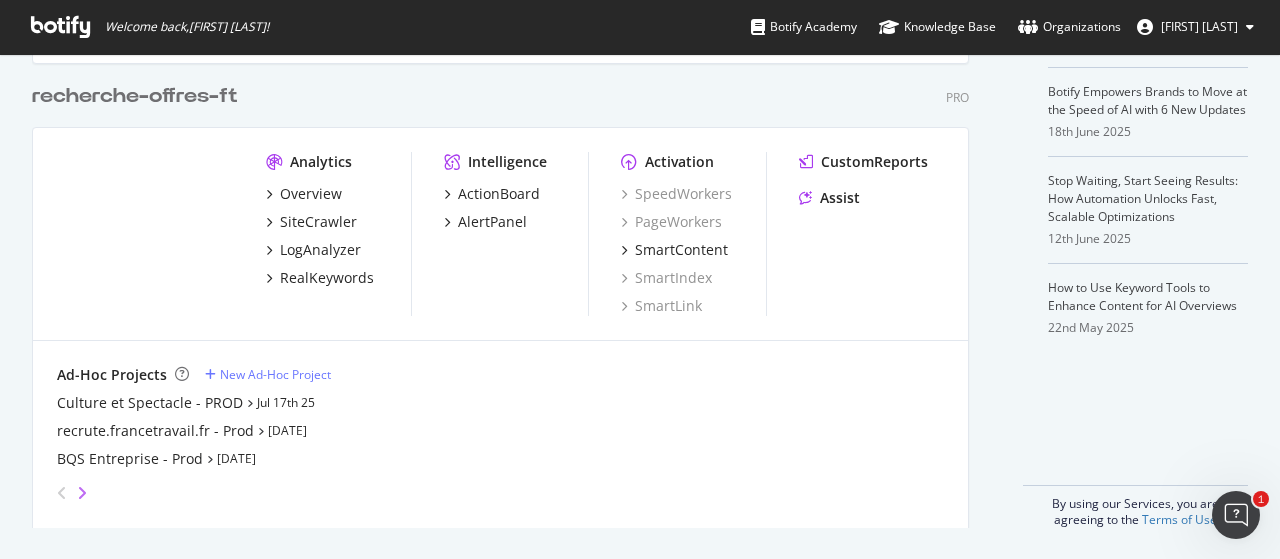 click at bounding box center [82, 493] 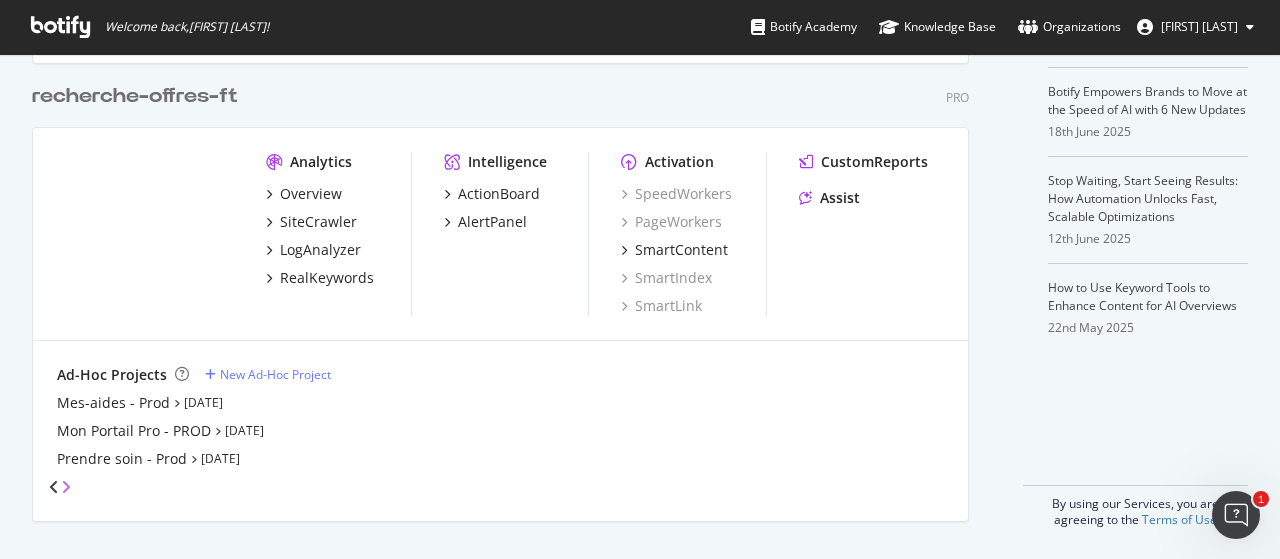 click at bounding box center [66, 487] 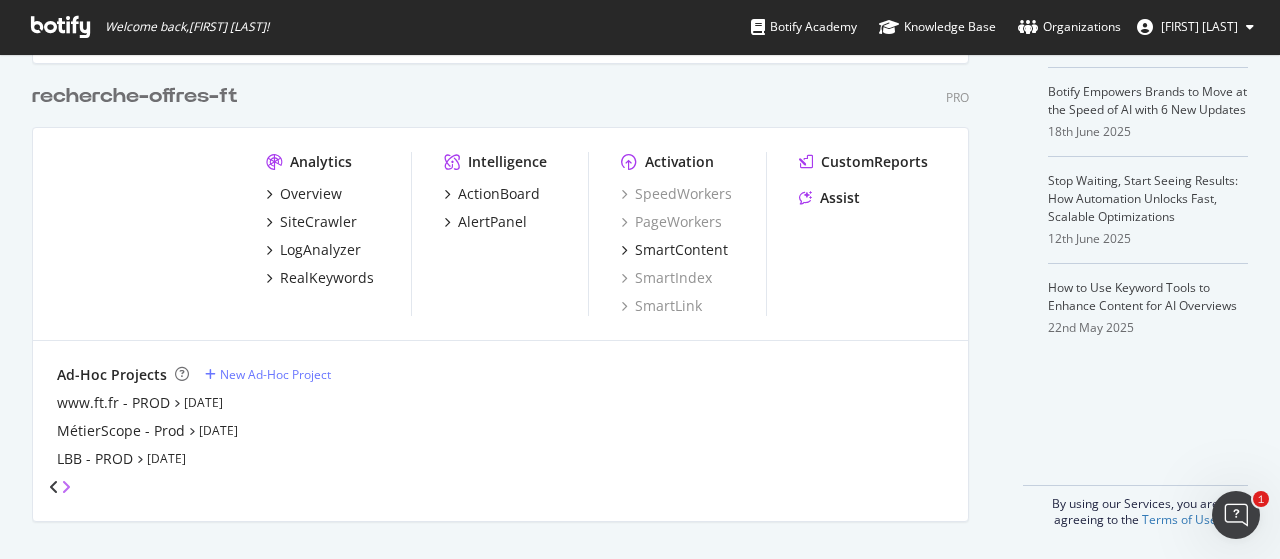click at bounding box center (66, 487) 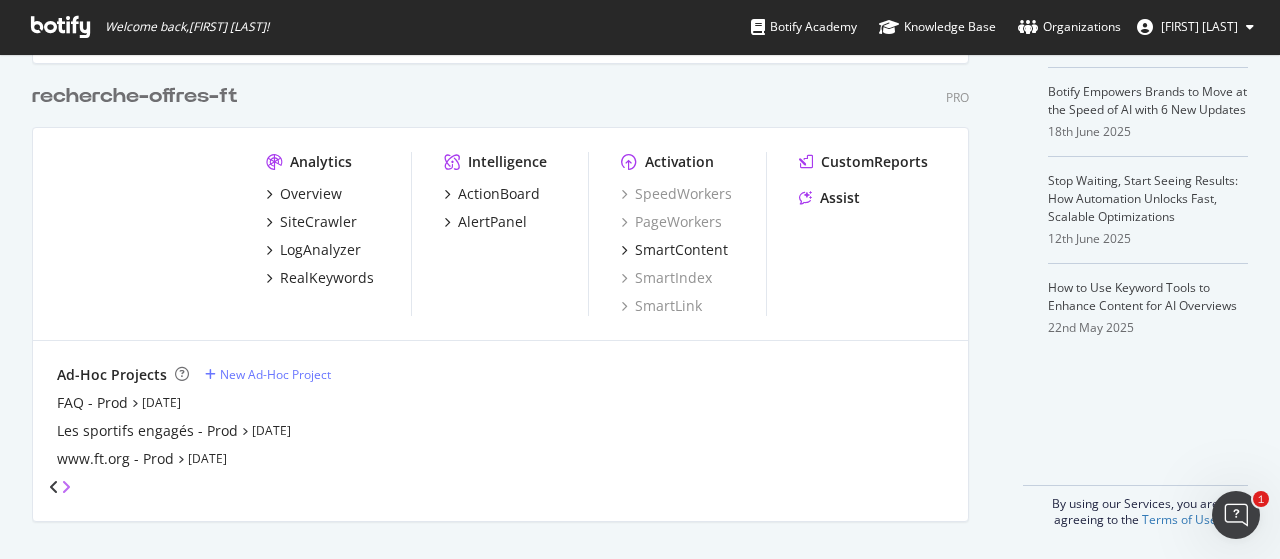 click at bounding box center [66, 487] 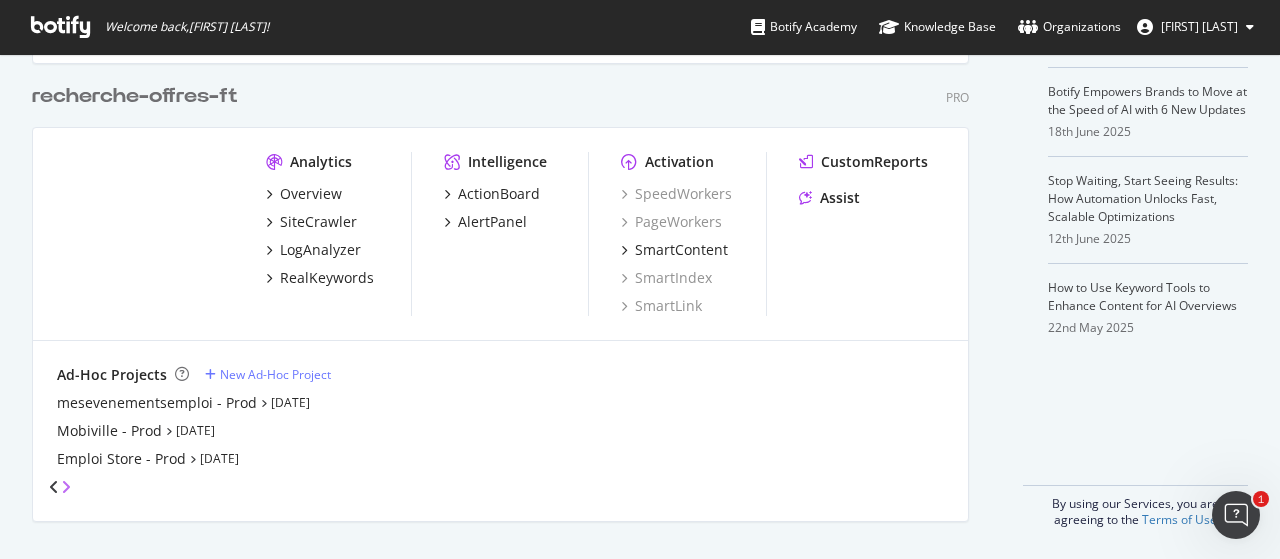 click at bounding box center (66, 487) 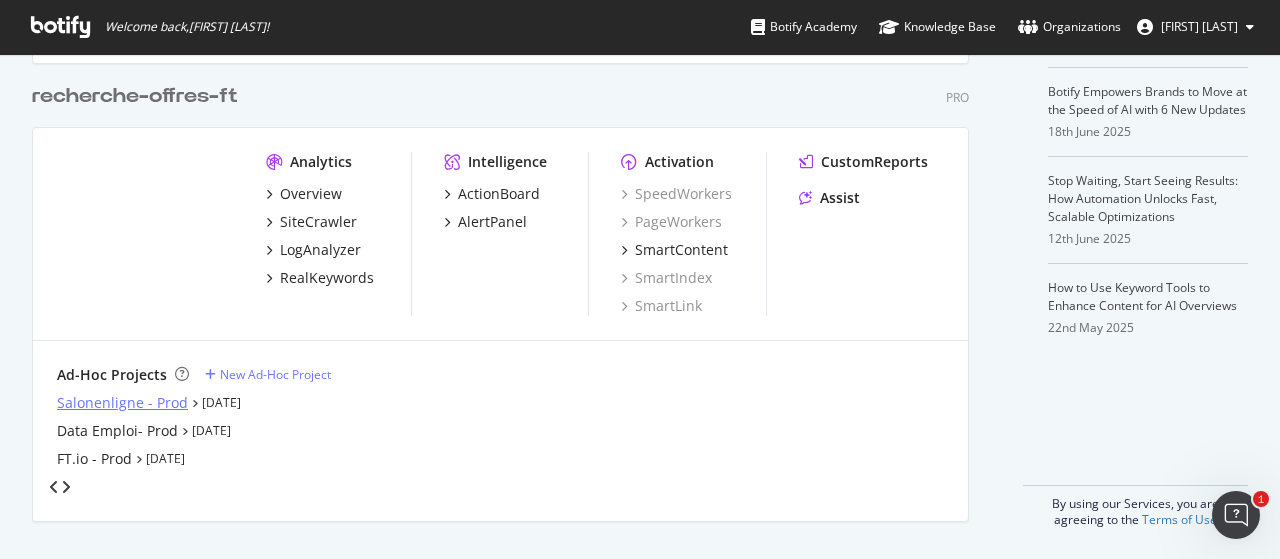 click on "Salonenligne - Prod" at bounding box center (122, 403) 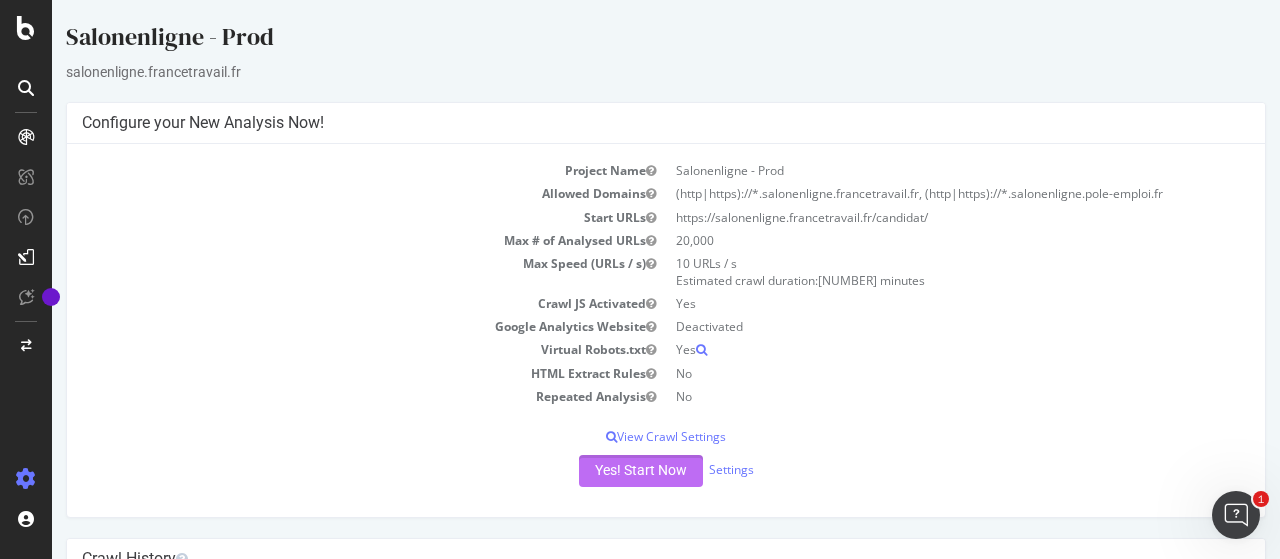 click on "Yes! Start Now" at bounding box center [641, 471] 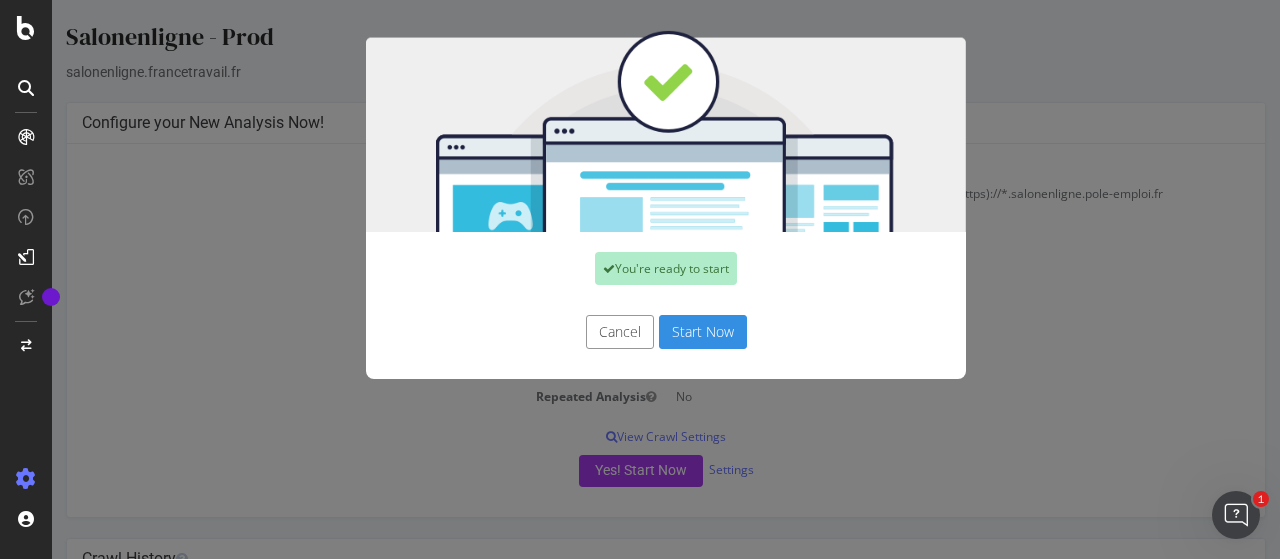 click on "Start Now" at bounding box center (703, 332) 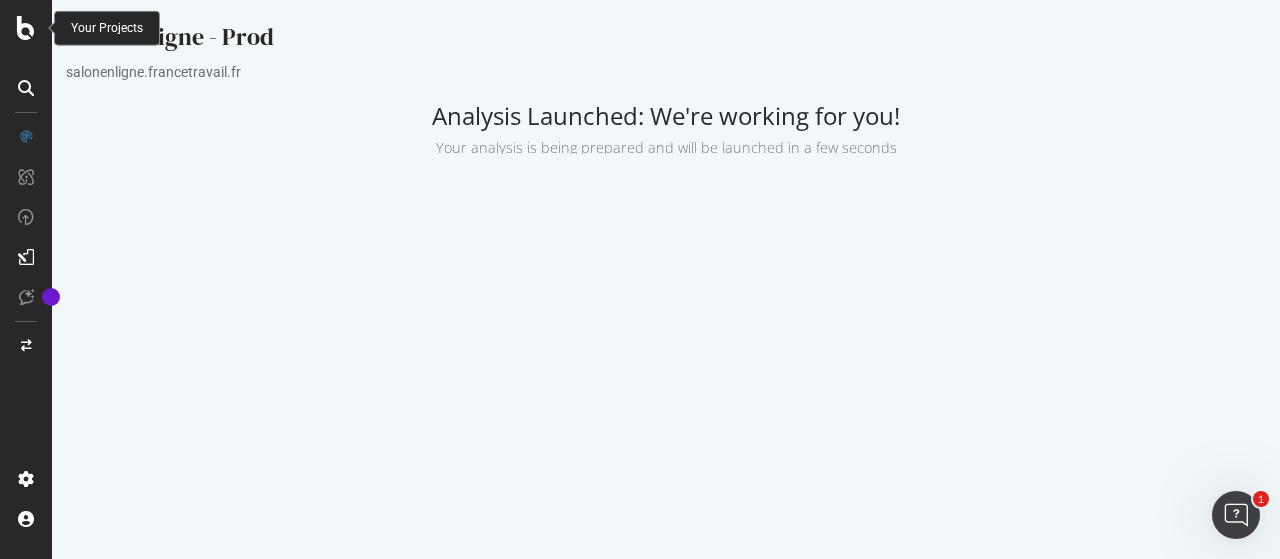 click at bounding box center (26, 28) 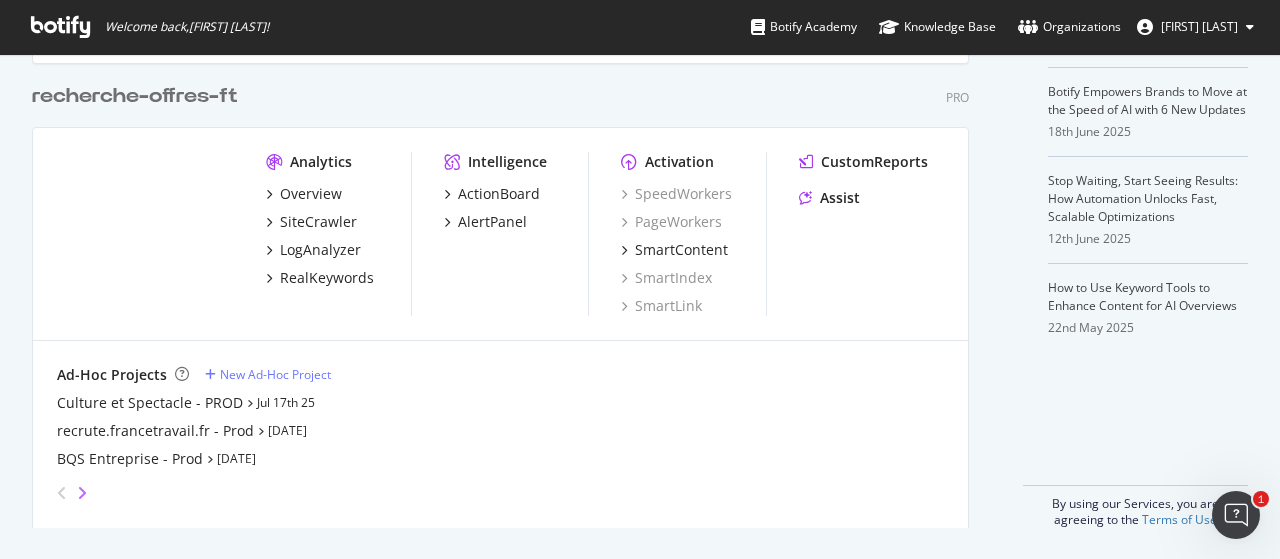 click at bounding box center (82, 493) 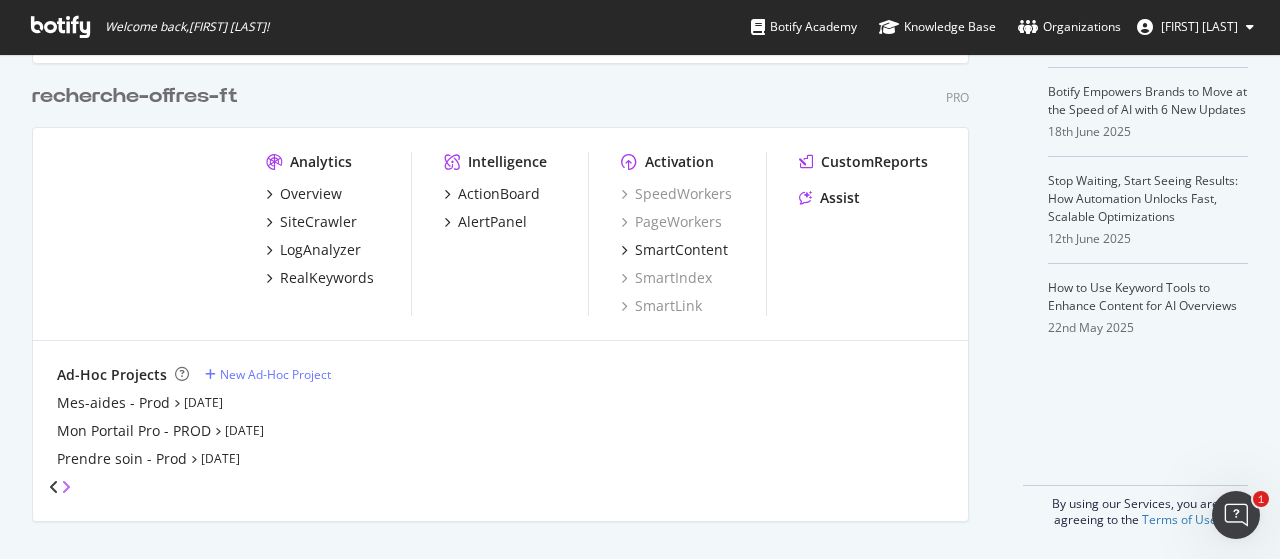 click at bounding box center (66, 487) 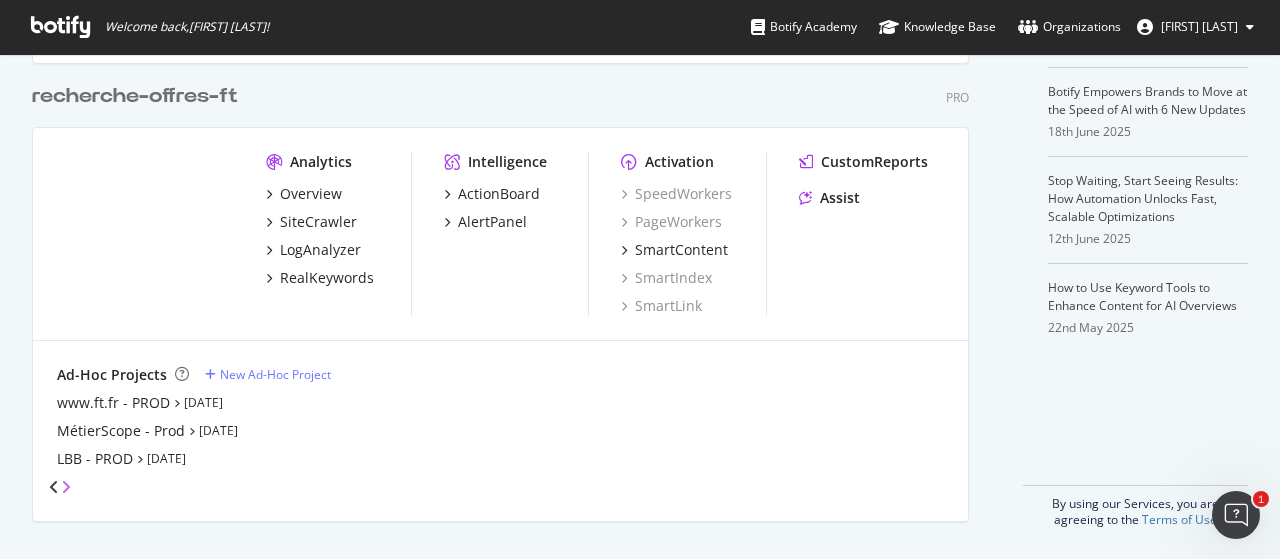 click at bounding box center (66, 487) 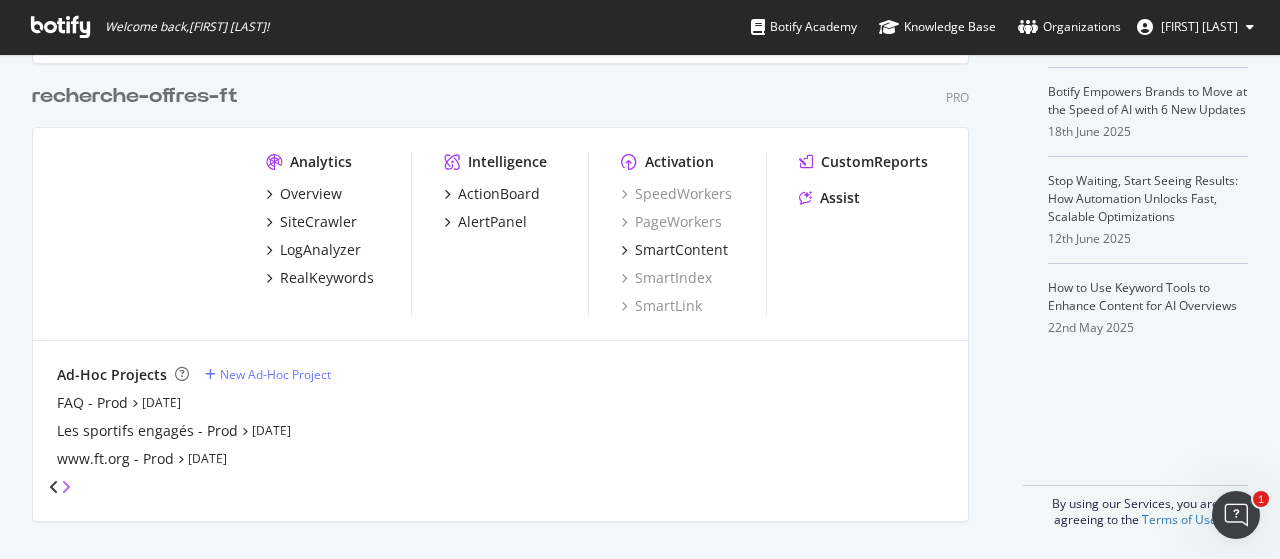 click at bounding box center [66, 487] 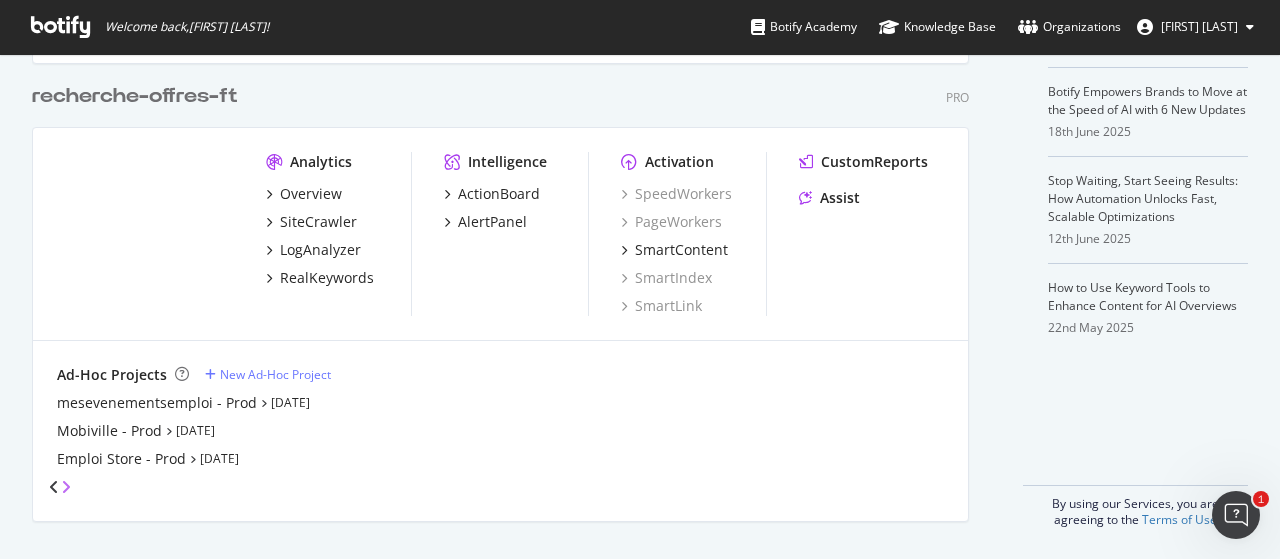 click at bounding box center (66, 487) 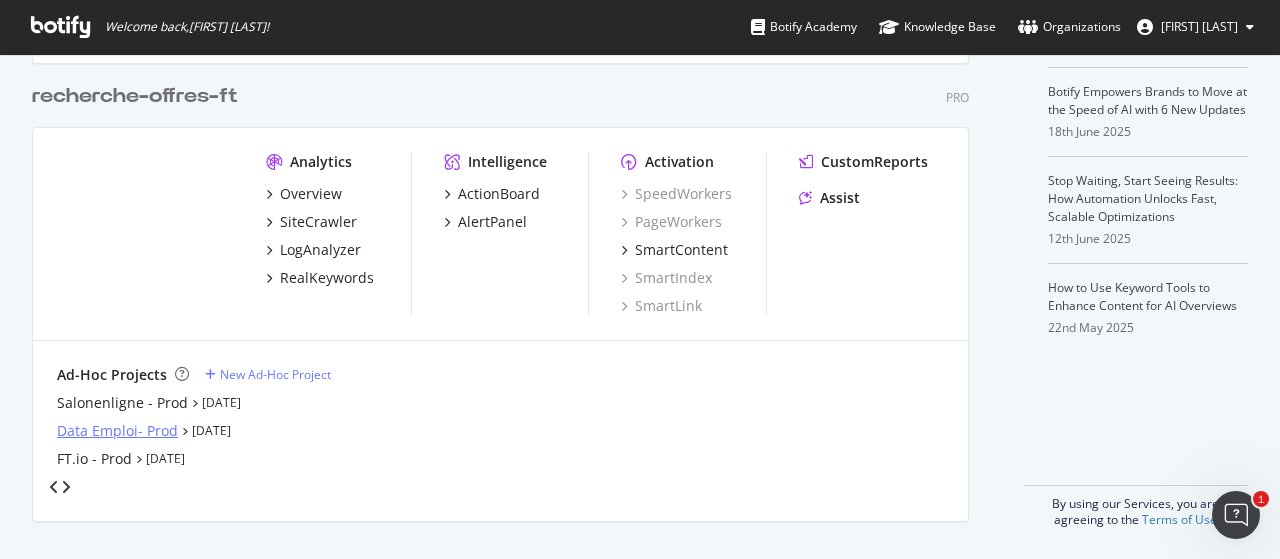 click on "Data Emploi- Prod" at bounding box center (117, 431) 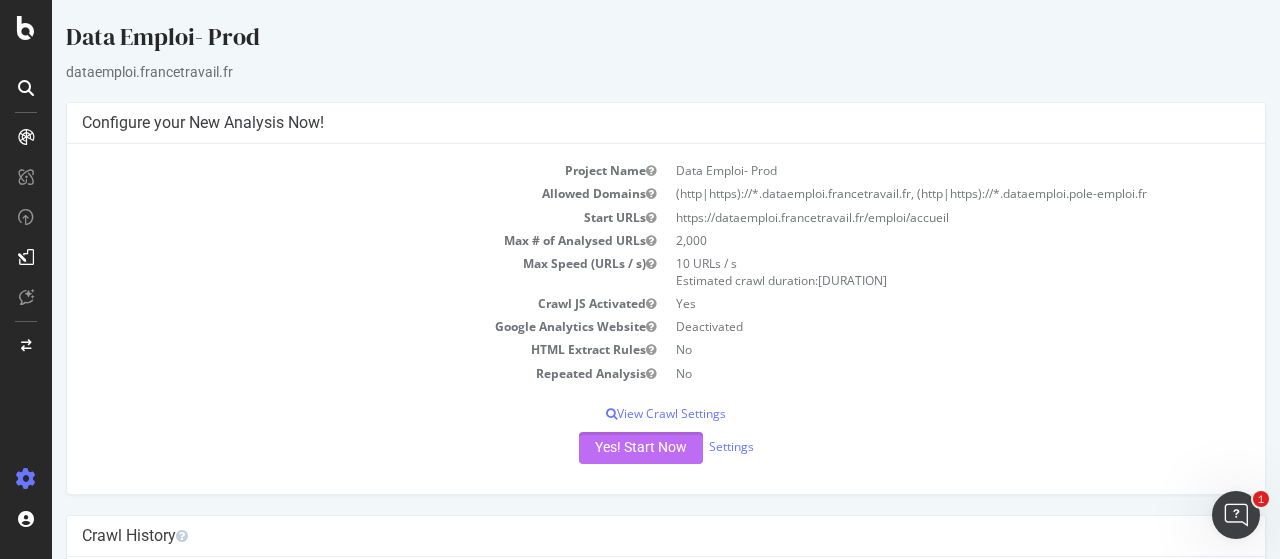 click on "Yes! Start Now" at bounding box center [641, 448] 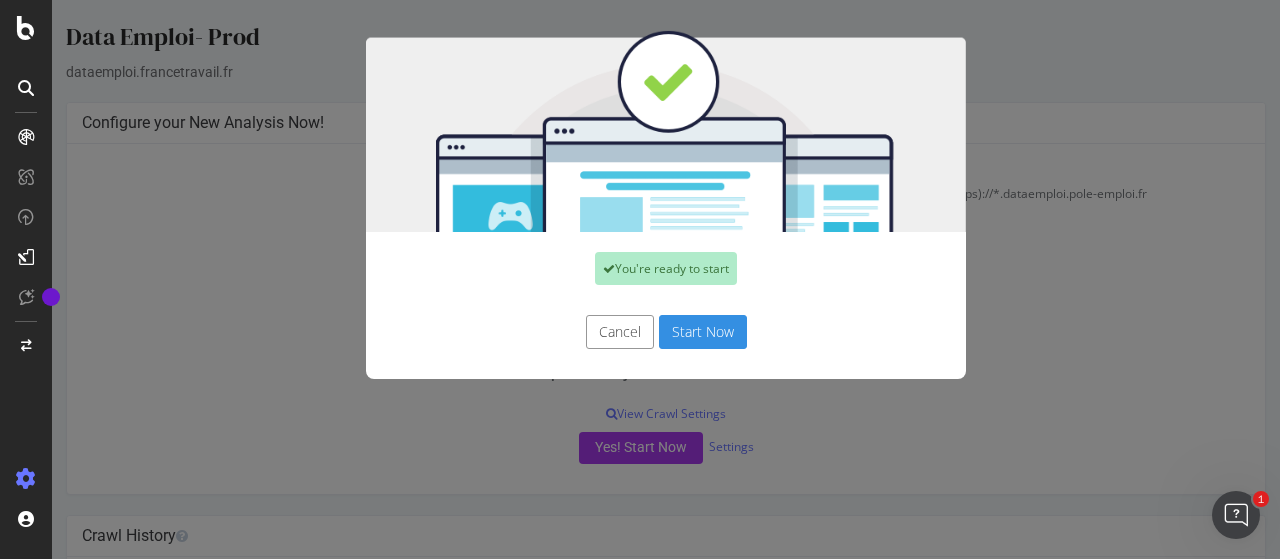click on "Start Now" at bounding box center (703, 332) 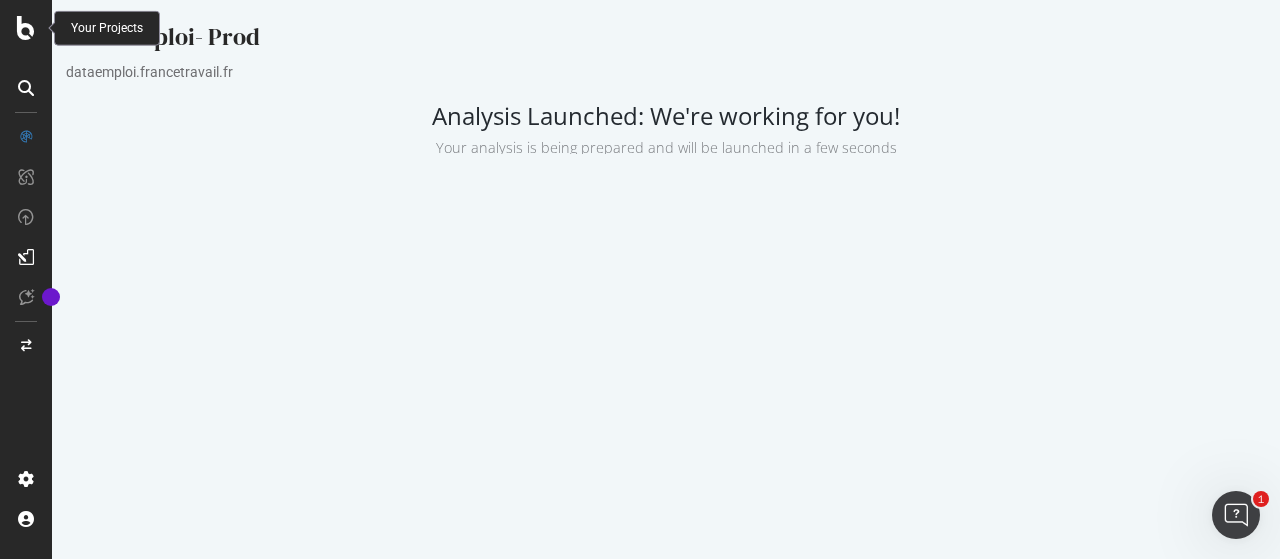 click at bounding box center (26, 28) 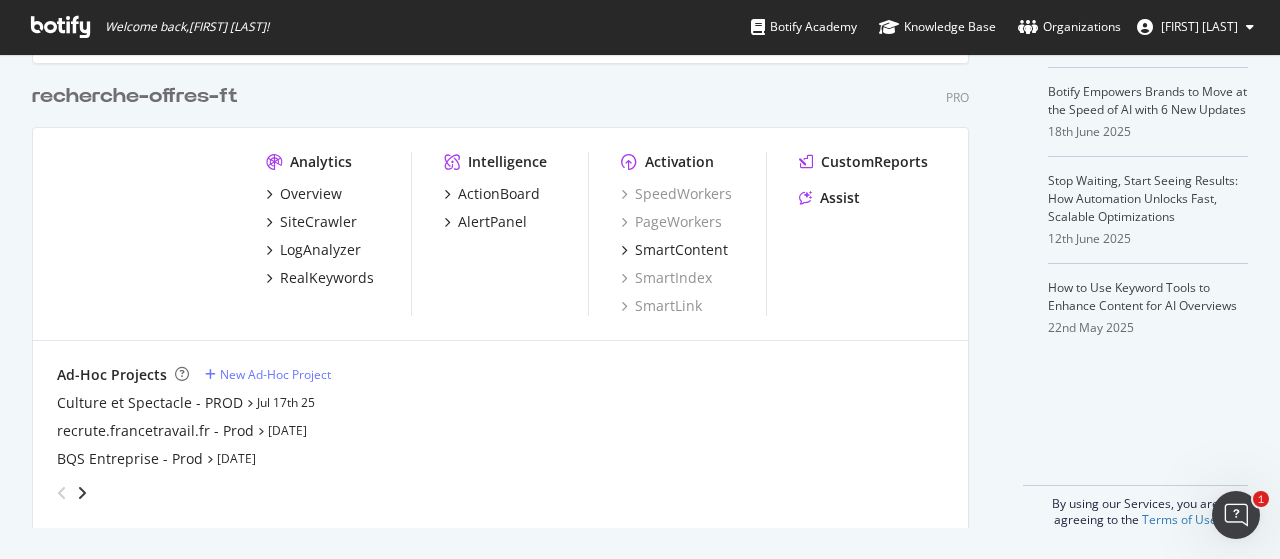 click at bounding box center [62, 493] 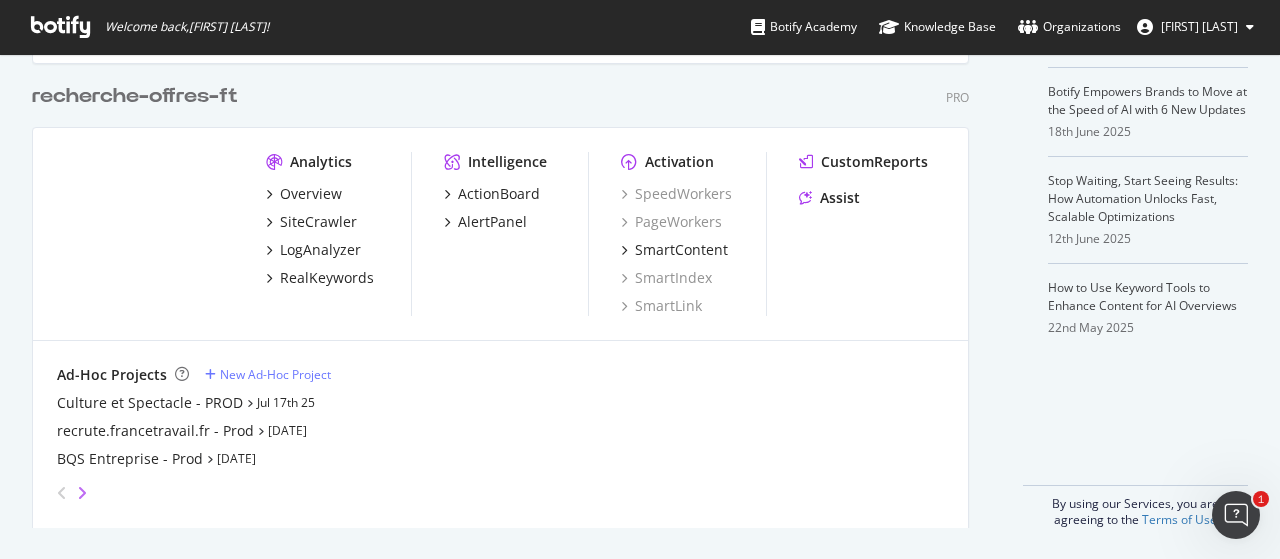 click at bounding box center (82, 493) 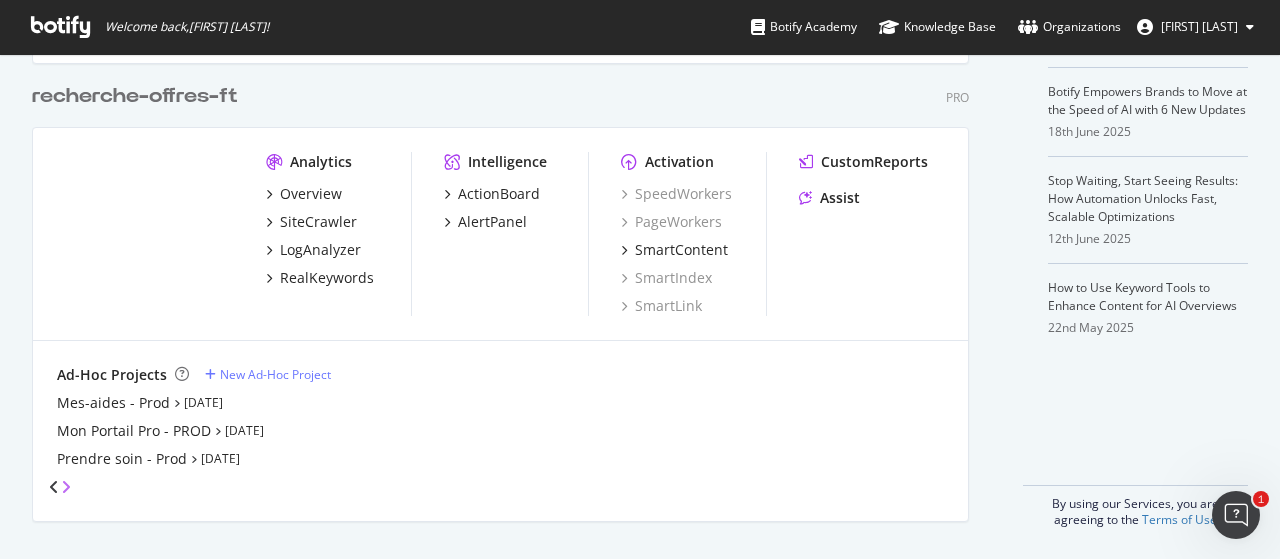 click at bounding box center (66, 487) 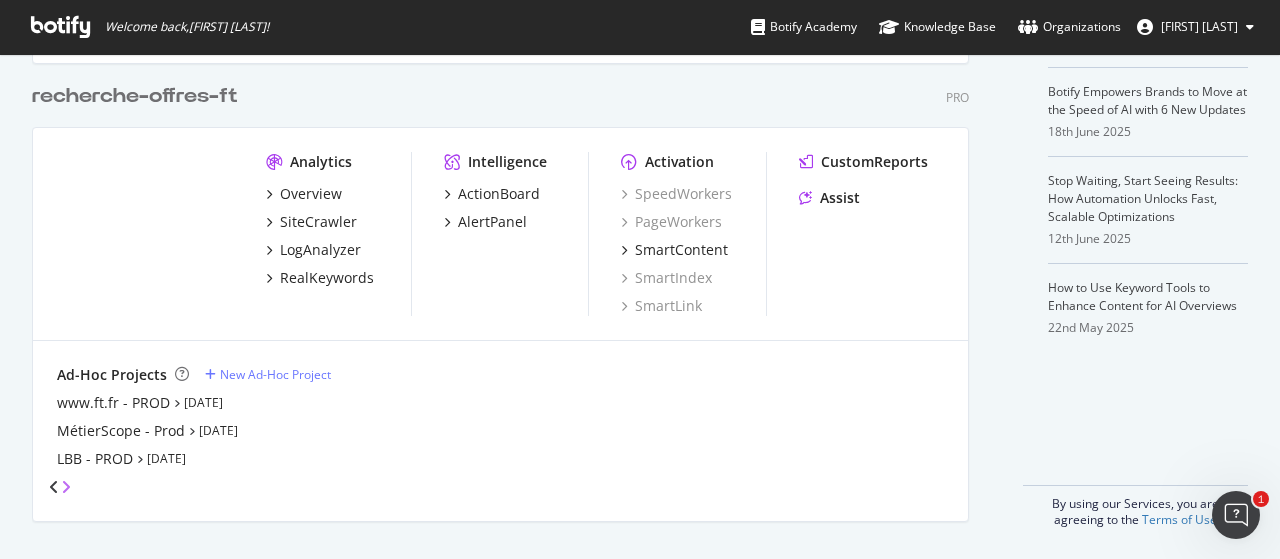 click at bounding box center (66, 487) 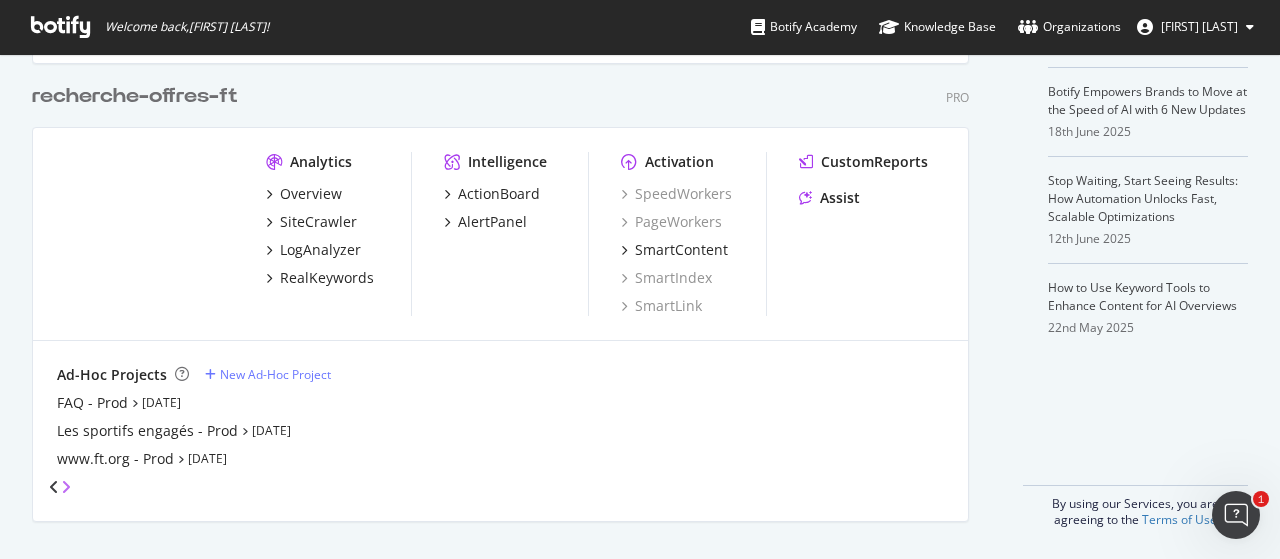 click at bounding box center [66, 487] 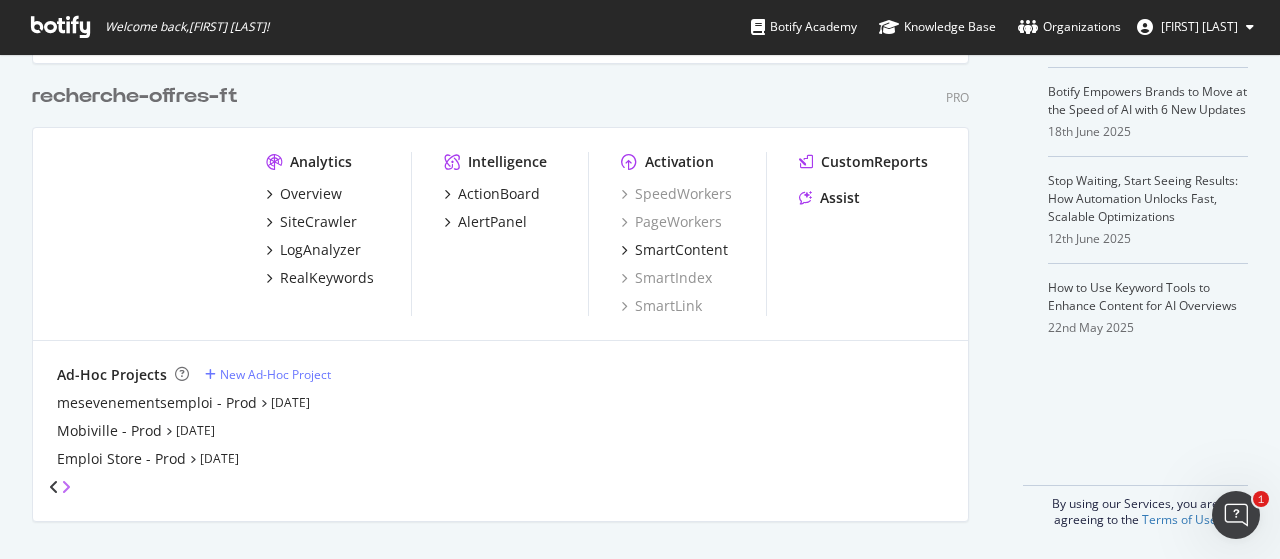 click at bounding box center (66, 487) 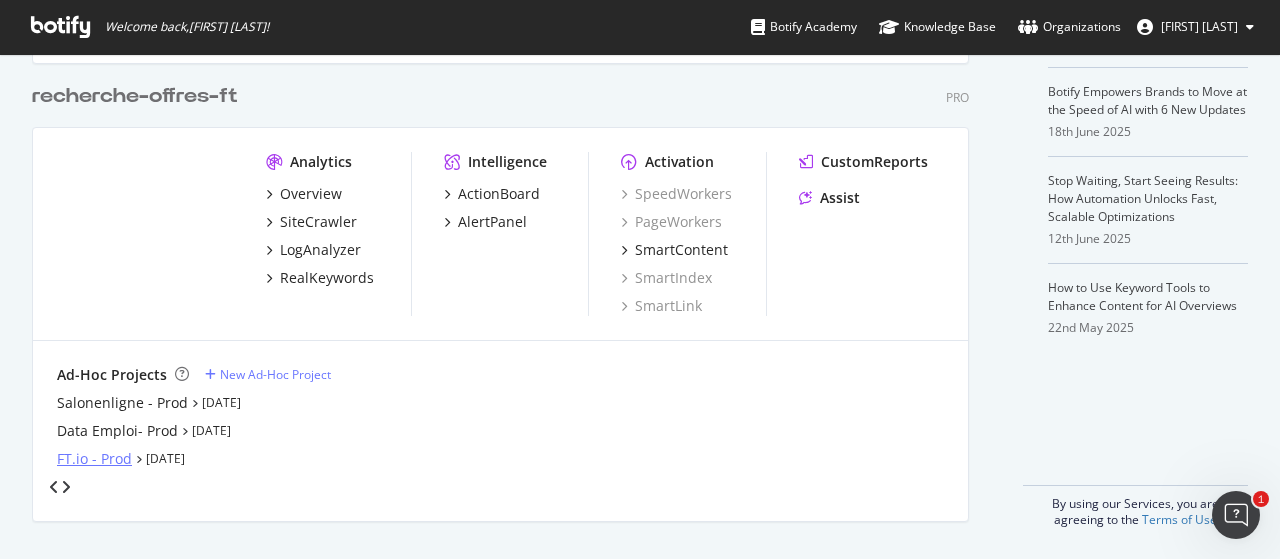 click on "FT.io - Prod" at bounding box center (94, 459) 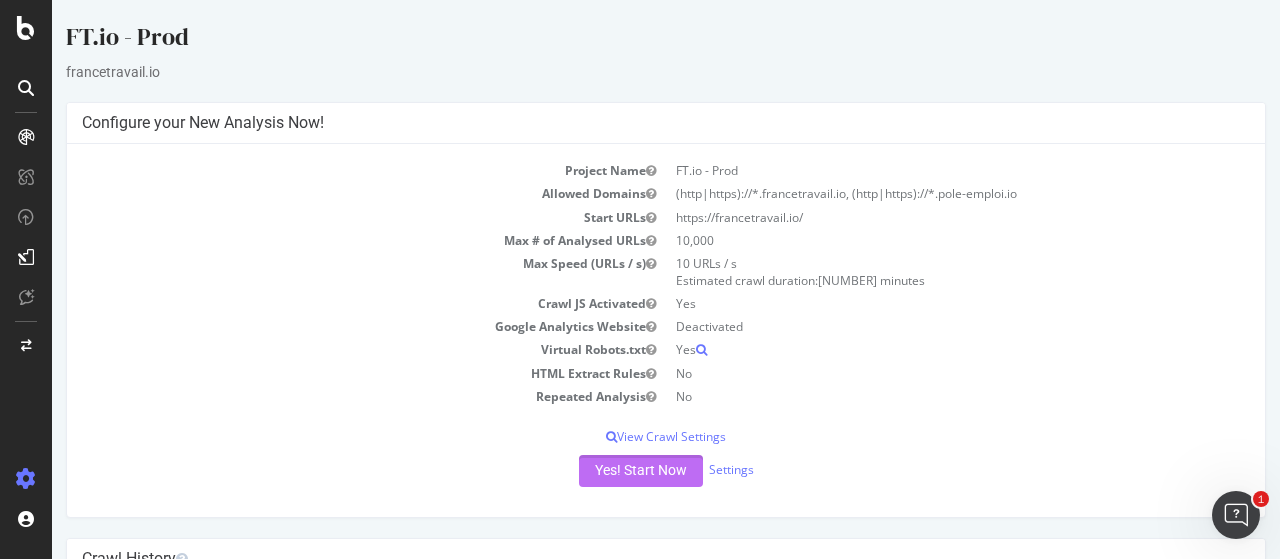 click on "Yes! Start Now" at bounding box center (641, 471) 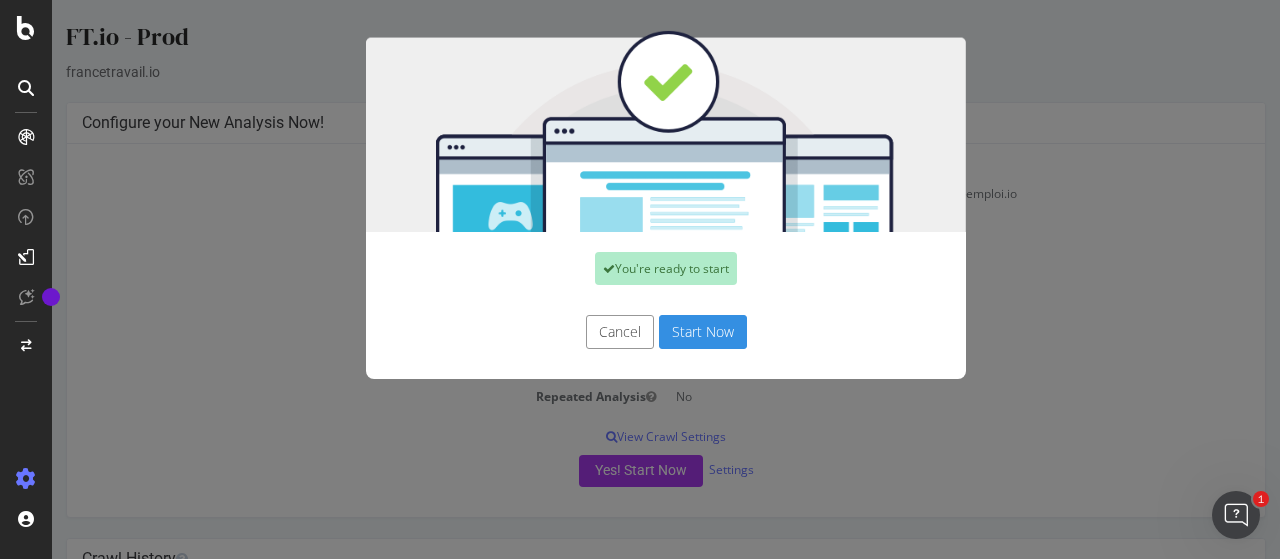 click on "Cancel
Start Now" at bounding box center [666, 342] 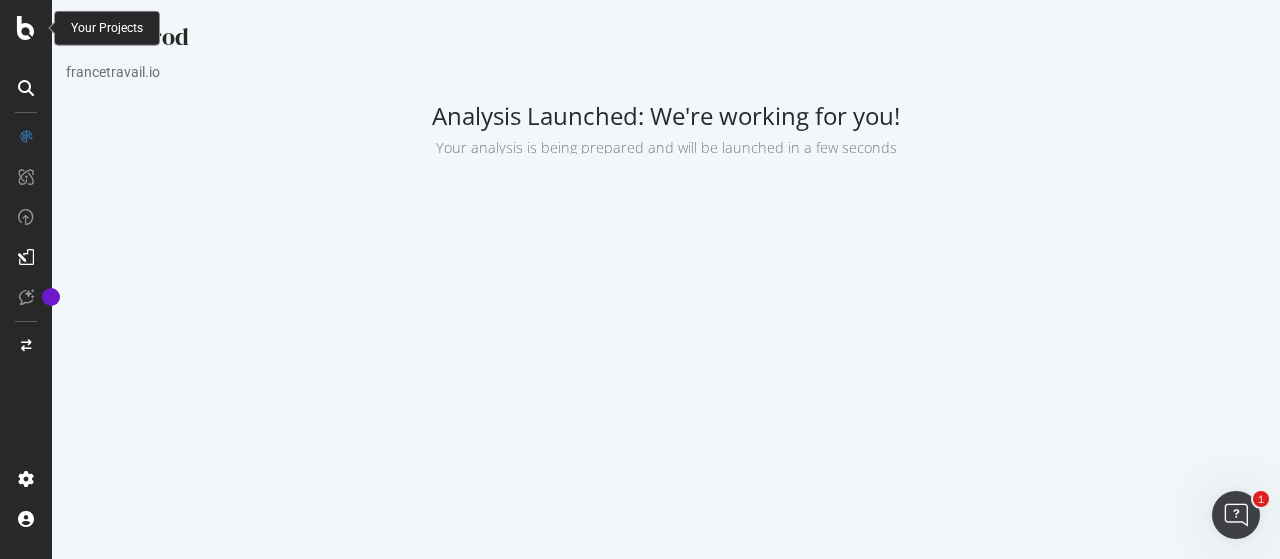 click at bounding box center (26, 28) 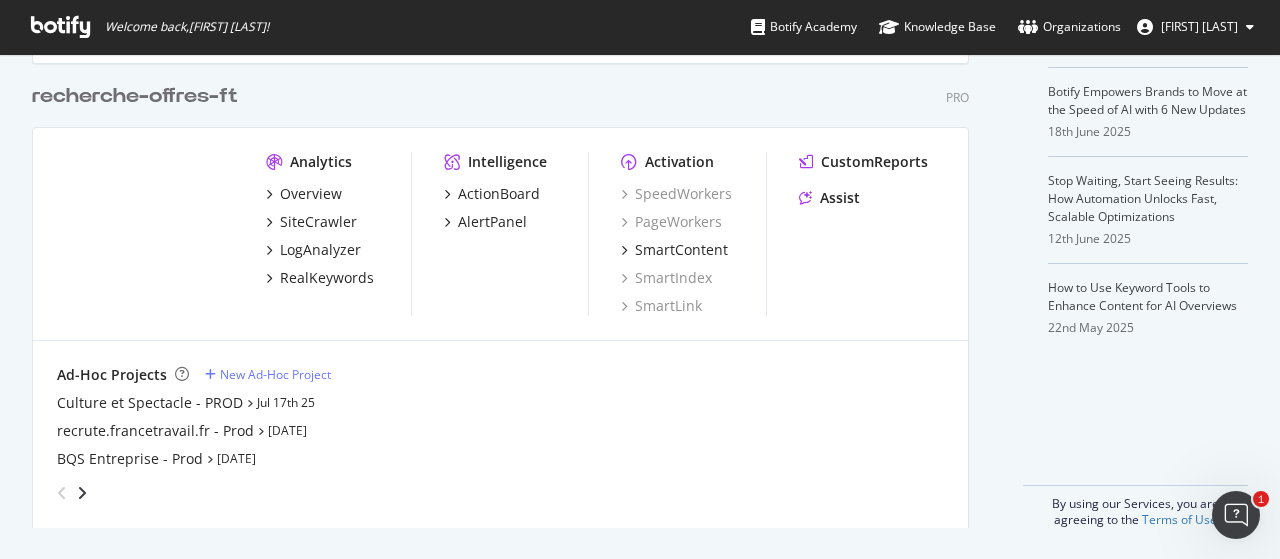 click at bounding box center (82, 493) 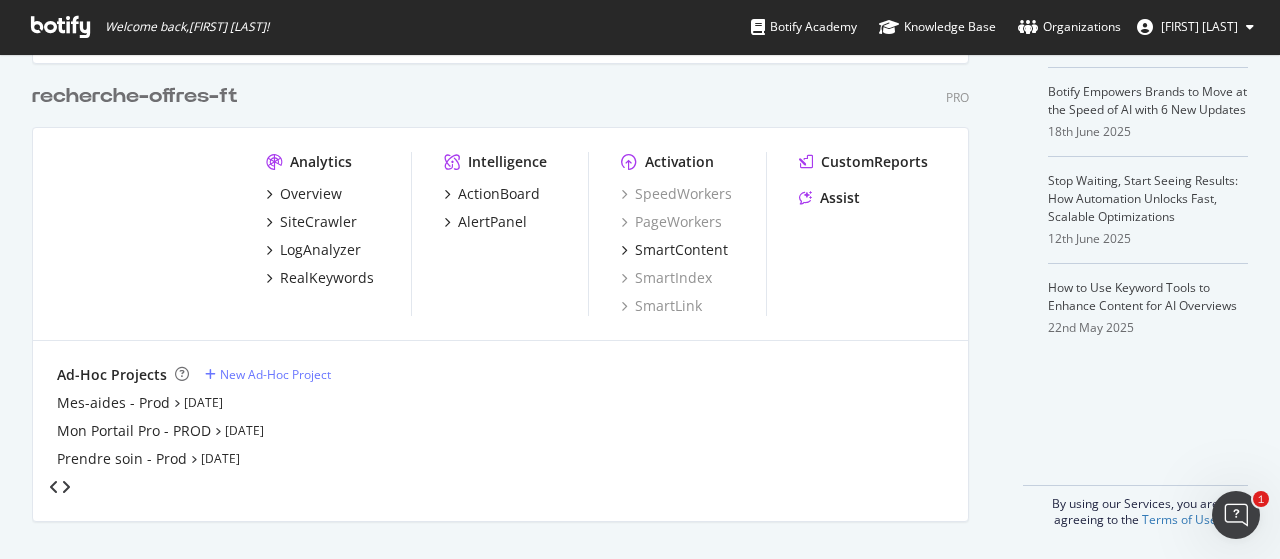 click at bounding box center [66, 487] 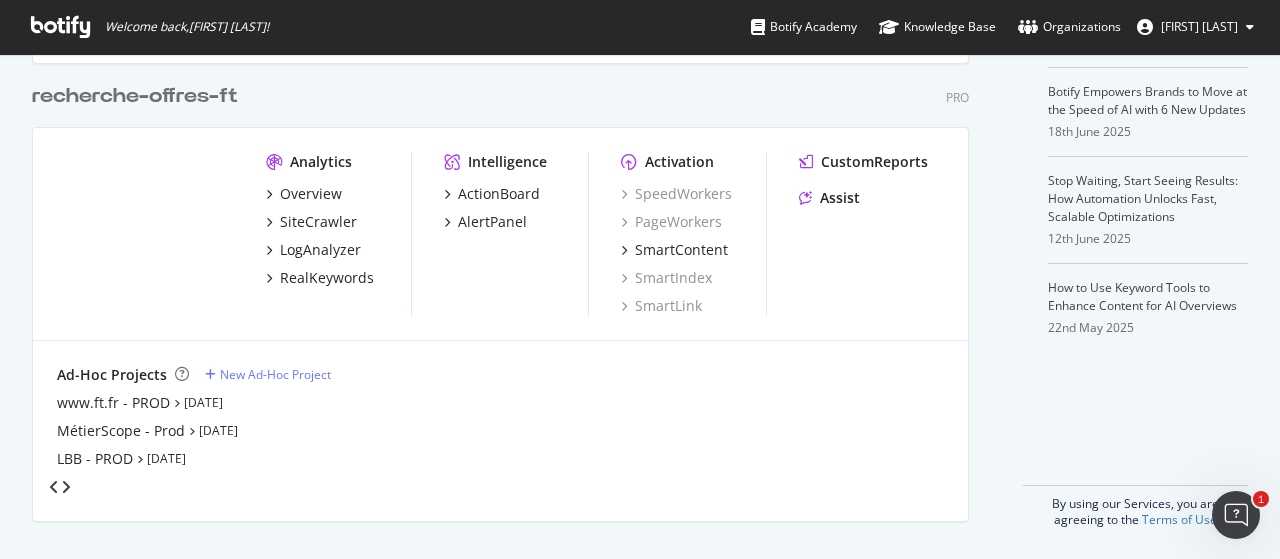 click at bounding box center (66, 487) 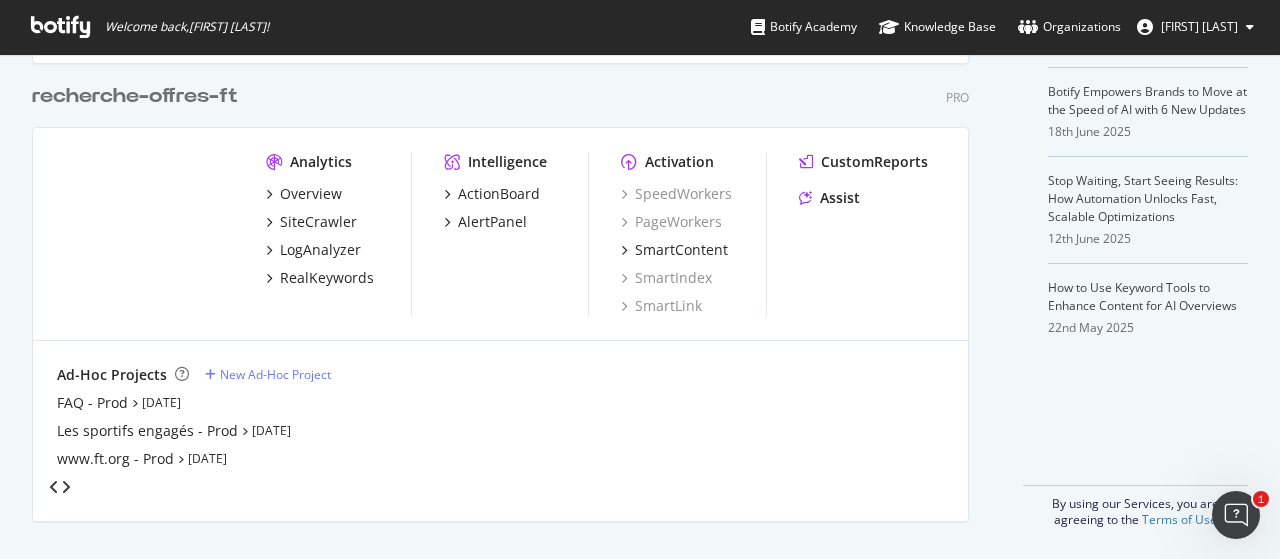 click at bounding box center (66, 487) 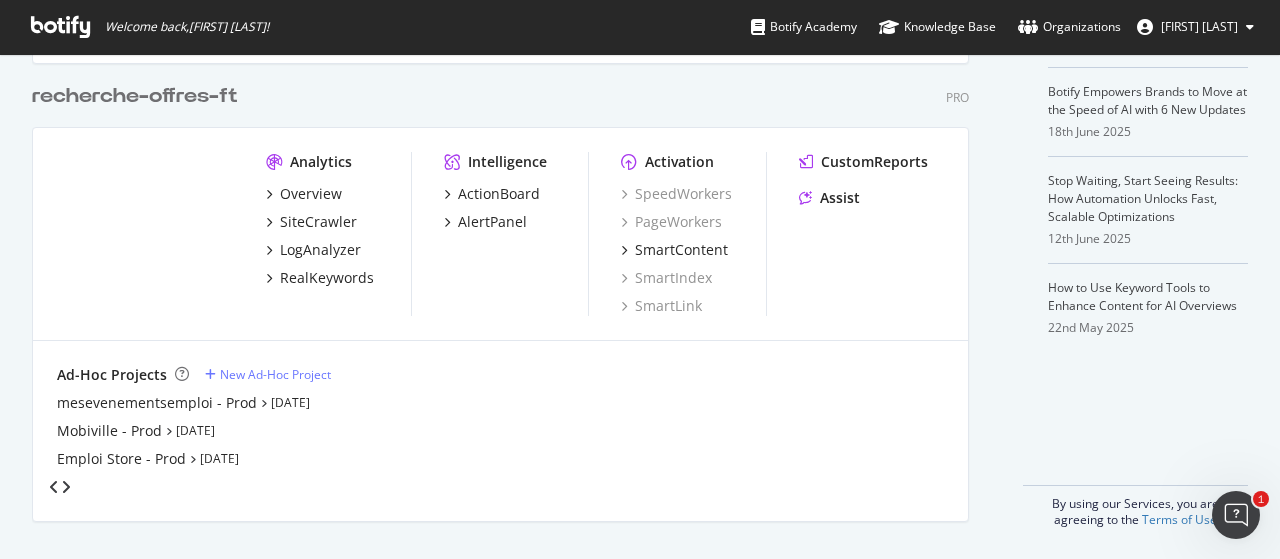 click at bounding box center [66, 487] 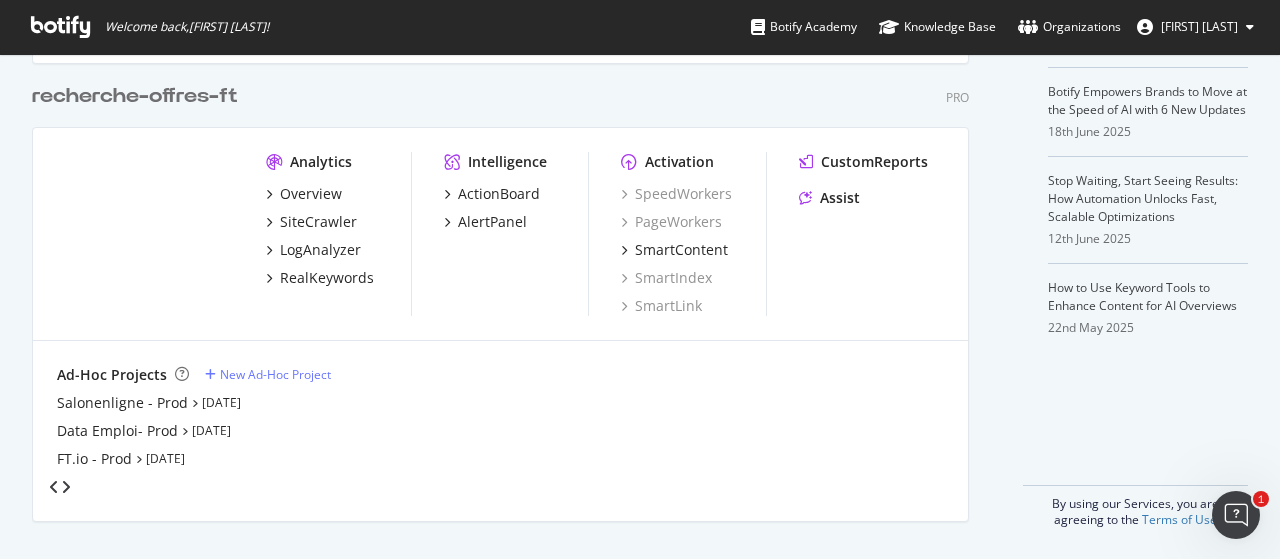 click at bounding box center [66, 487] 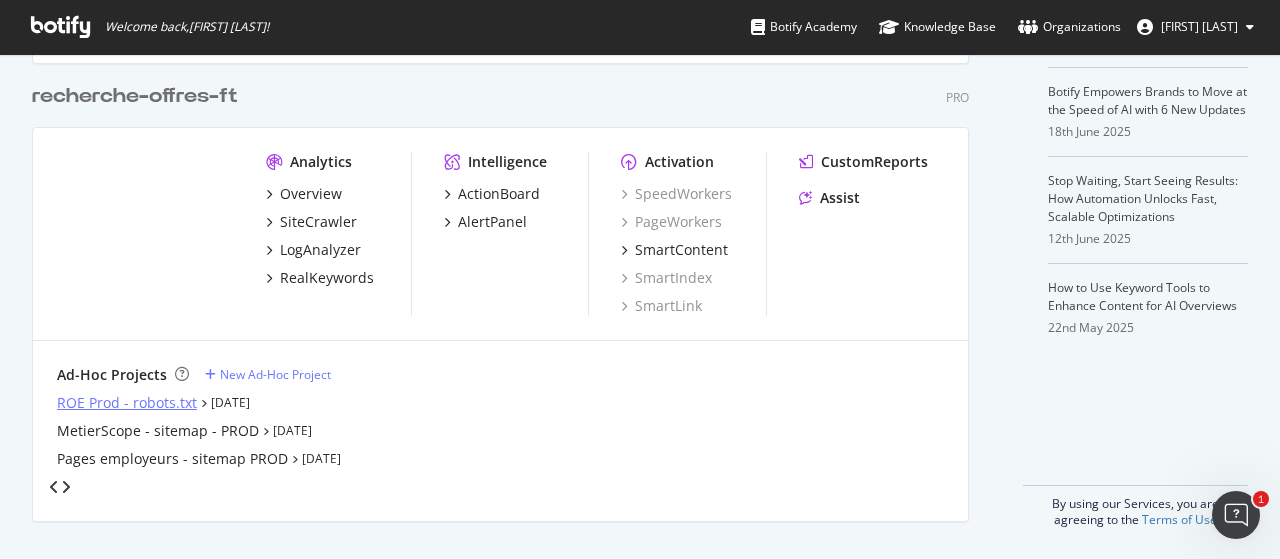 click on "ROE Prod - robots.txt" at bounding box center (127, 403) 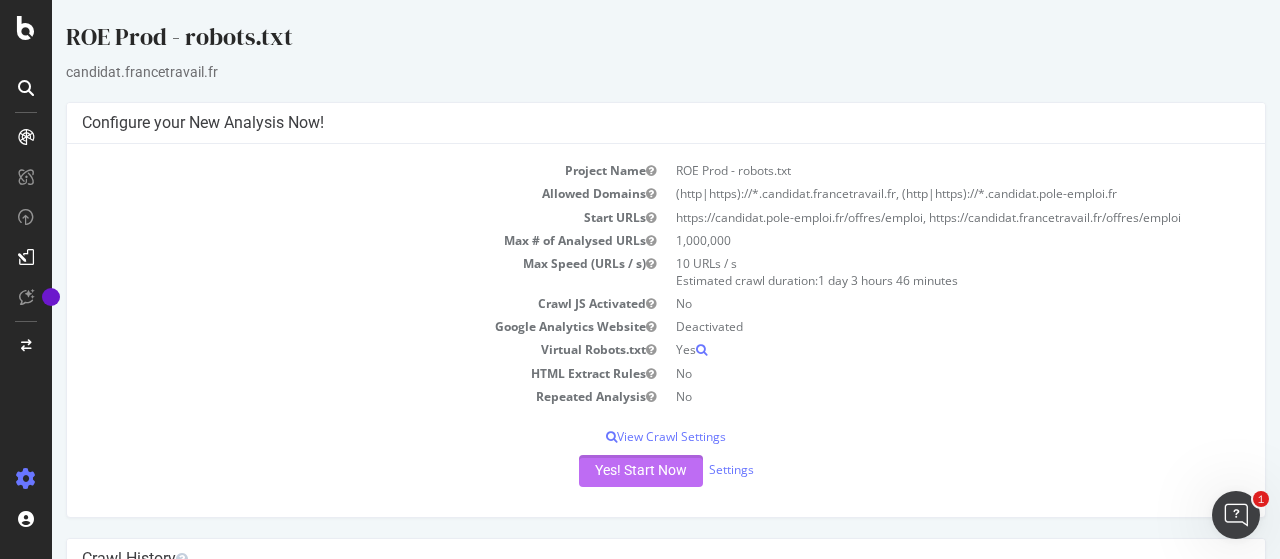 click on "Yes! Start Now" at bounding box center [641, 471] 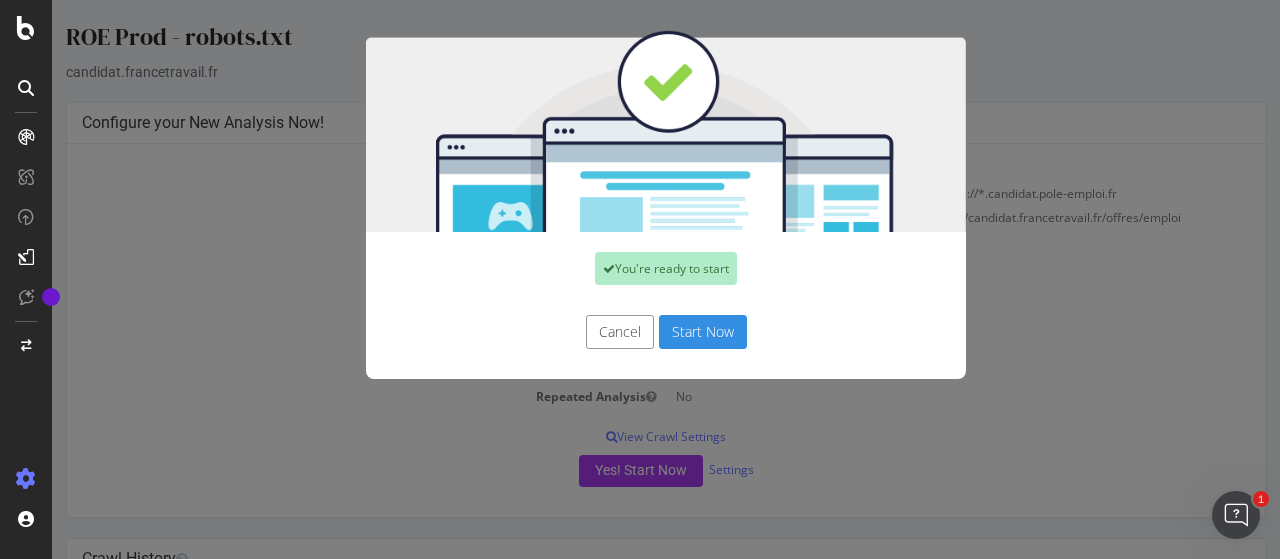 click on "Start Now" at bounding box center [703, 332] 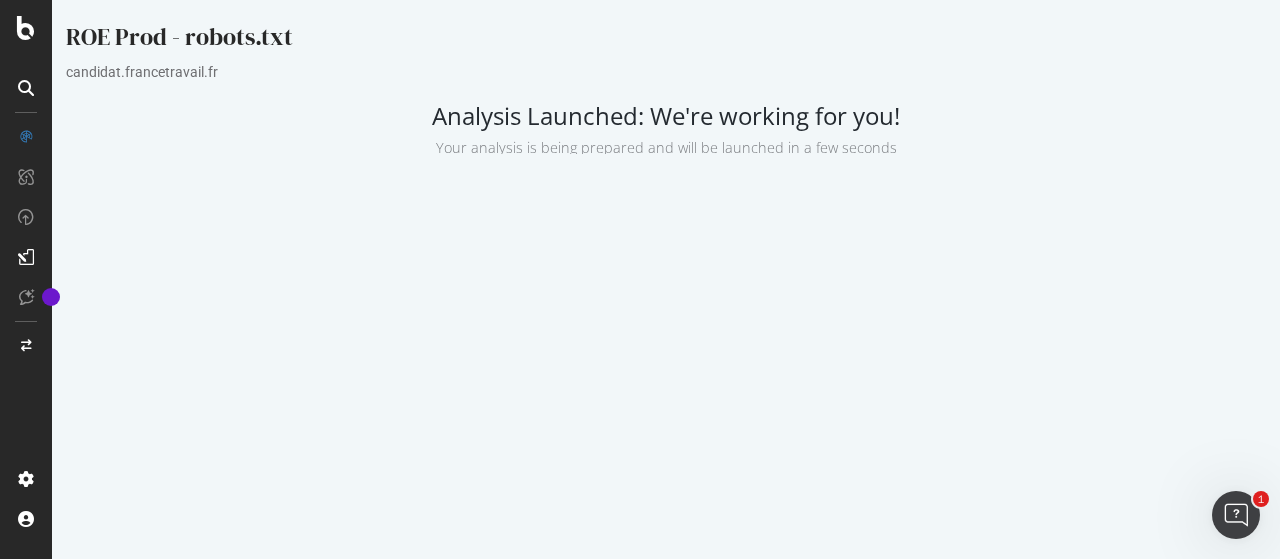 scroll, scrollTop: 0, scrollLeft: 0, axis: both 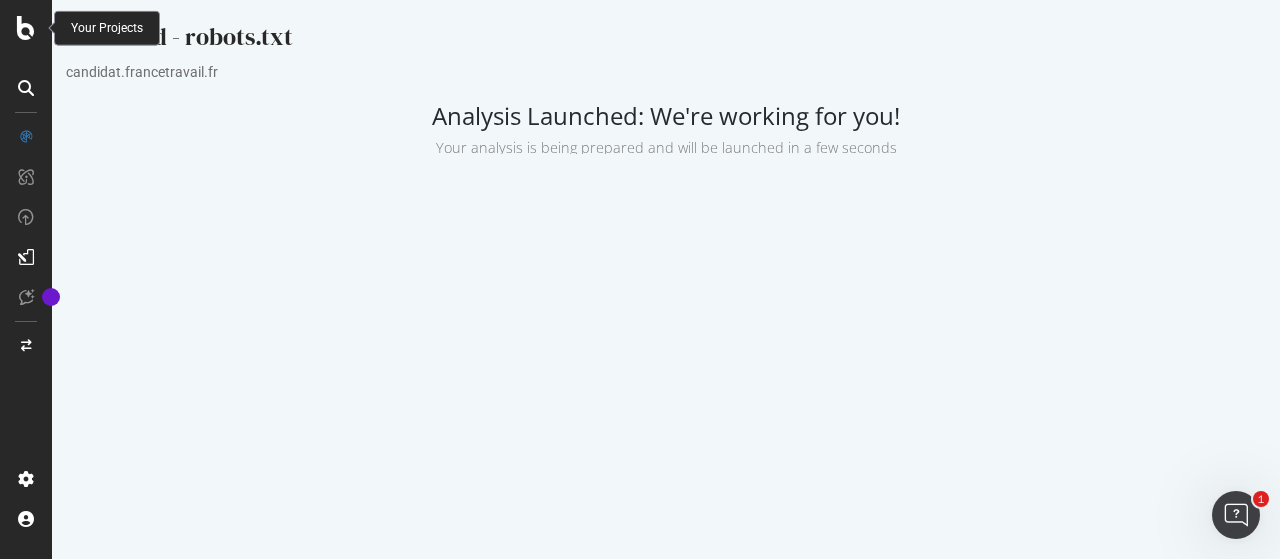 click at bounding box center (26, 28) 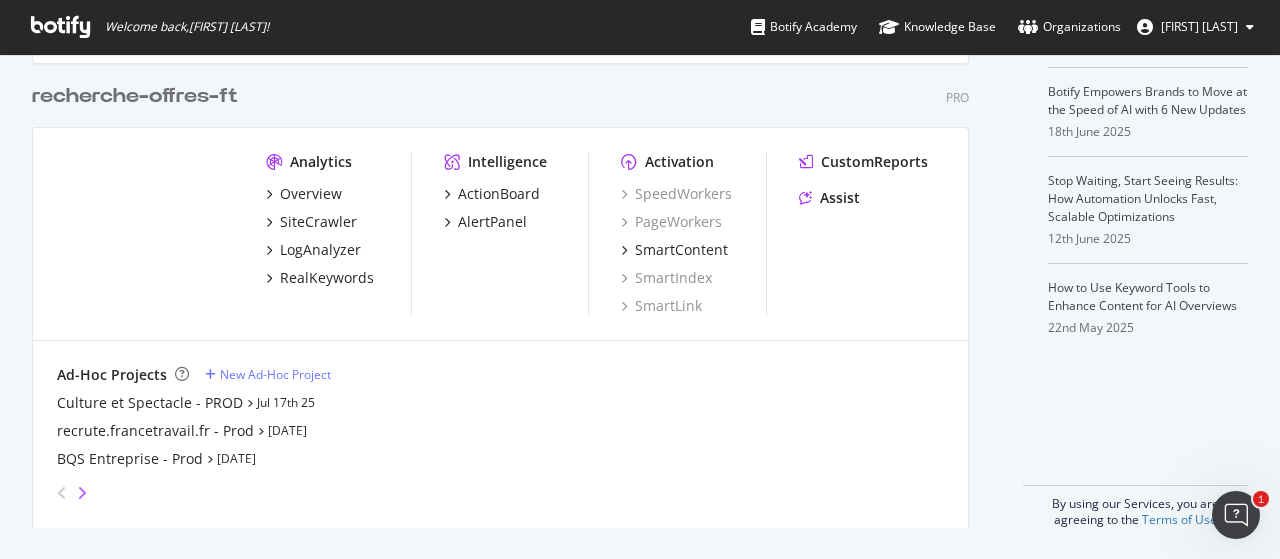 click at bounding box center [82, 493] 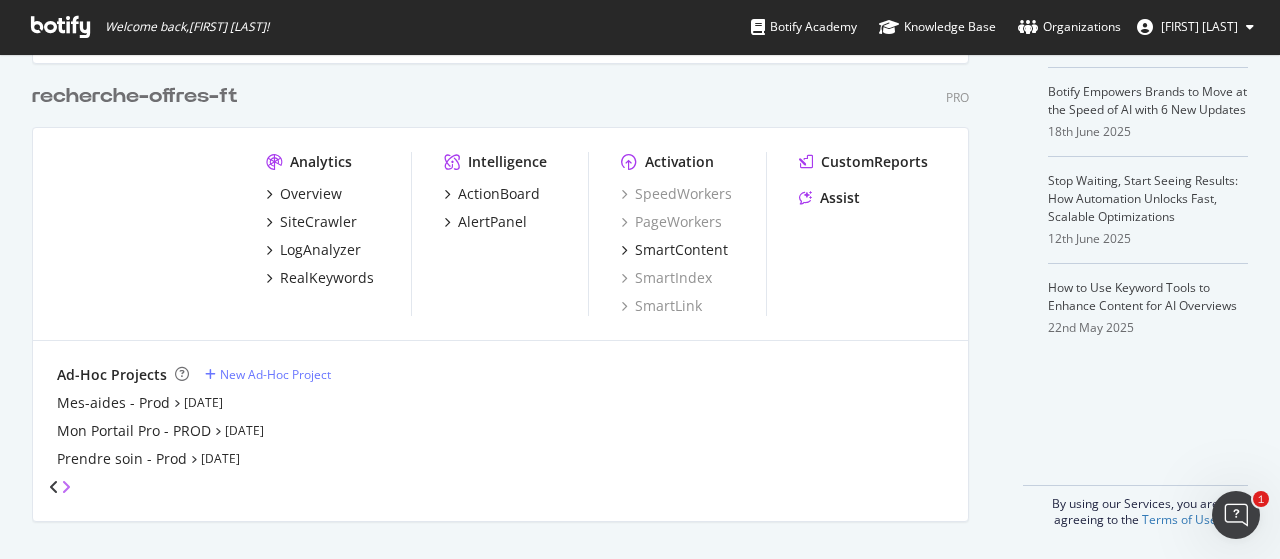 click at bounding box center [66, 487] 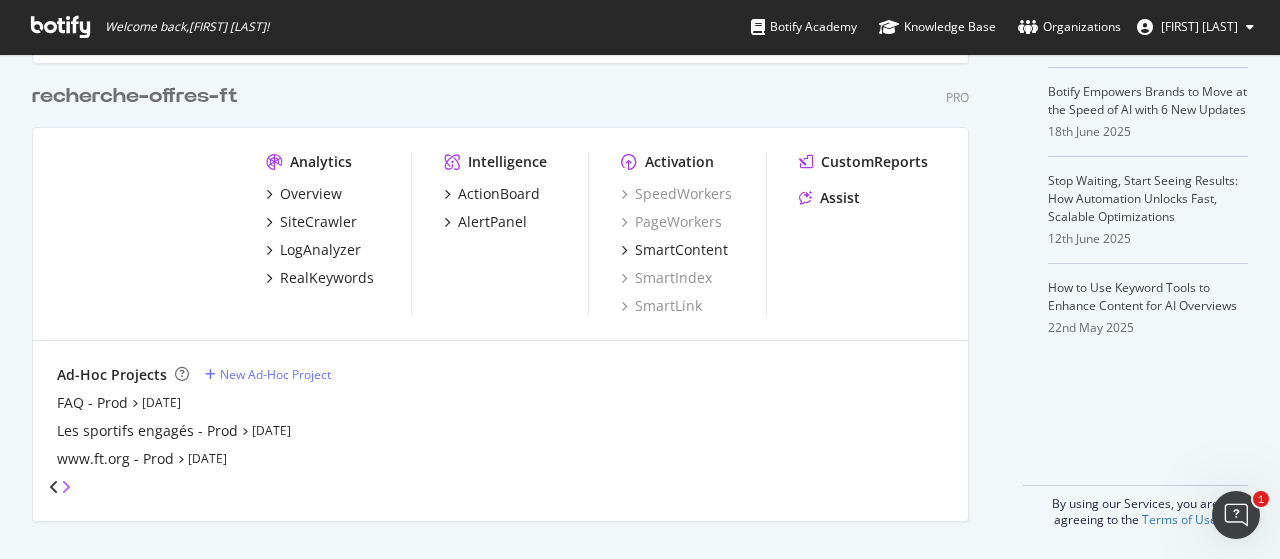 click at bounding box center (66, 487) 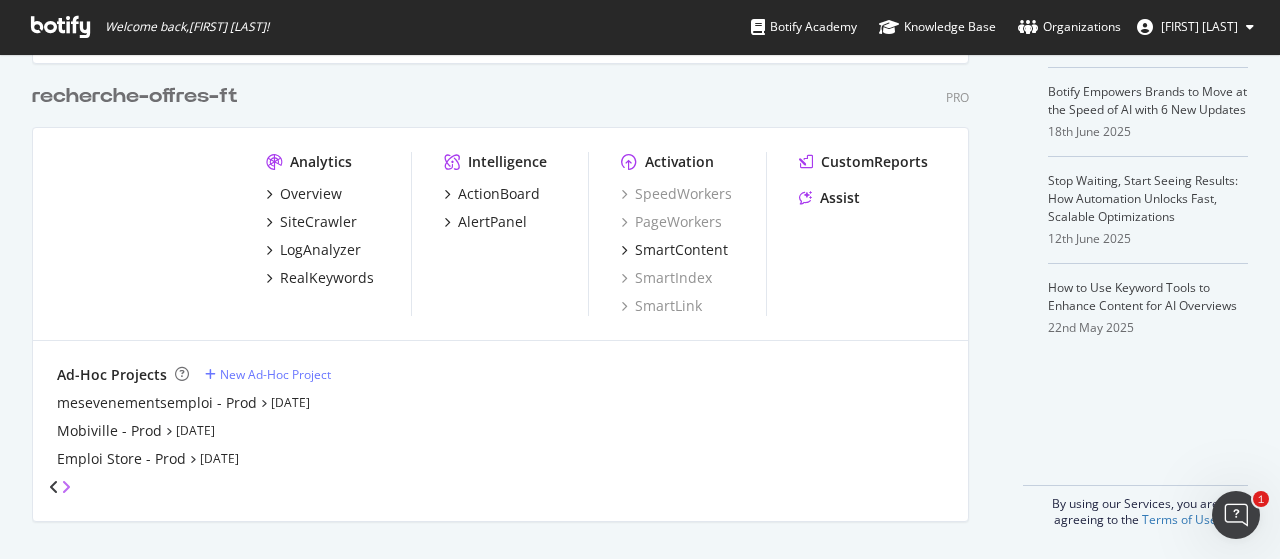 click at bounding box center [66, 487] 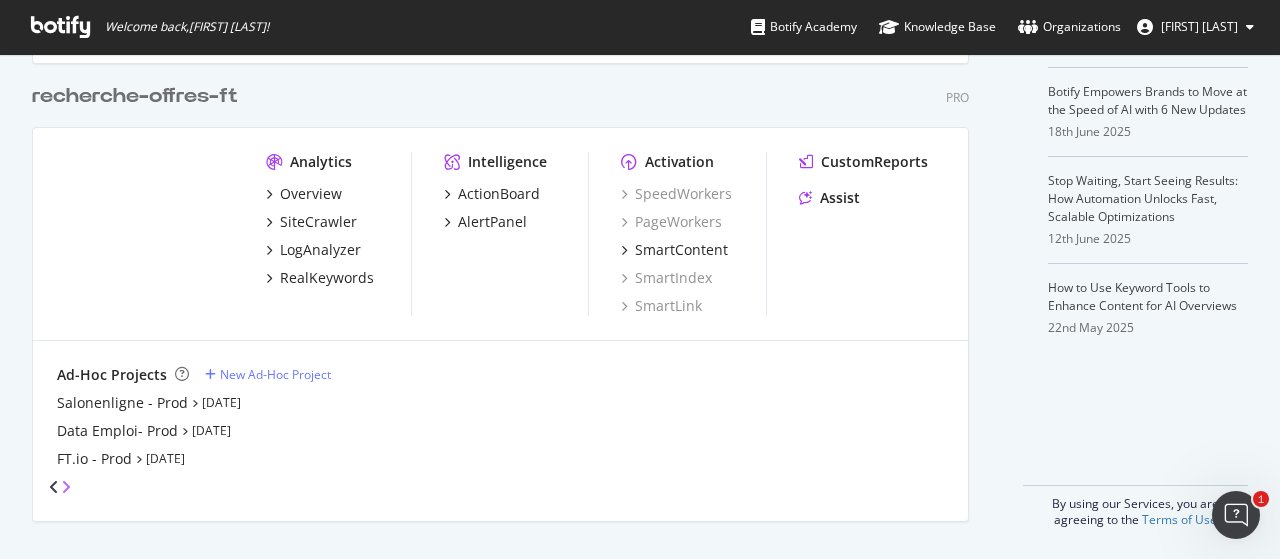 click at bounding box center [66, 487] 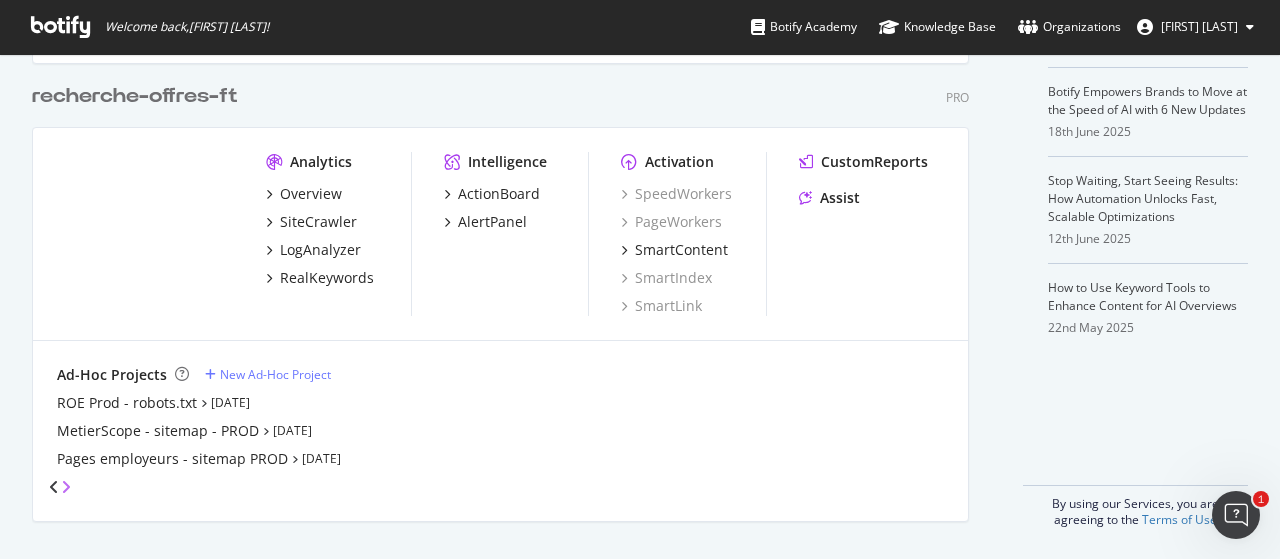 click at bounding box center [66, 487] 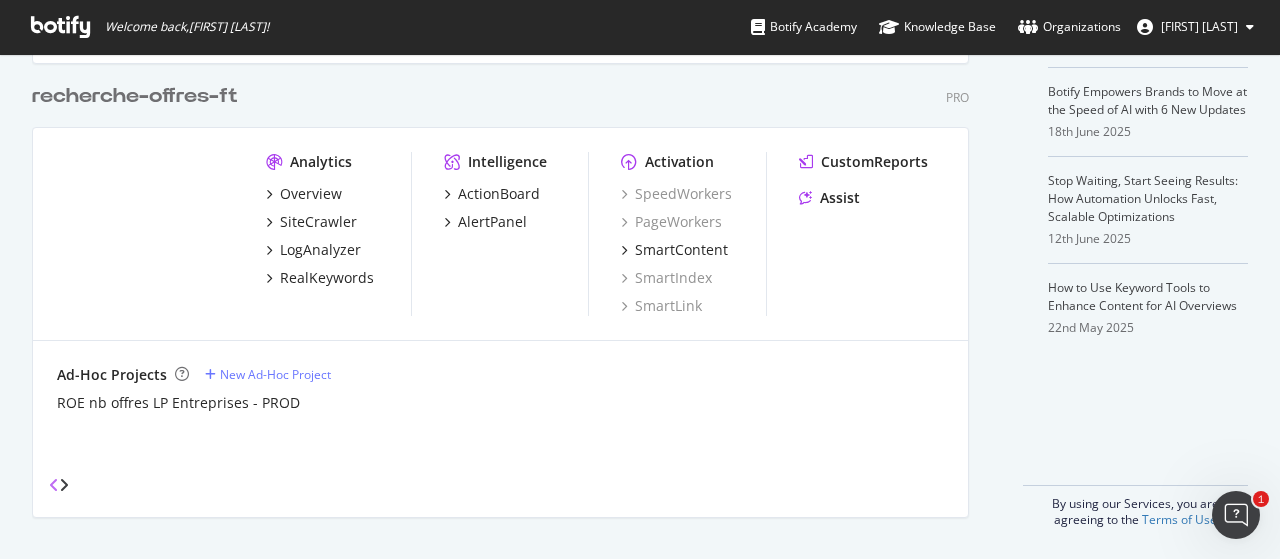 click at bounding box center (54, 485) 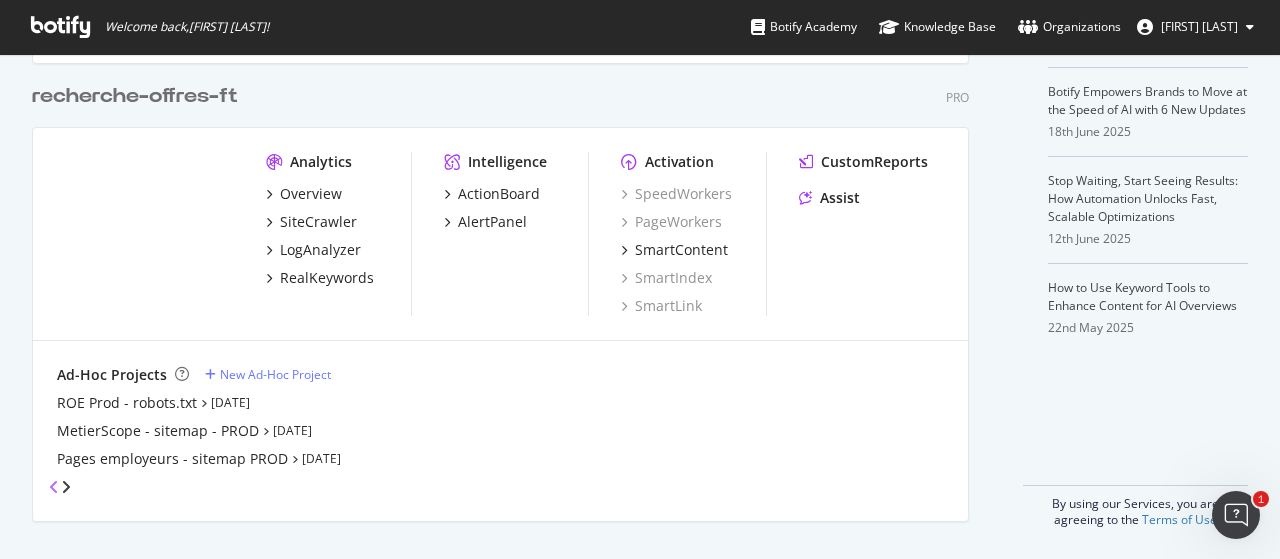 click at bounding box center (54, 487) 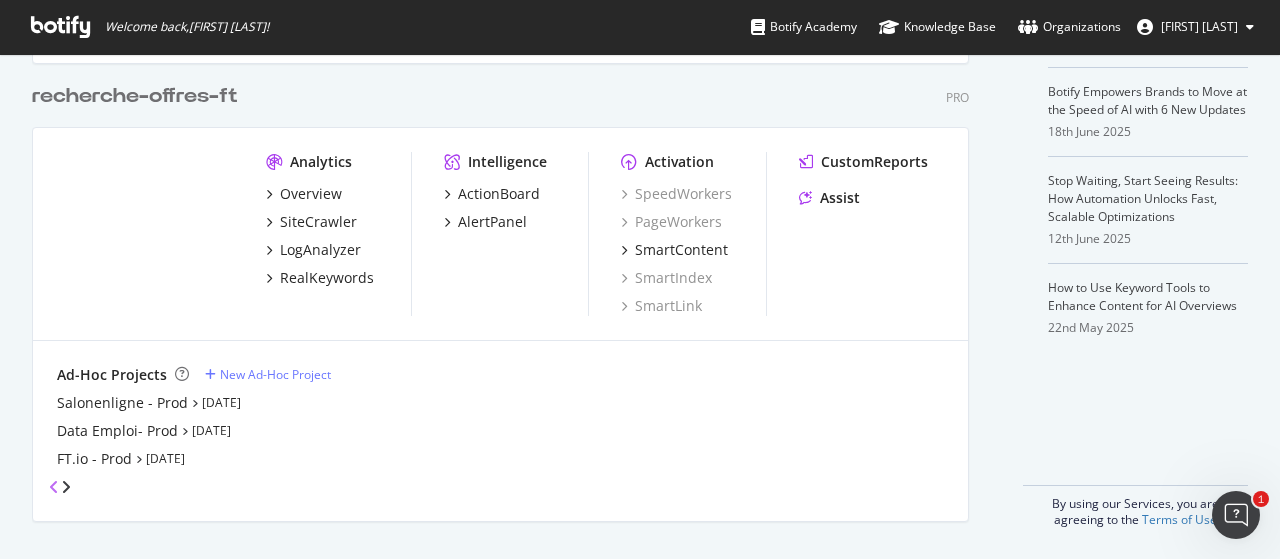click at bounding box center [54, 487] 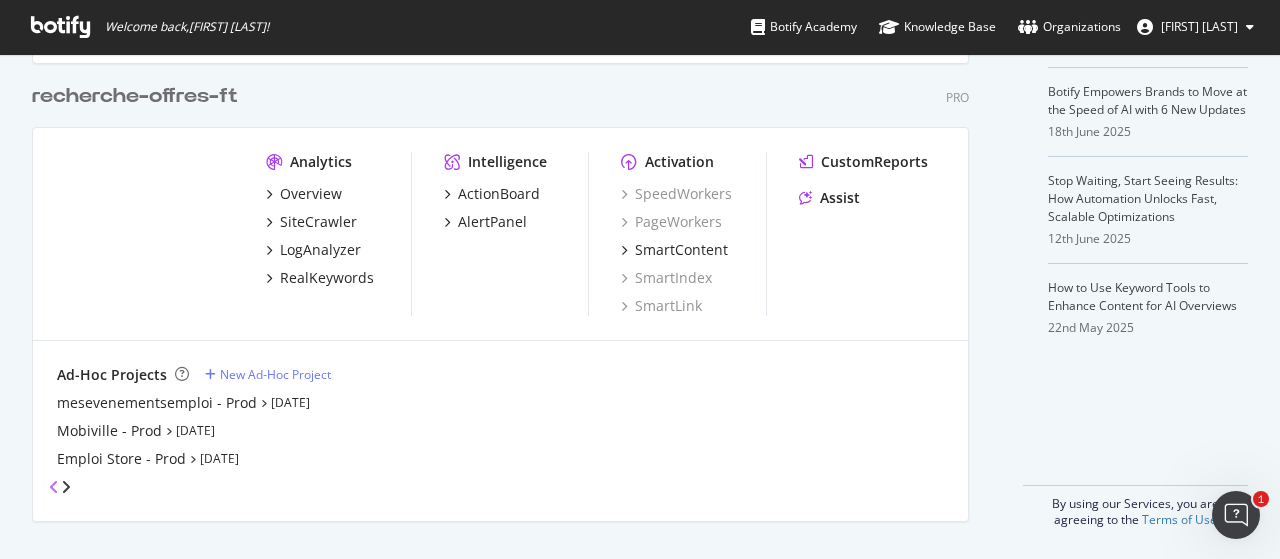 click at bounding box center (54, 487) 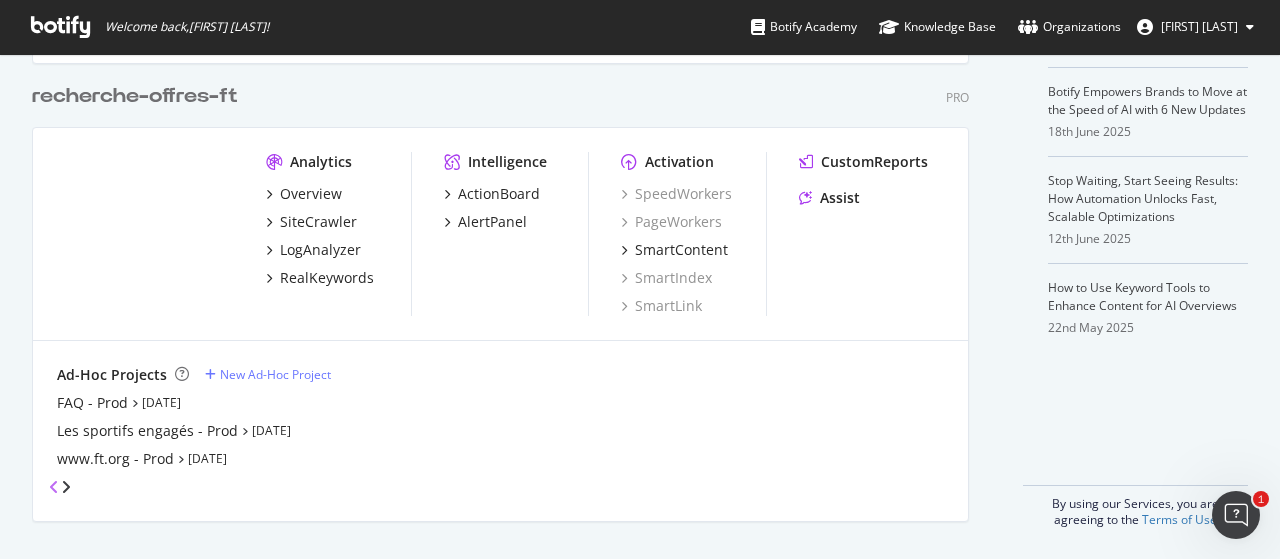 click at bounding box center [54, 487] 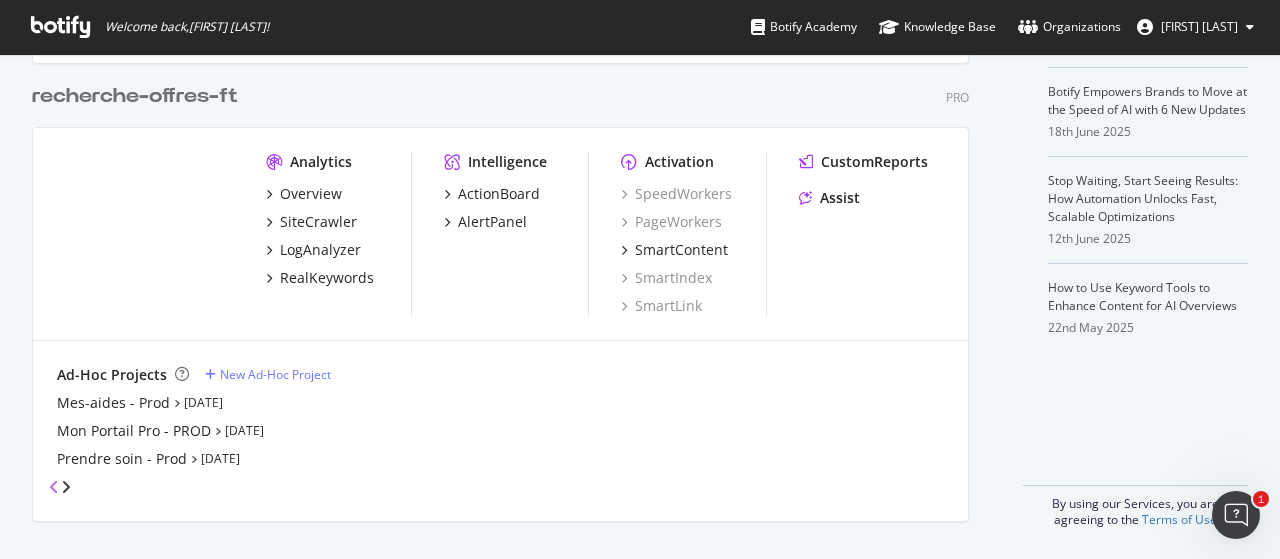 click at bounding box center (54, 487) 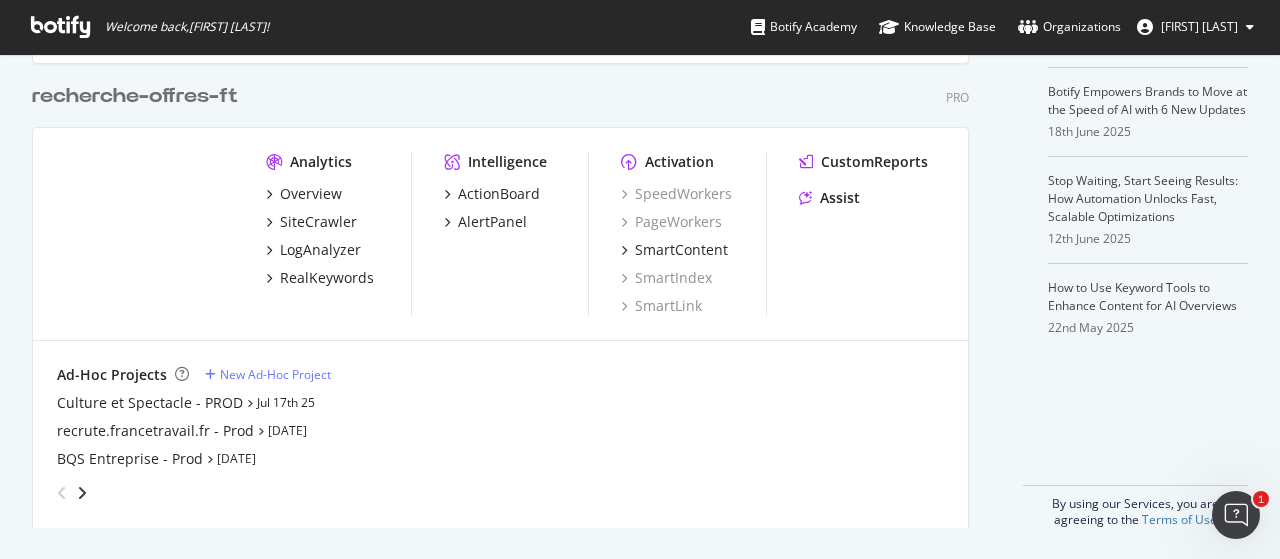 click at bounding box center (62, 493) 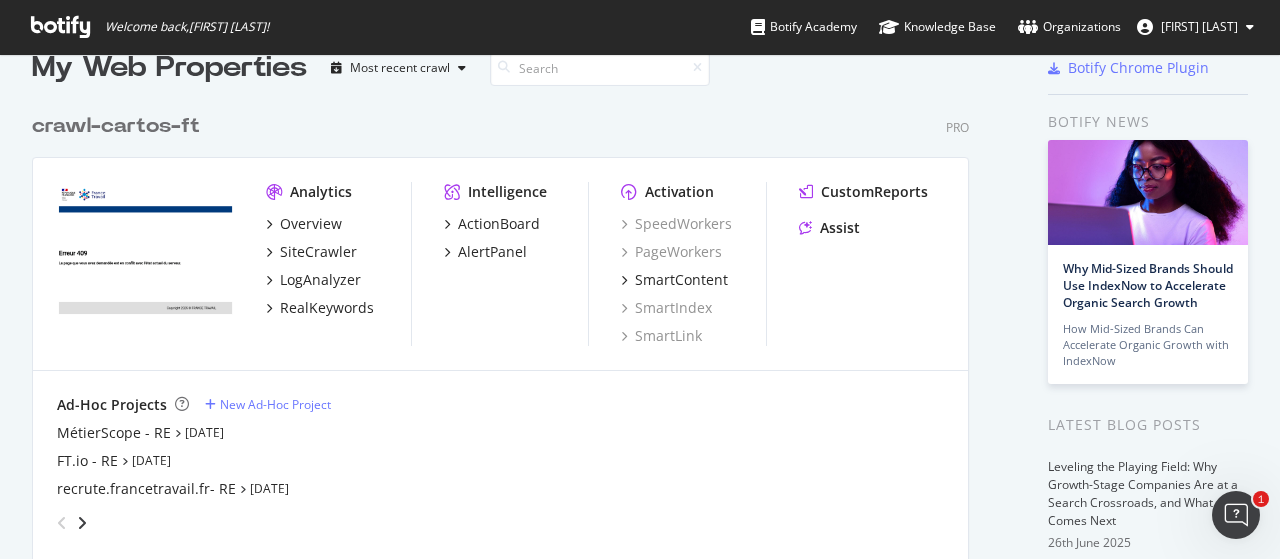 scroll, scrollTop: 0, scrollLeft: 0, axis: both 